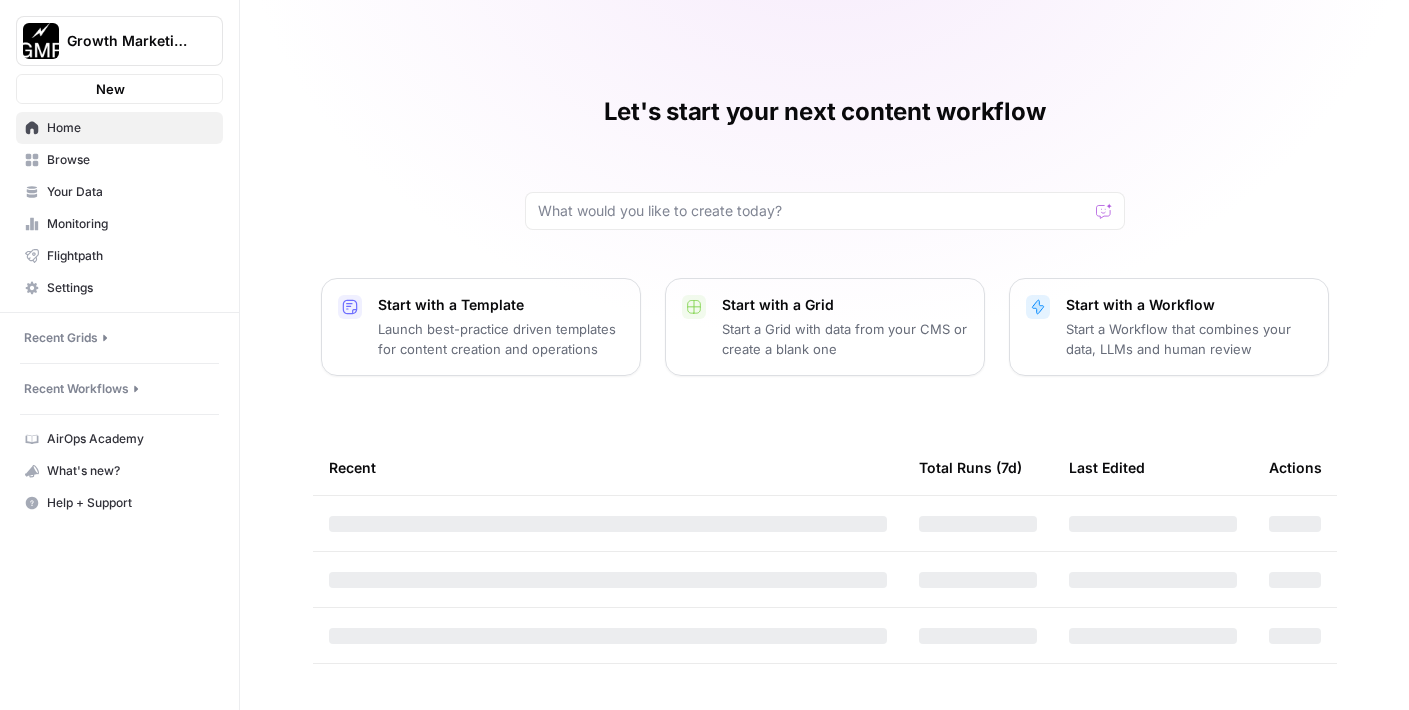 scroll, scrollTop: 0, scrollLeft: 0, axis: both 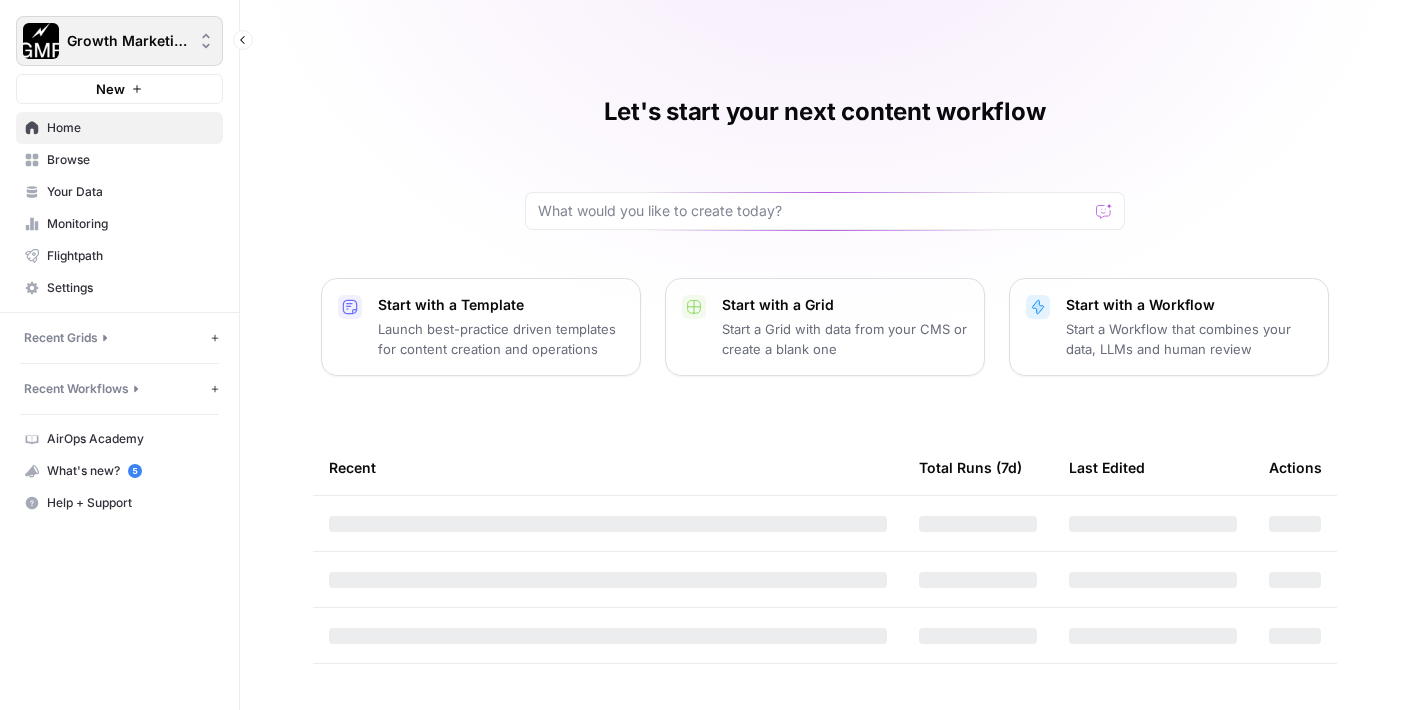 click 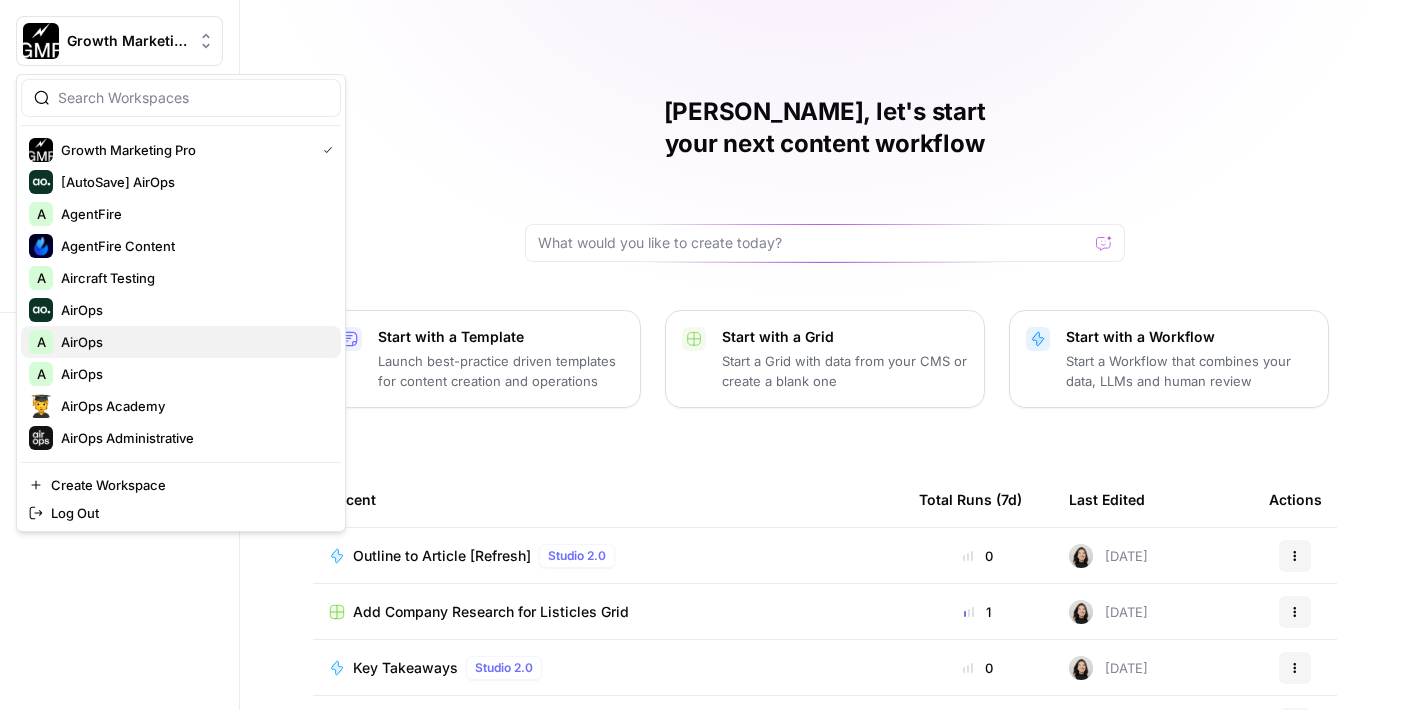 click on "A AirOps" at bounding box center (181, 342) 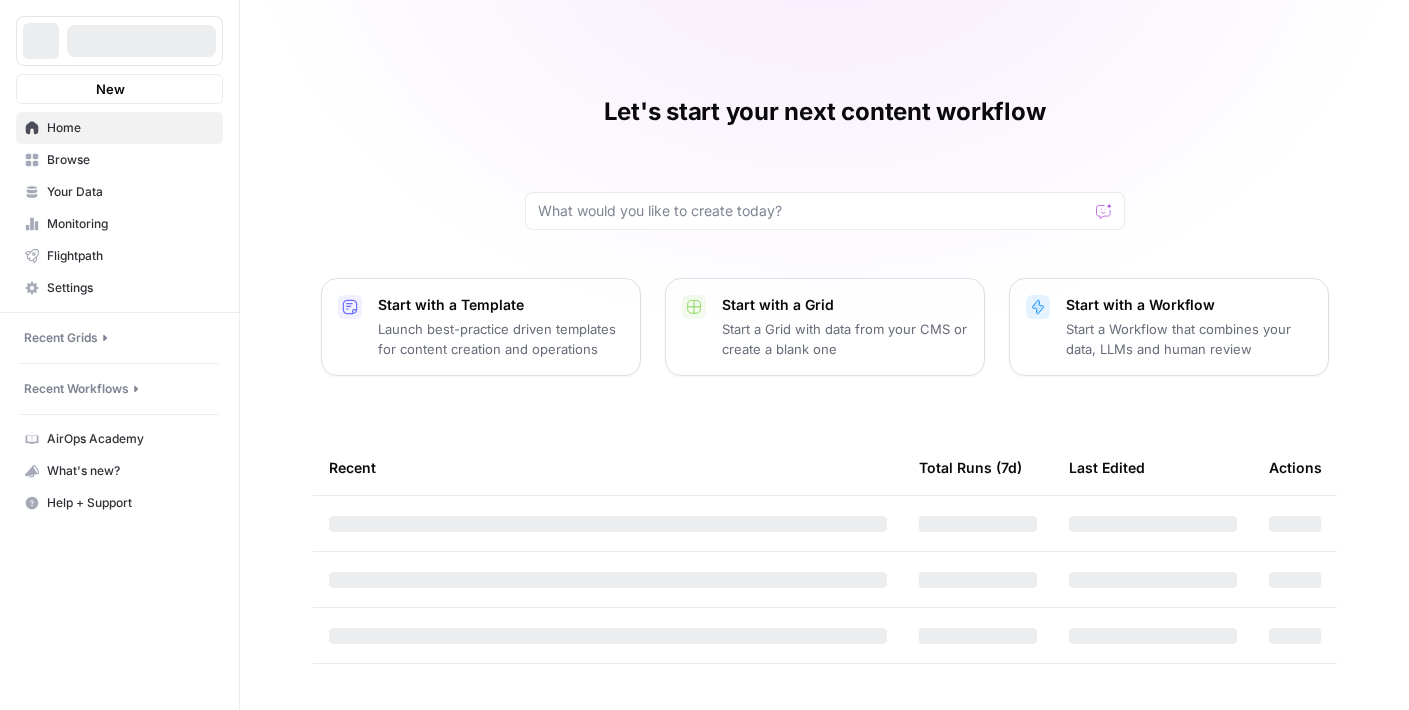 scroll, scrollTop: 0, scrollLeft: 0, axis: both 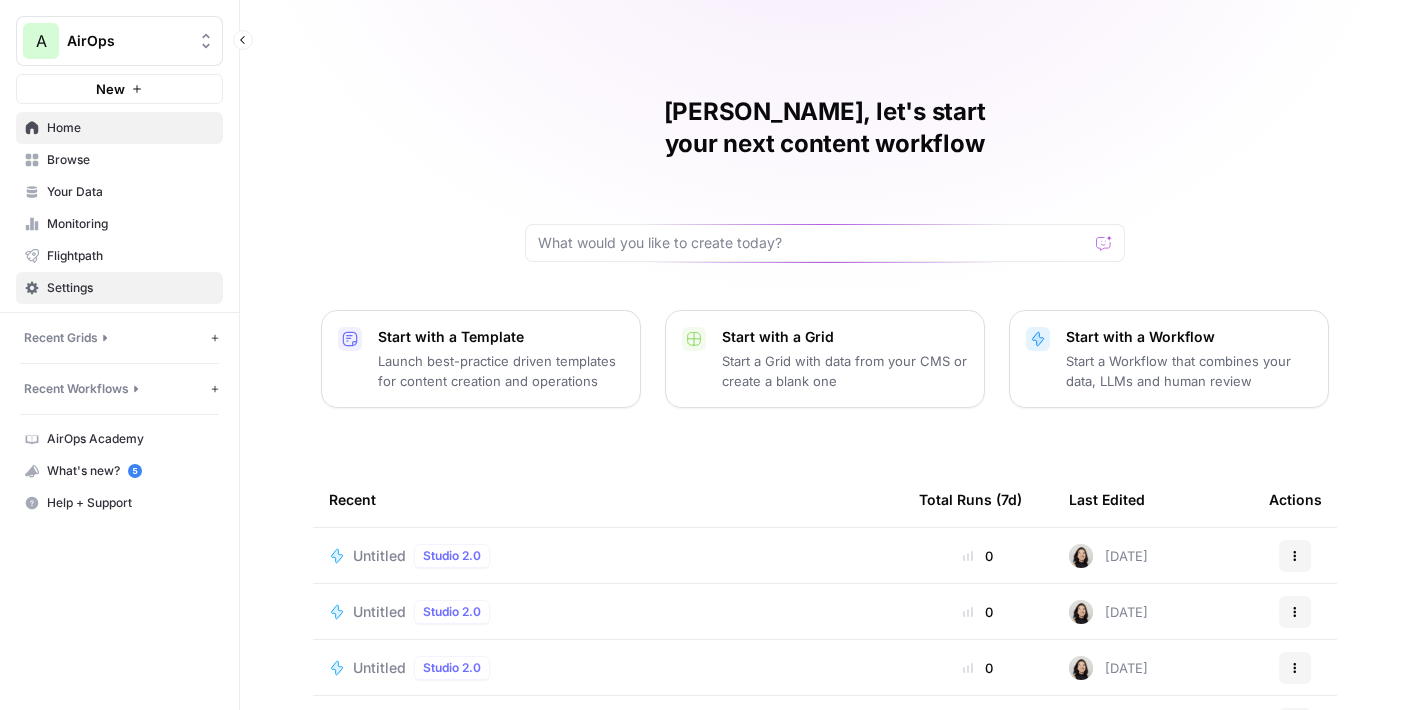 click on "Settings" at bounding box center [130, 288] 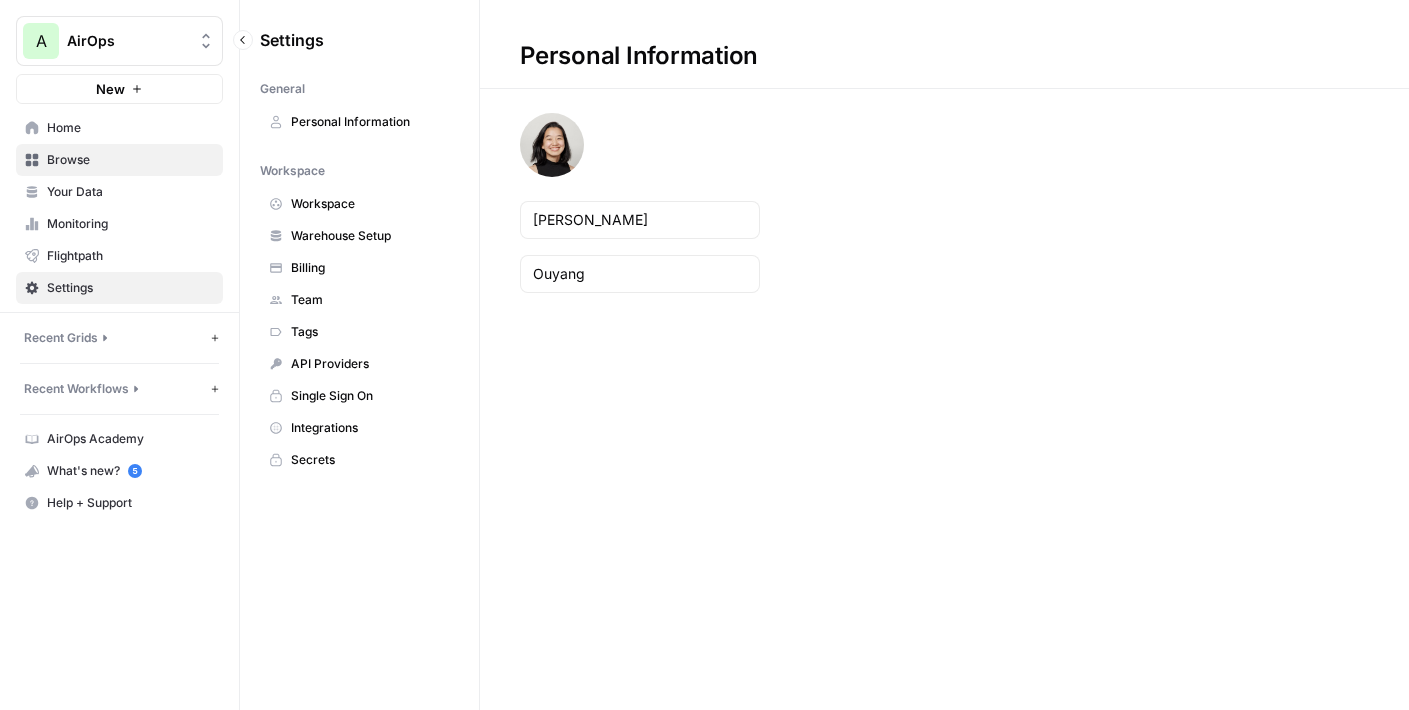 click on "Browse" at bounding box center (130, 160) 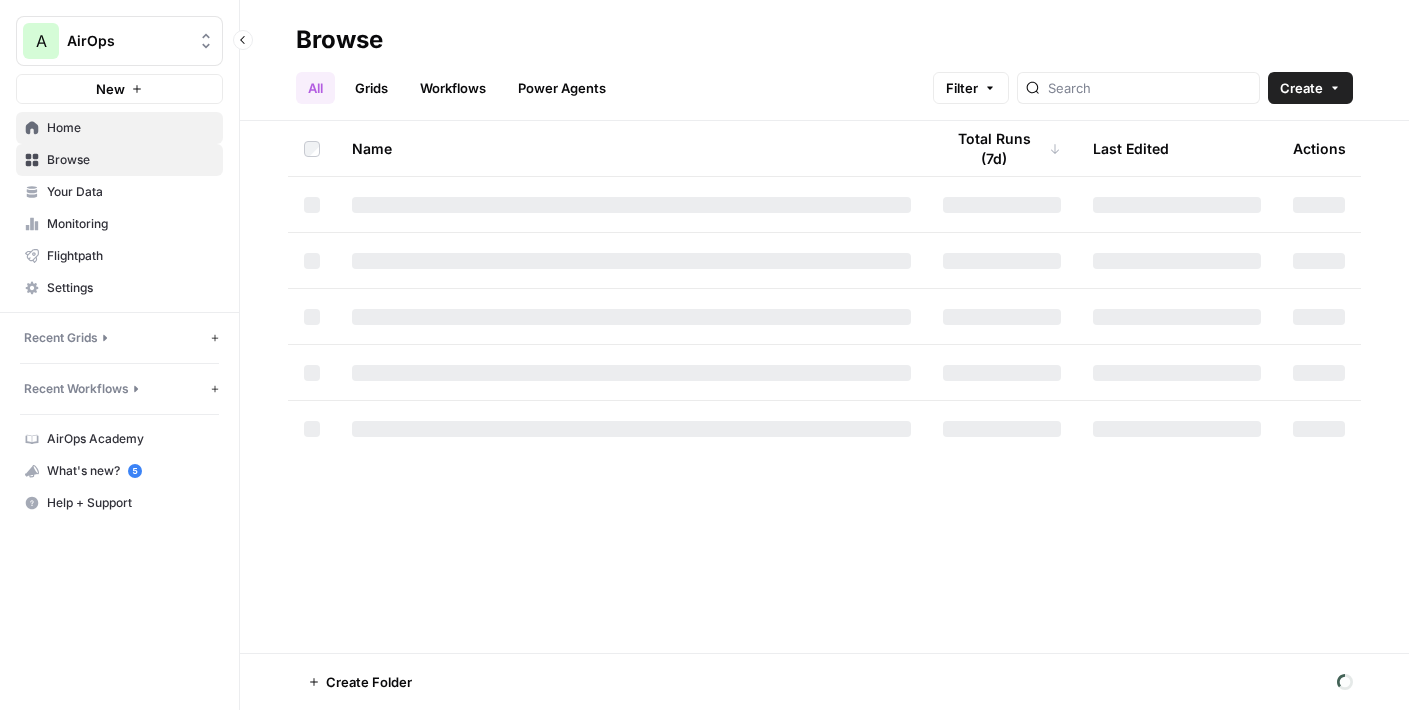 click on "Home" at bounding box center [130, 128] 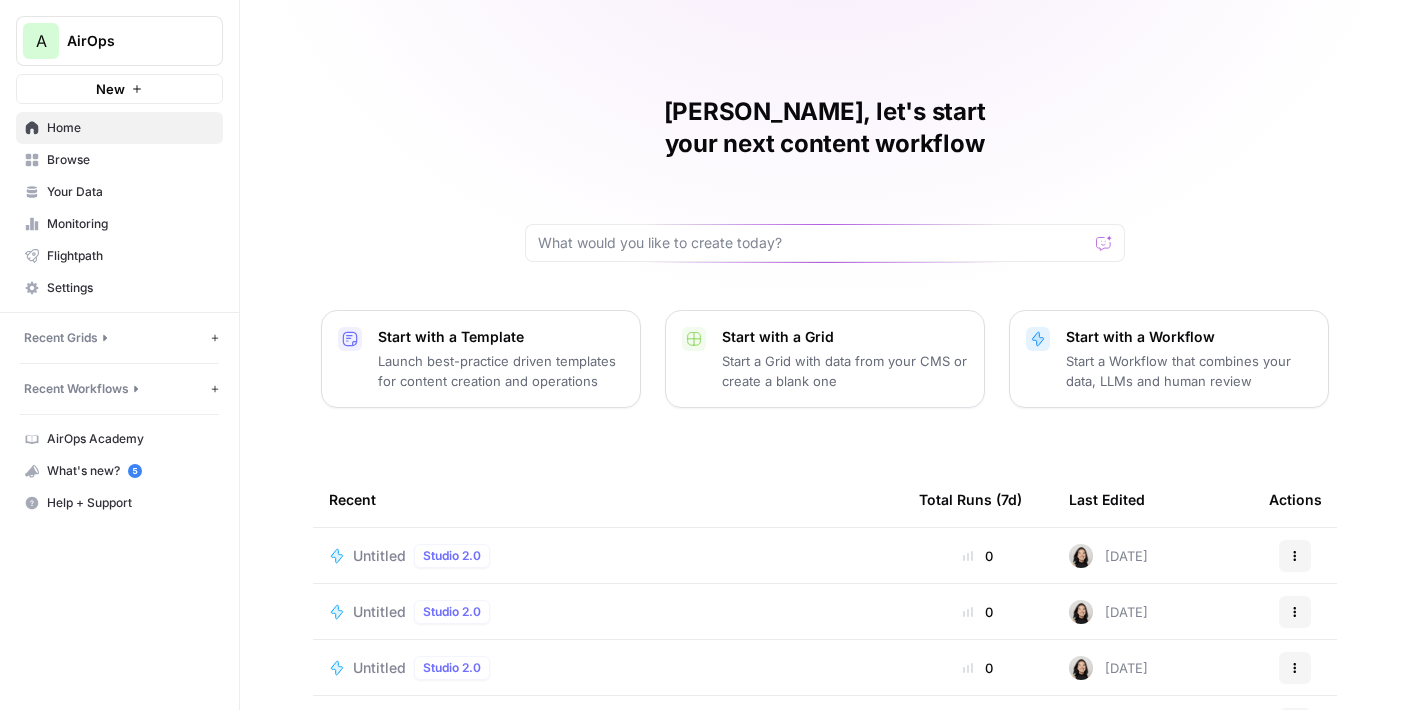 click on "Untitled" at bounding box center (379, 556) 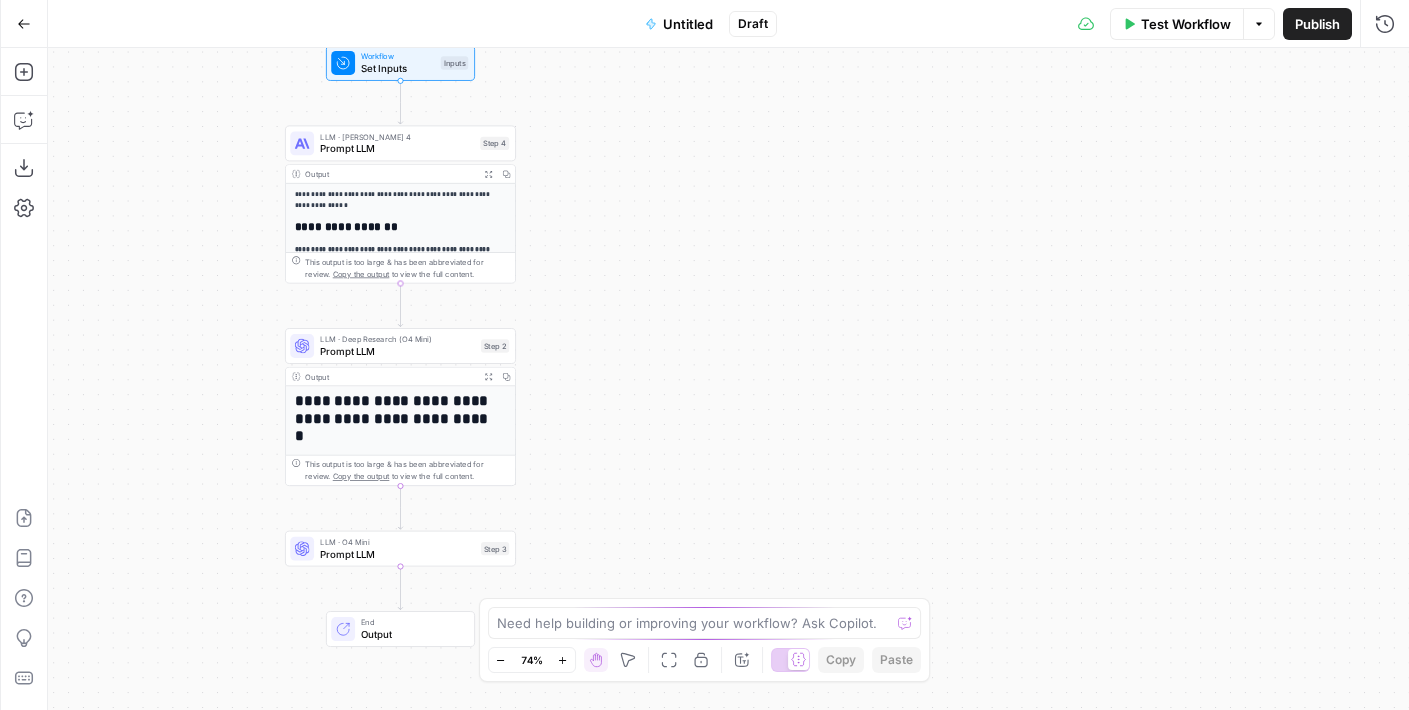 drag, startPoint x: 997, startPoint y: 127, endPoint x: 805, endPoint y: 216, distance: 211.62466 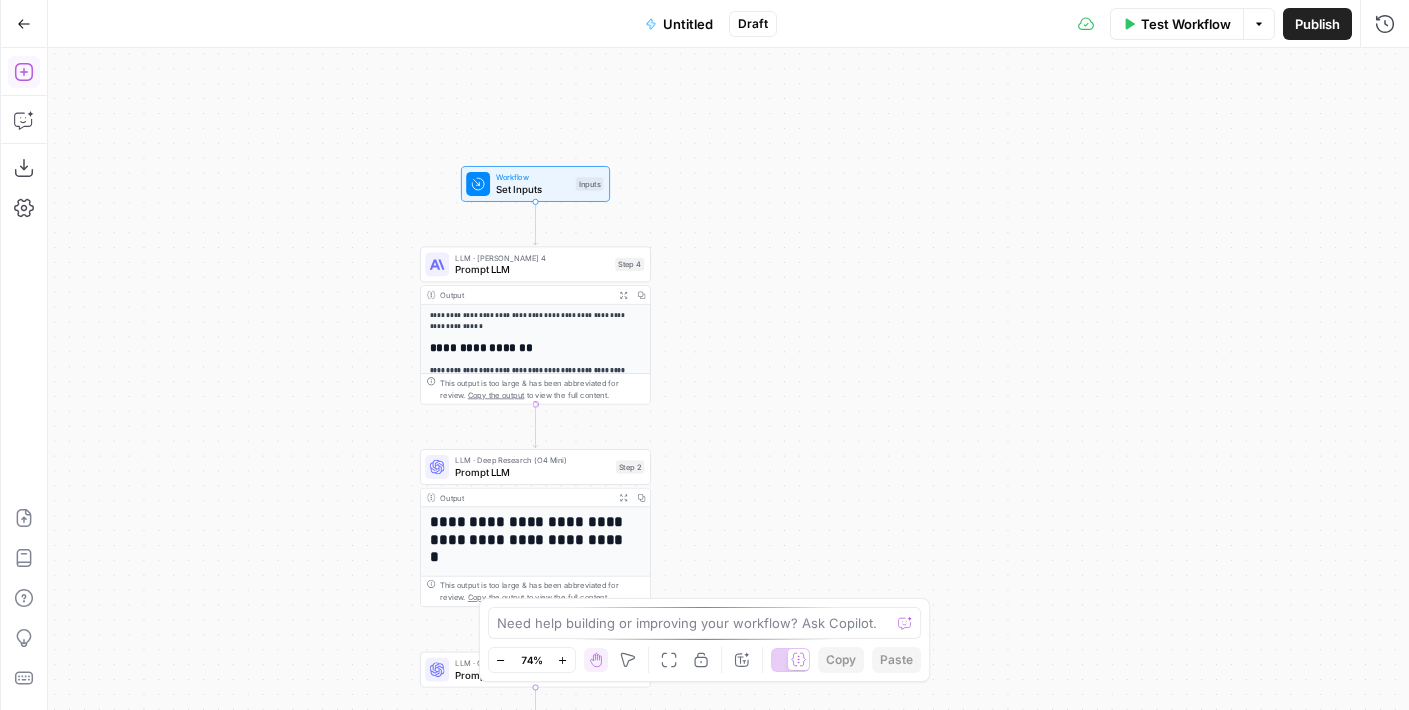 click 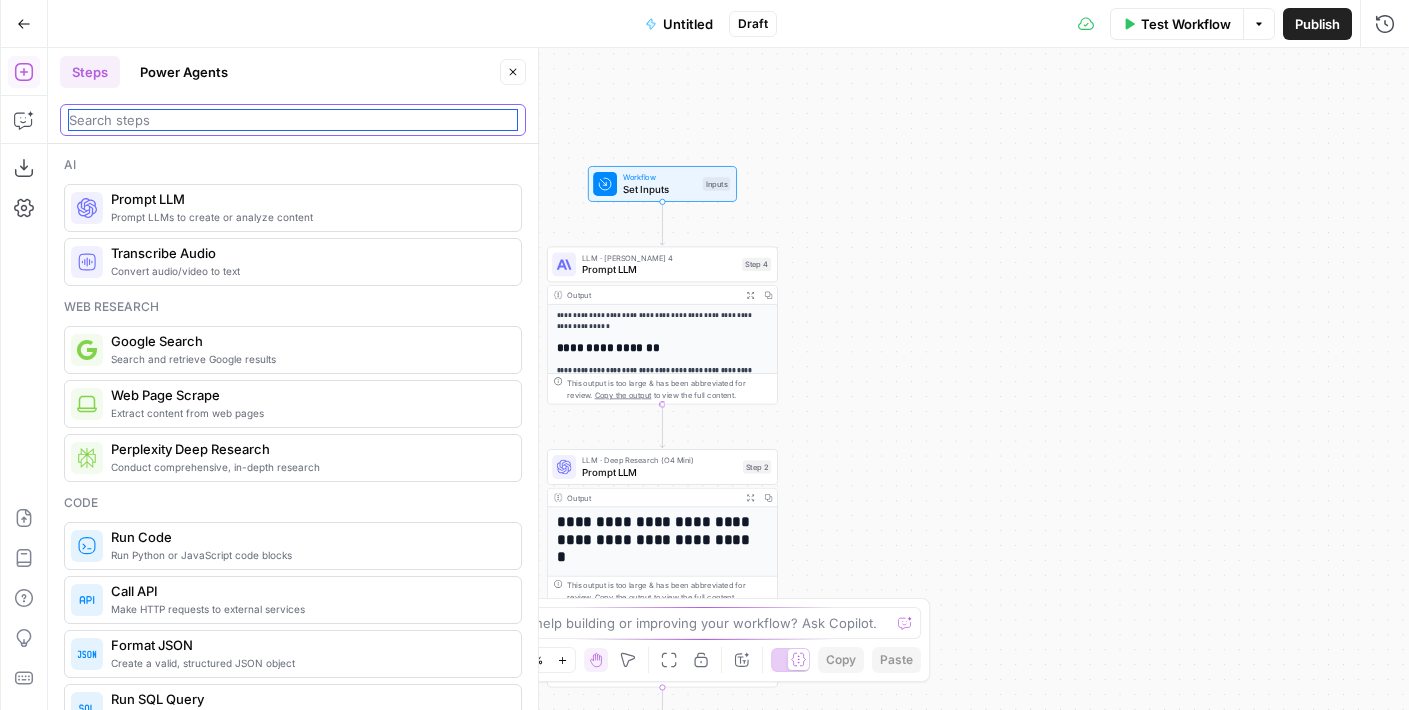 click at bounding box center (293, 120) 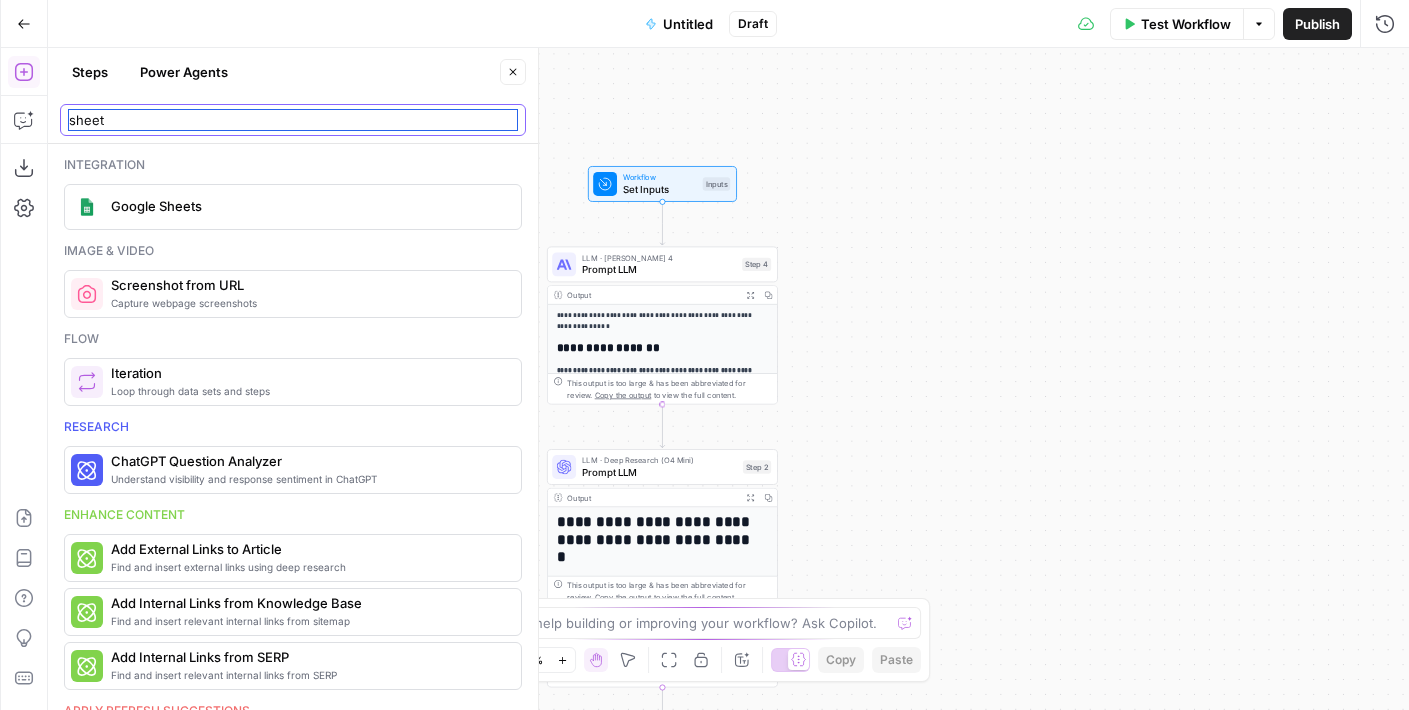 type on "sheet" 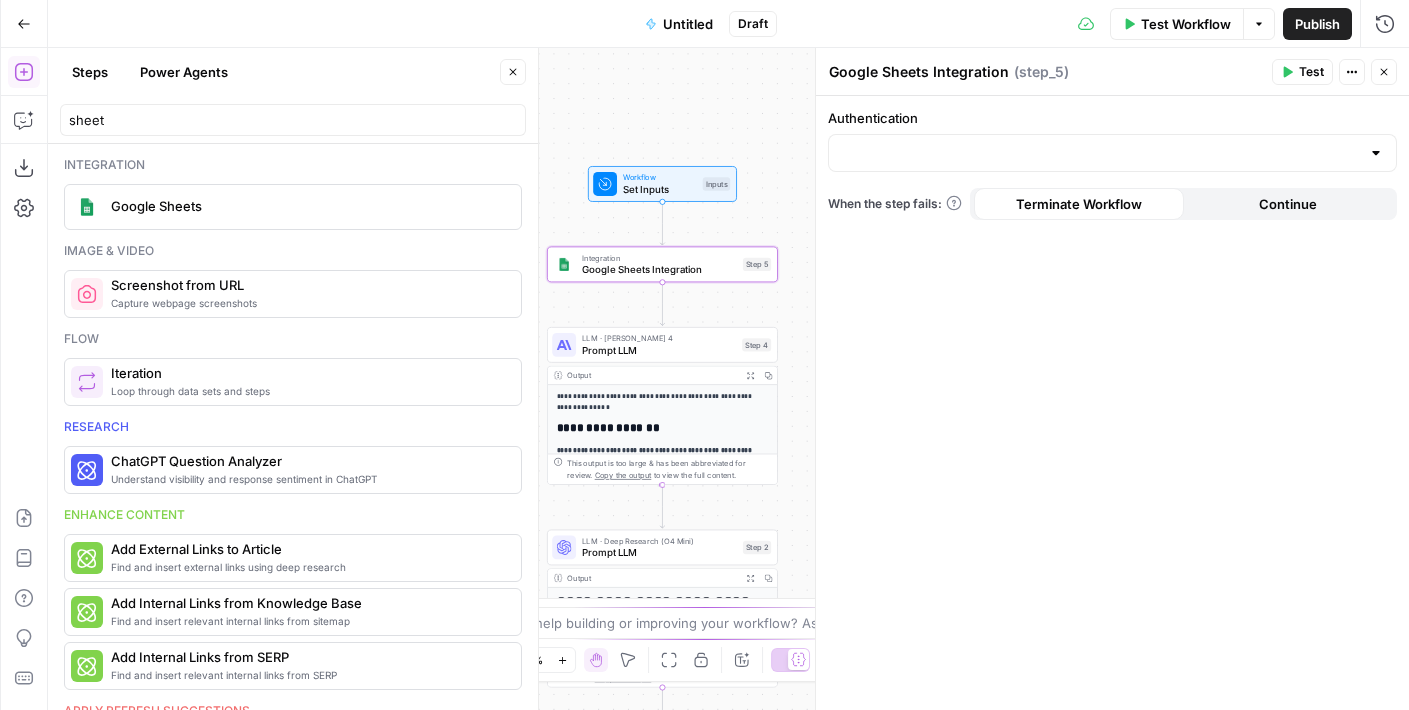 click on "If you terminate a workflow, your execution will stop. If you continue, the step will provide an error with the code and message, in addition to the output which will be null." at bounding box center [953, 138] 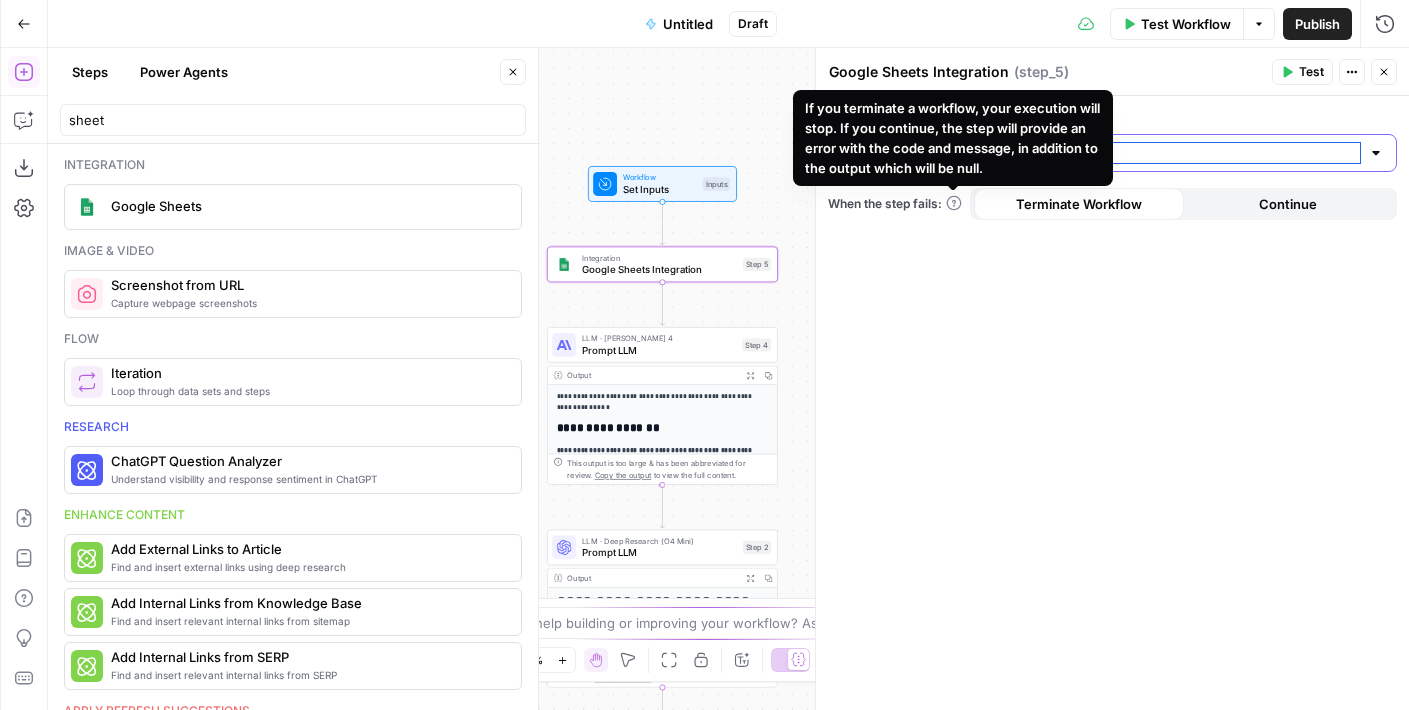 click on "Authentication" at bounding box center [1100, 153] 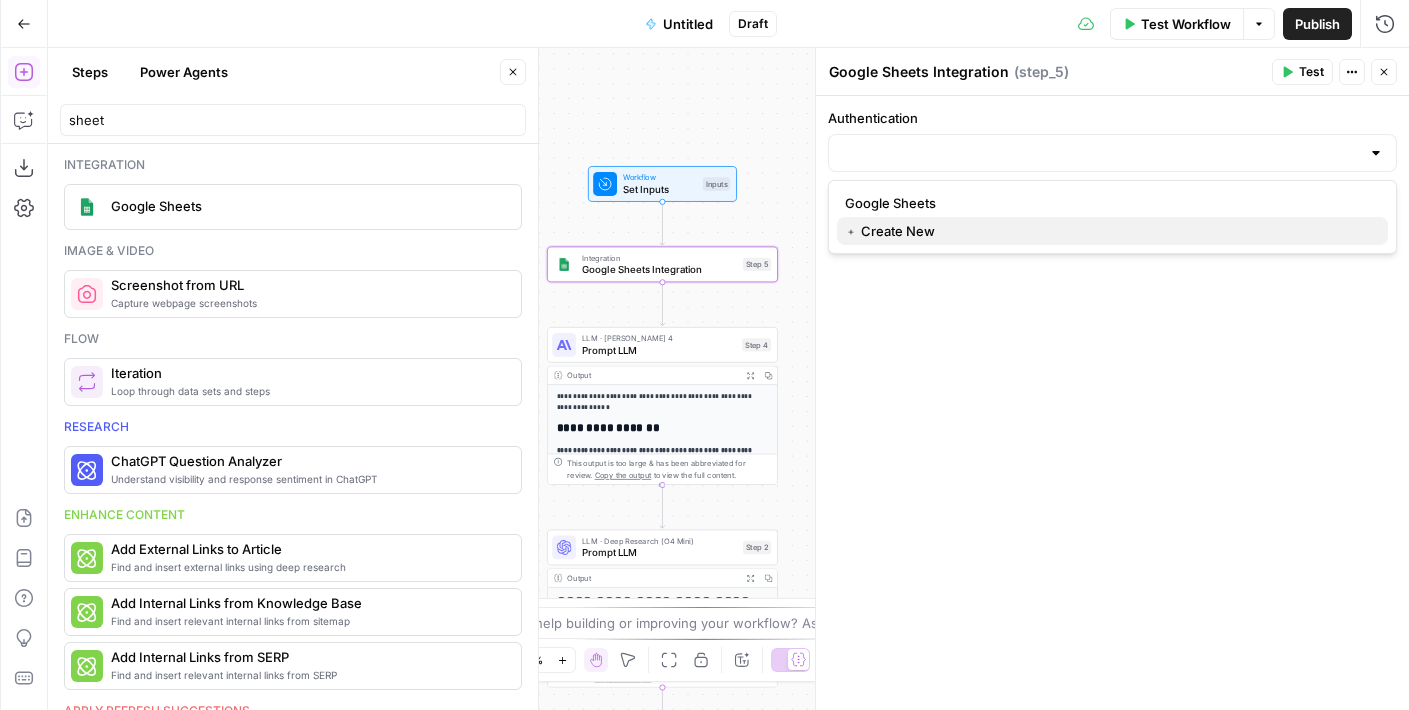click on "﹢ Create New" at bounding box center [1112, 231] 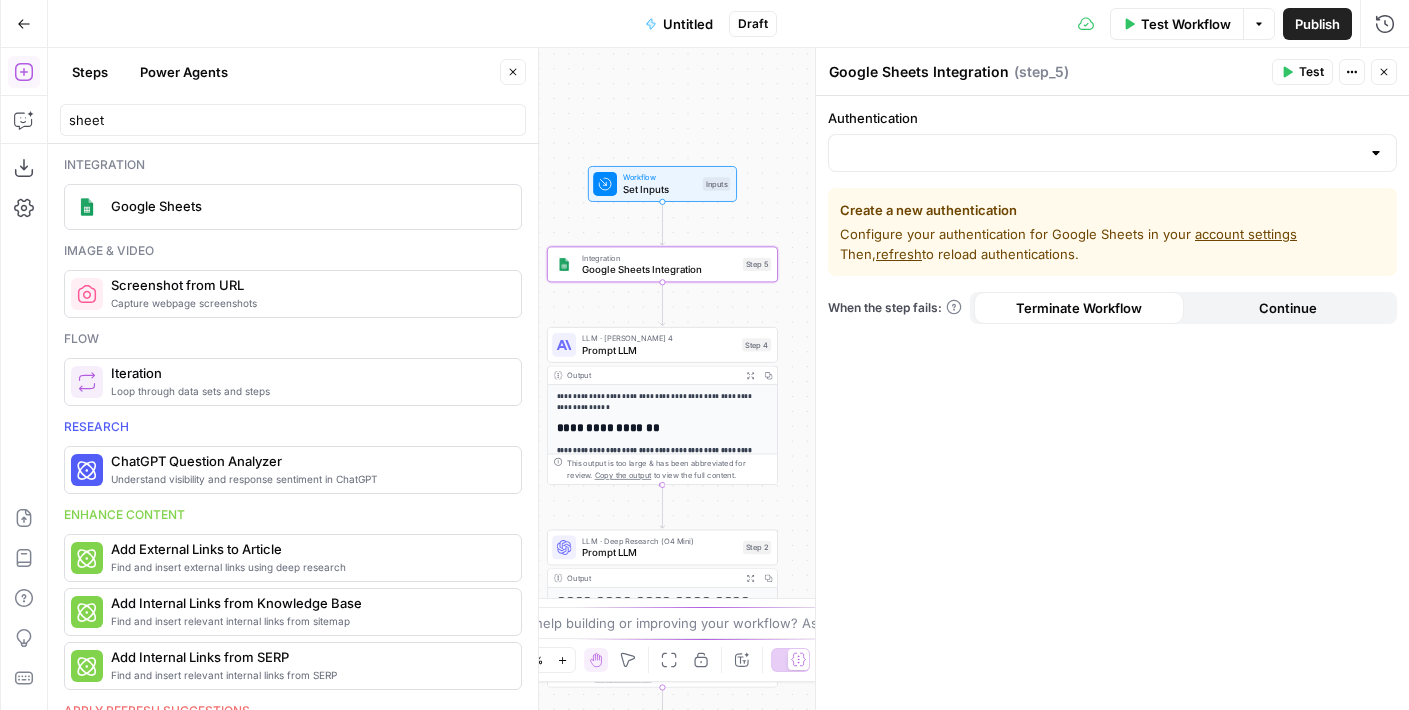 click on "account settings" at bounding box center (1246, 234) 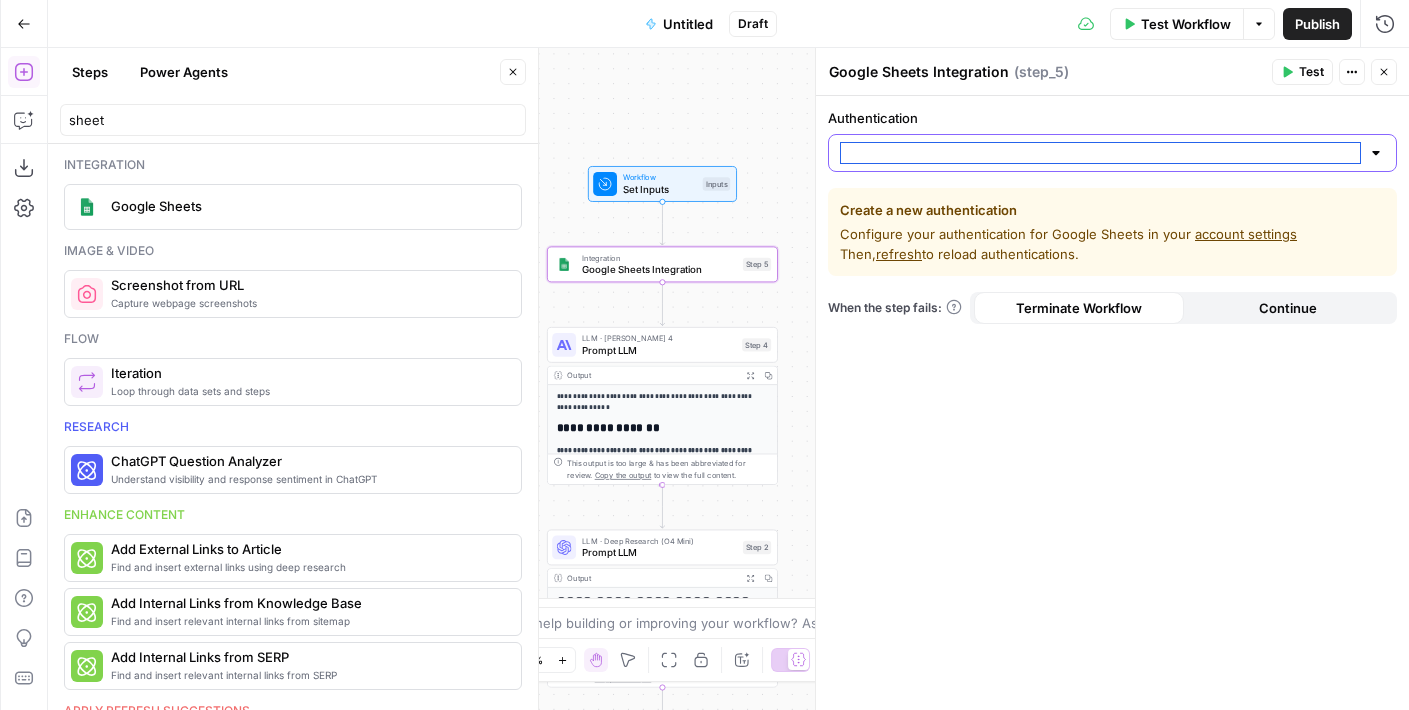 click on "Authentication" at bounding box center [1100, 153] 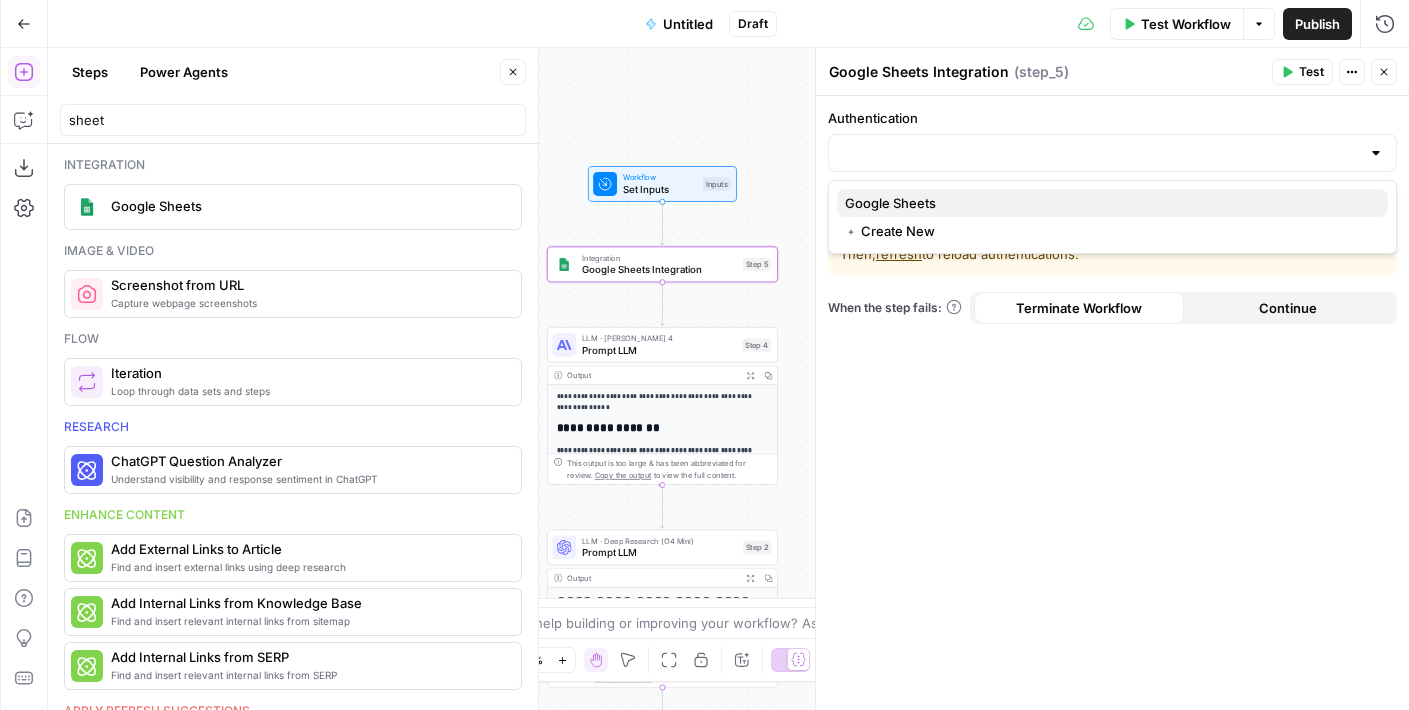 click on "Google Sheets" at bounding box center (890, 203) 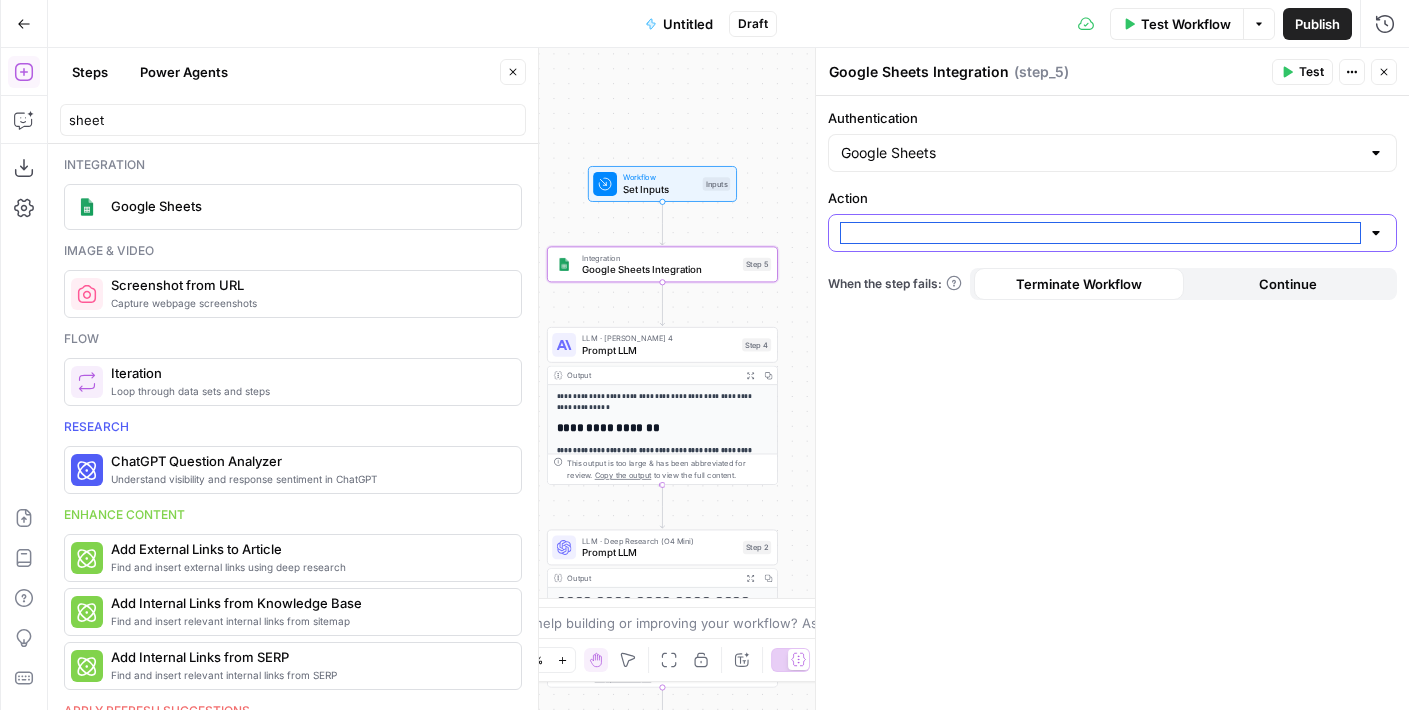 click on "Action" at bounding box center (1100, 233) 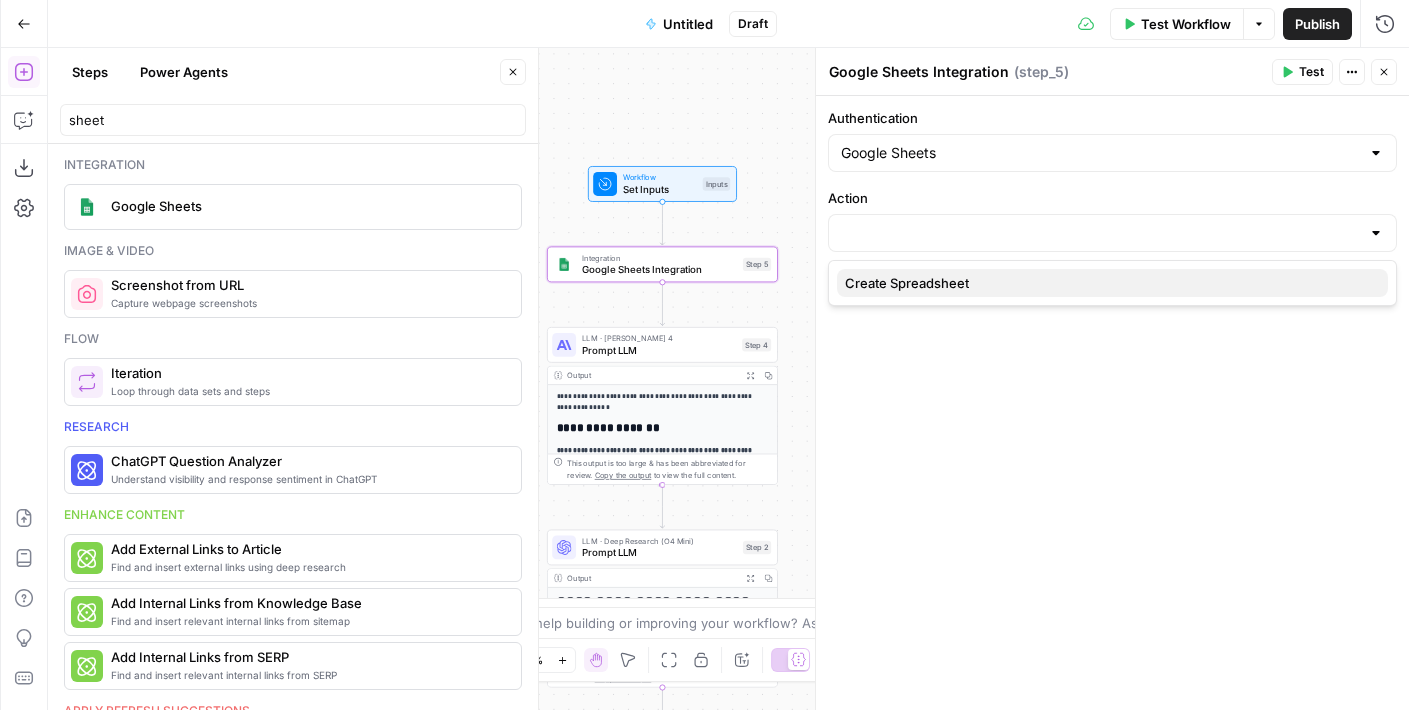 click on "Create Spreadsheet" at bounding box center [907, 283] 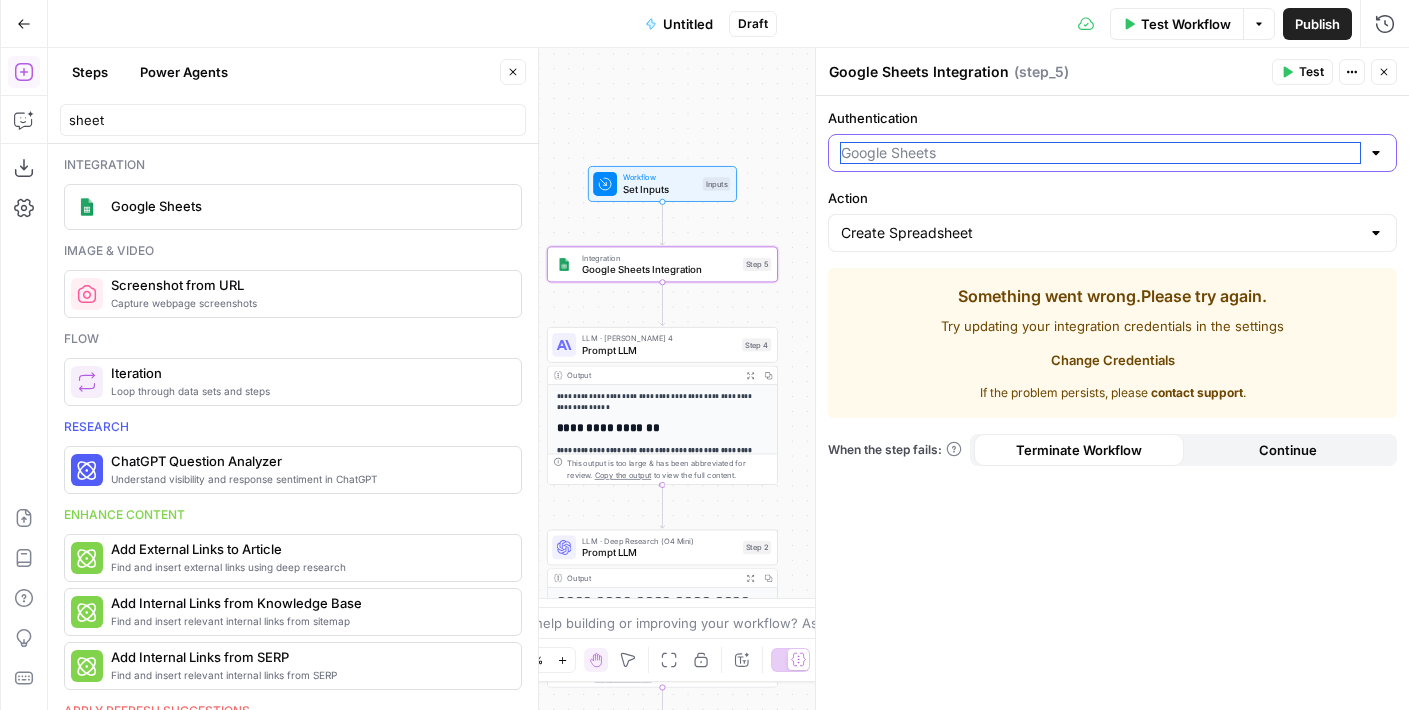 click on "Authentication" at bounding box center (1100, 153) 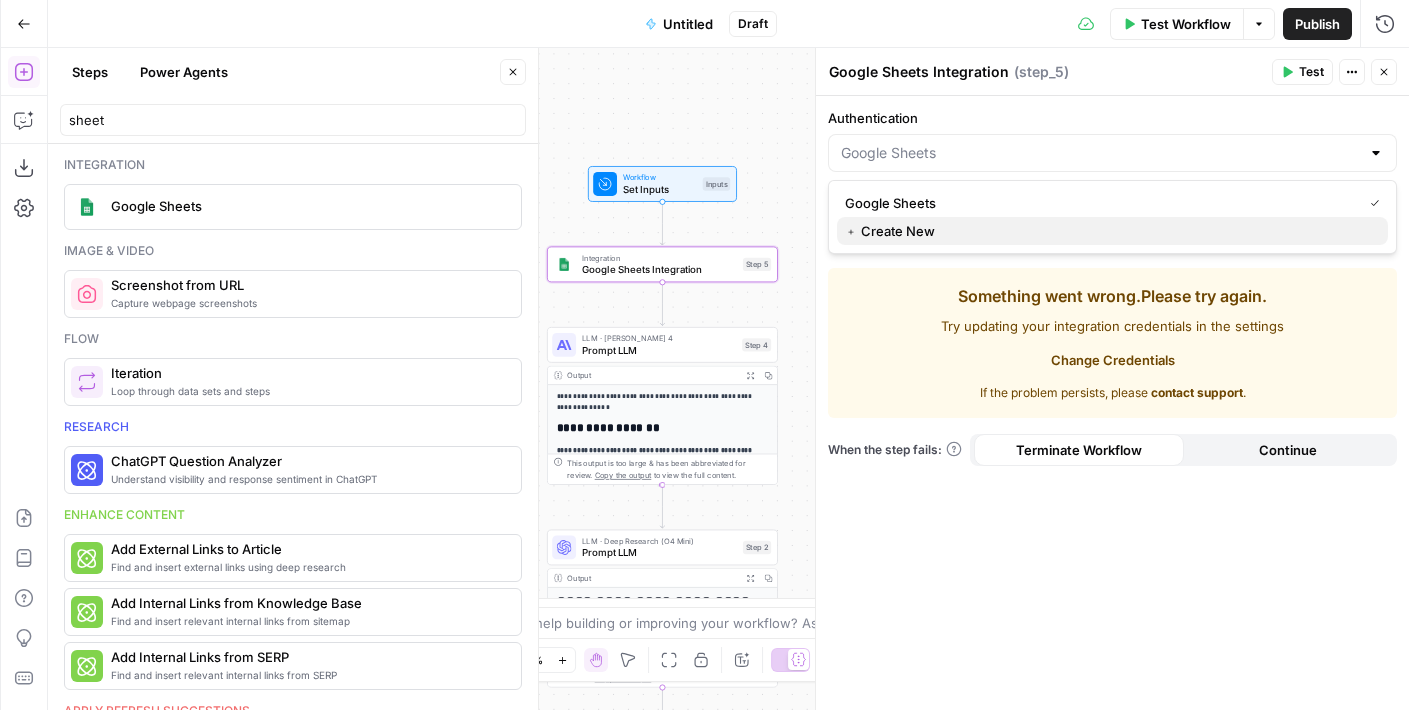 click on "﹢ Create New" at bounding box center (1112, 231) 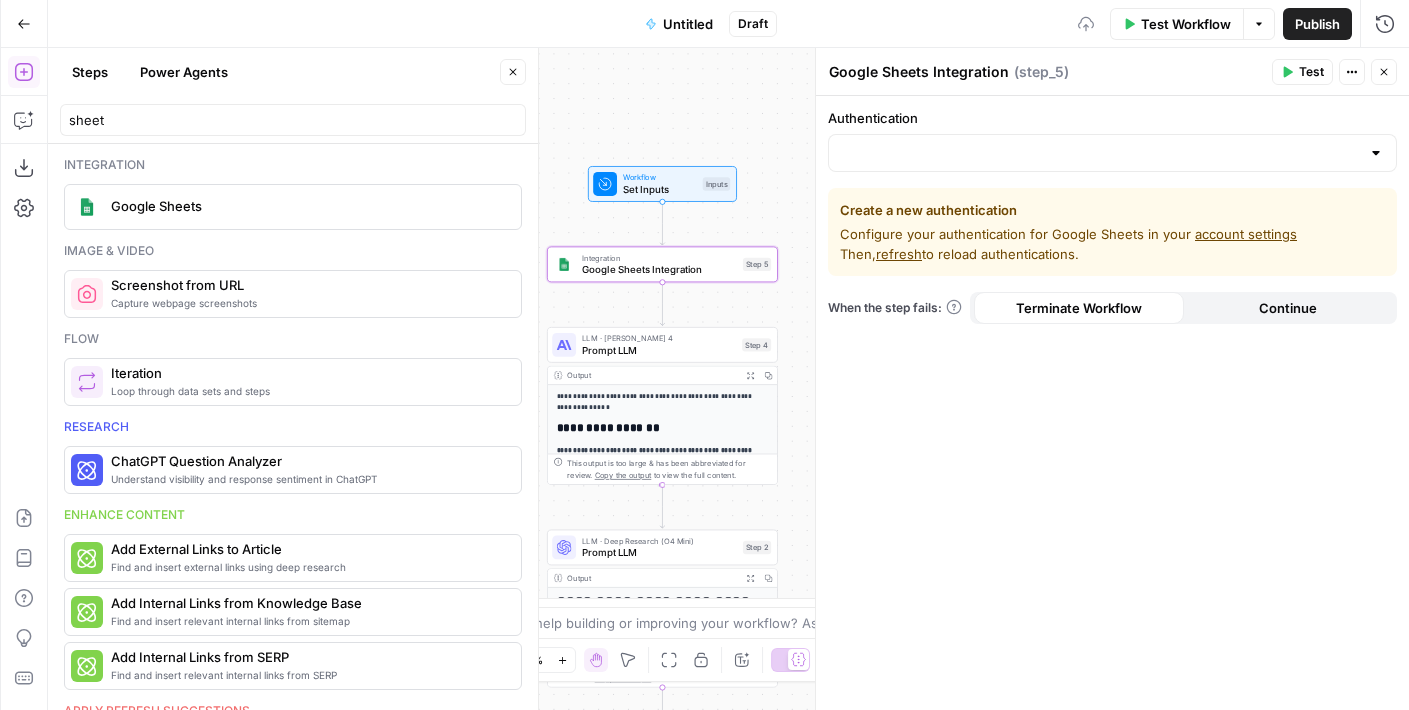 click on "account settings" at bounding box center (1246, 234) 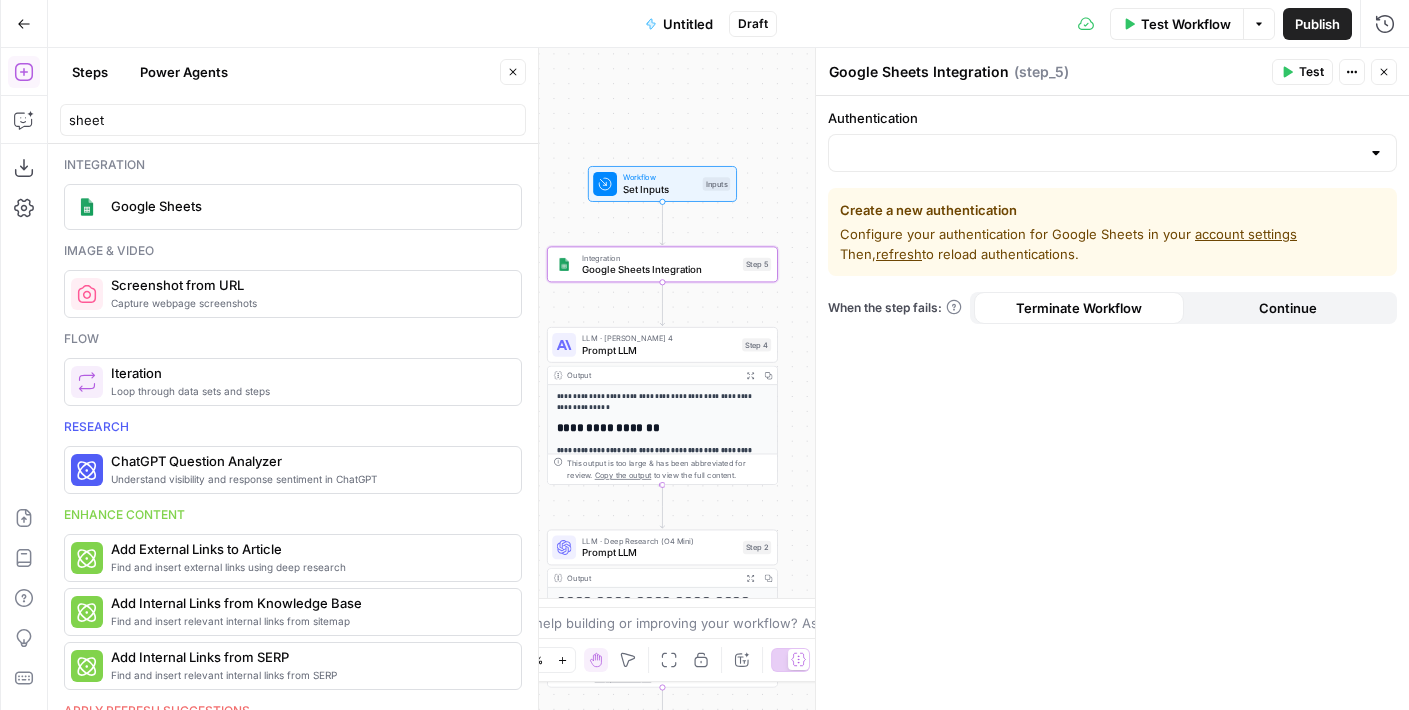 click on "refresh" at bounding box center [899, 254] 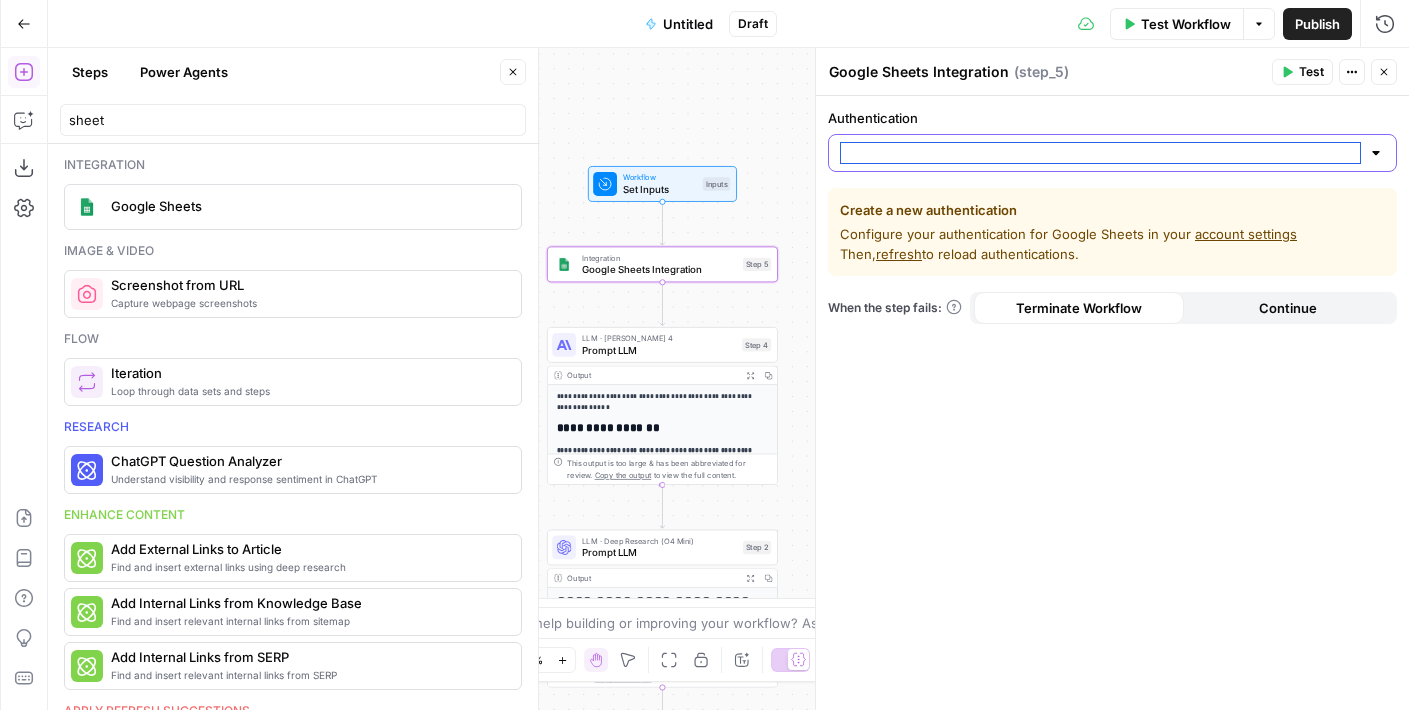 click on "Authentication" at bounding box center (1100, 153) 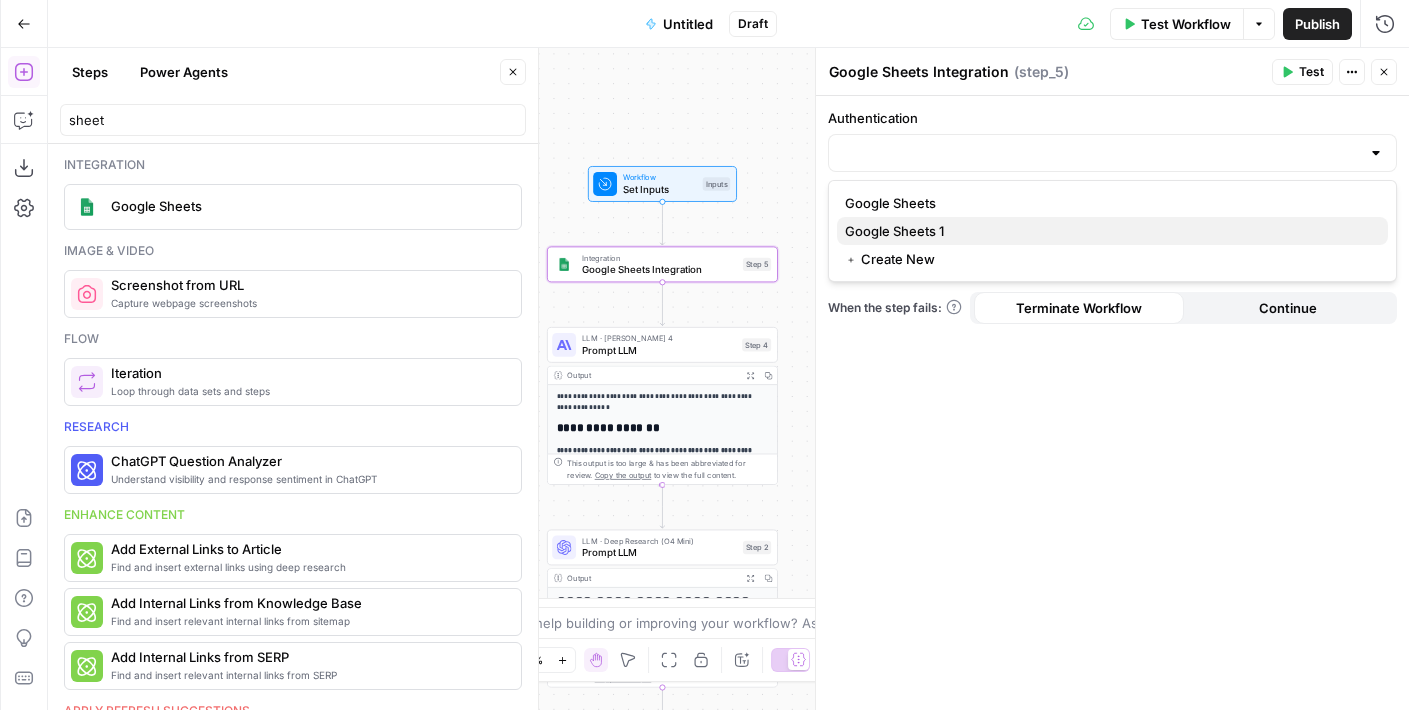 click on "Google Sheets 1" at bounding box center (1112, 231) 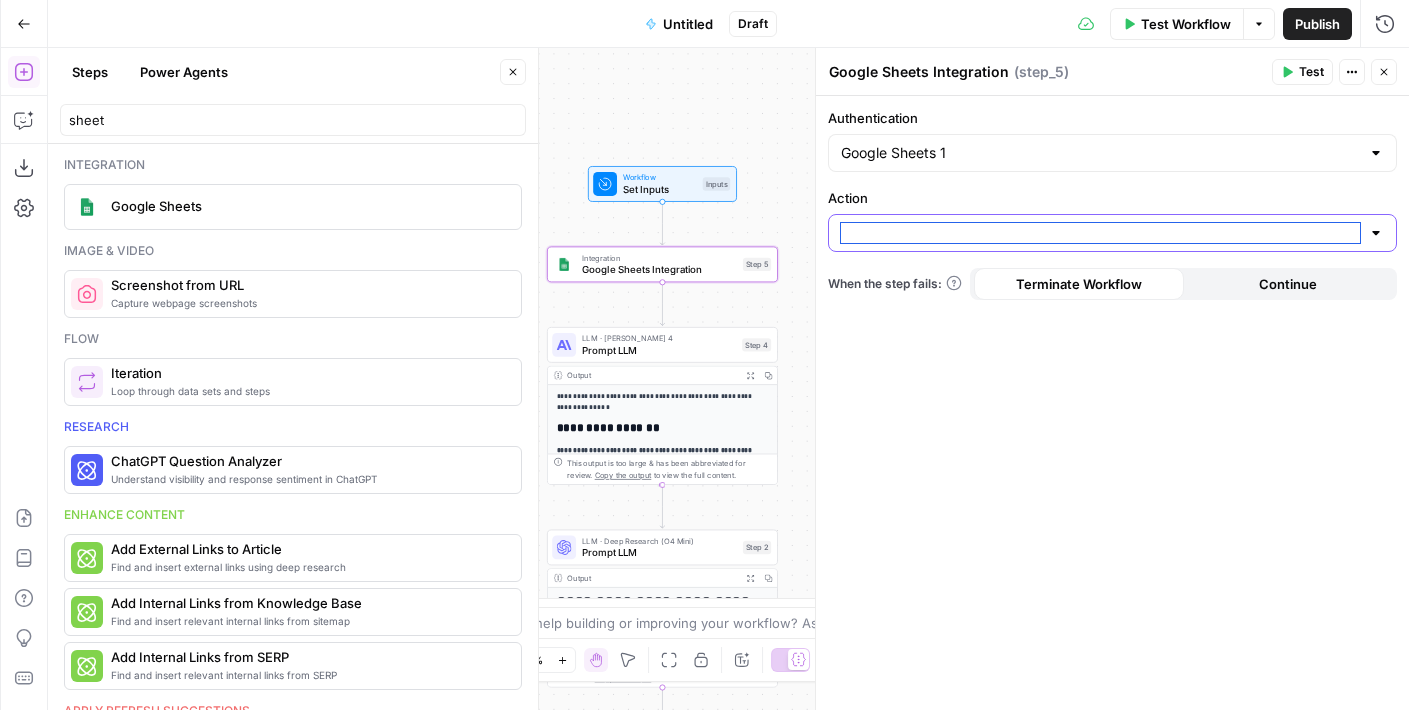 click on "Action" at bounding box center (1100, 233) 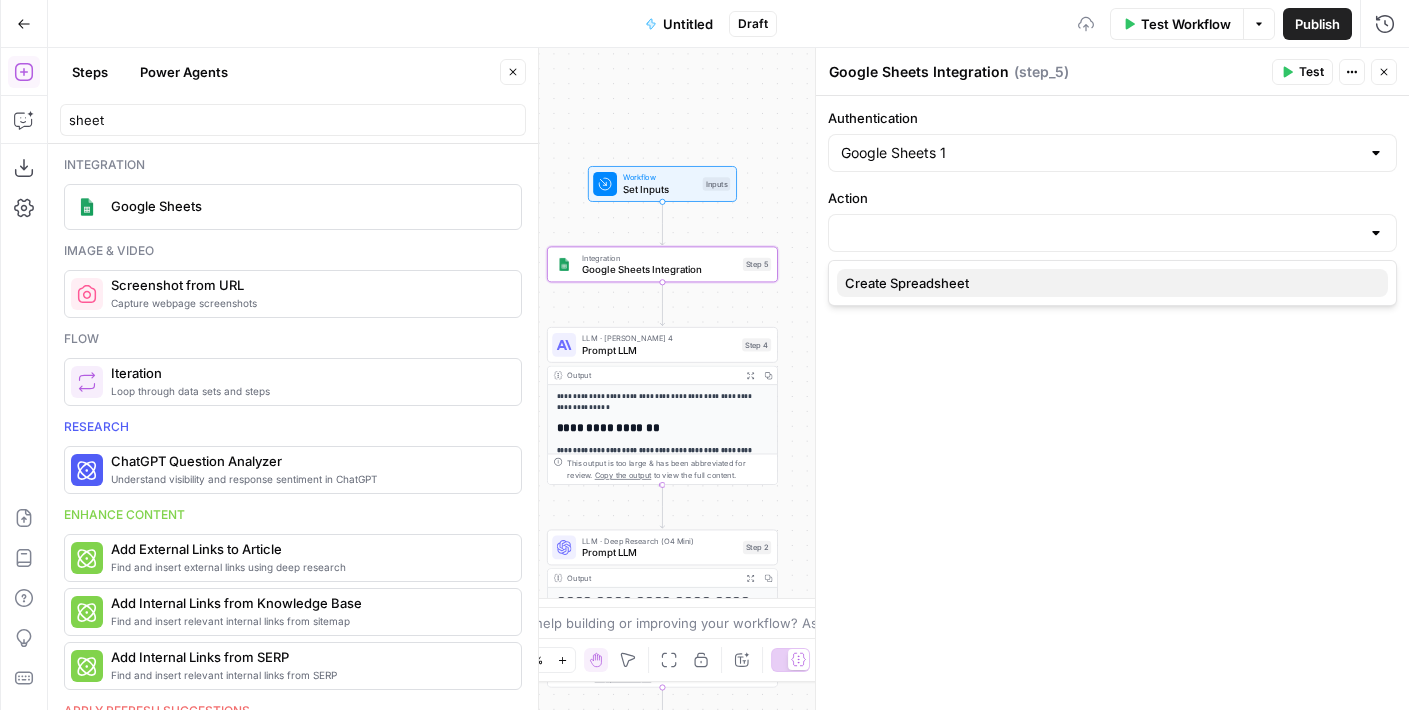 click on "Create Spreadsheet" at bounding box center (907, 283) 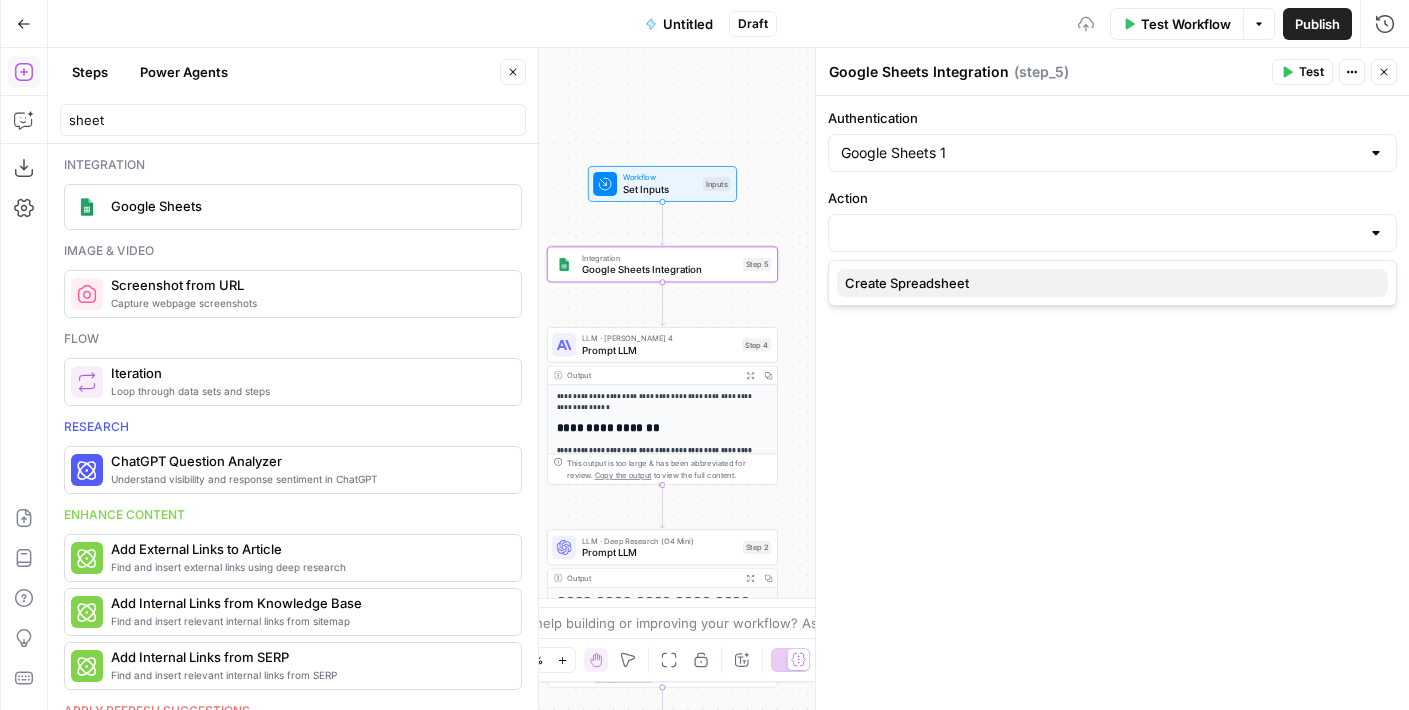 type on "Create Spreadsheet" 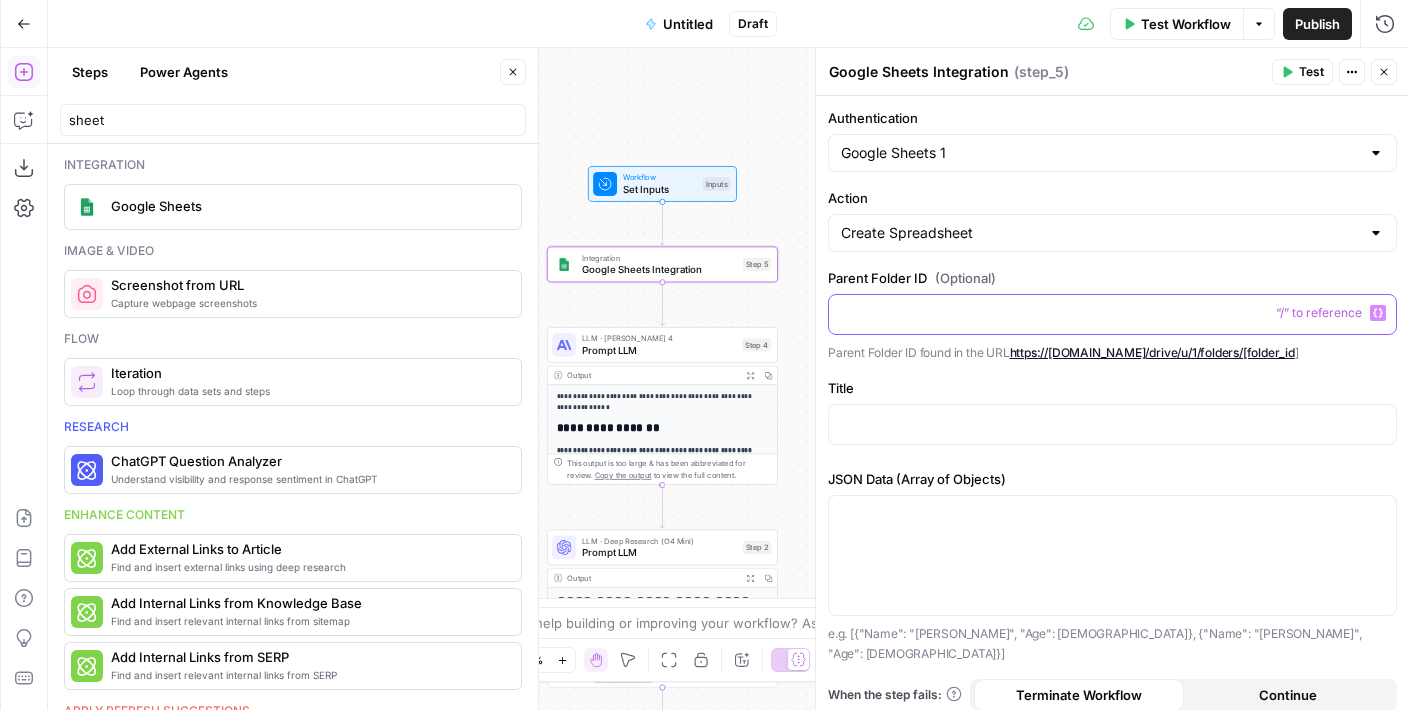 click at bounding box center (1112, 313) 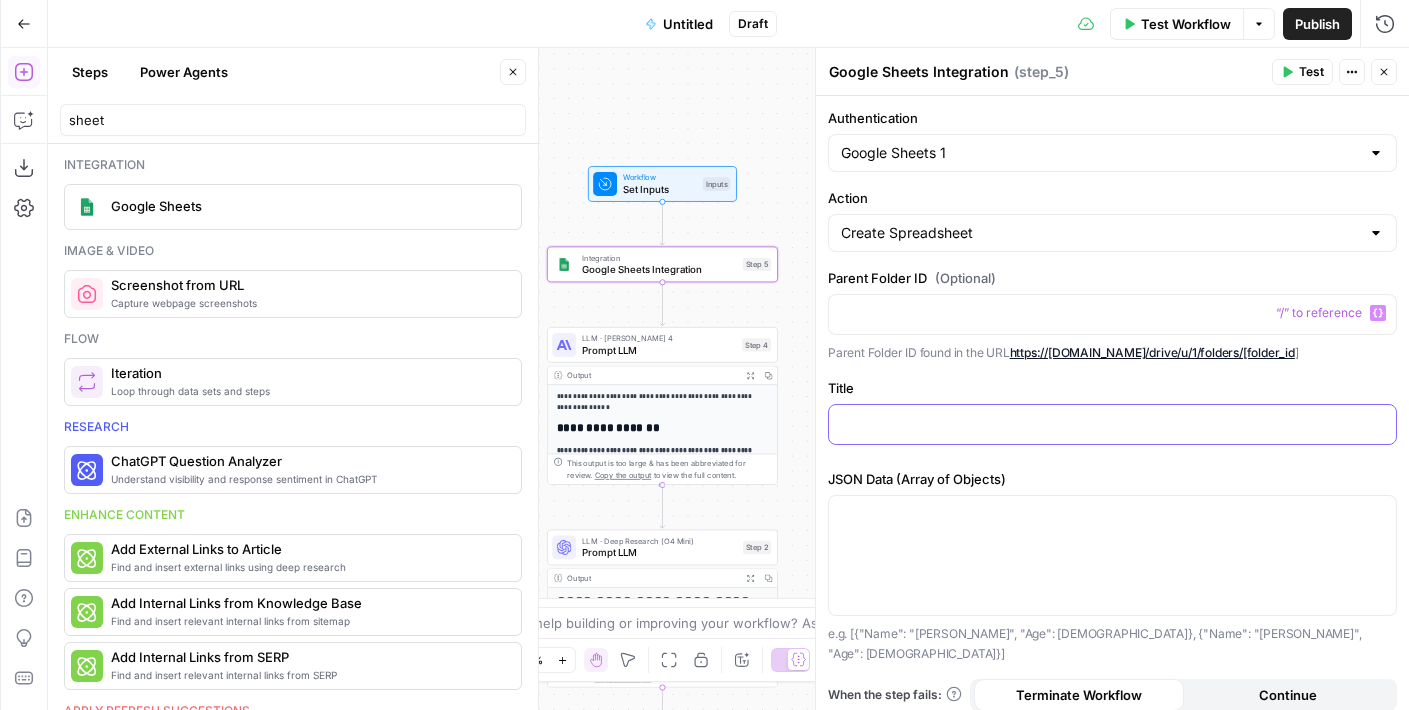 click at bounding box center (1112, 423) 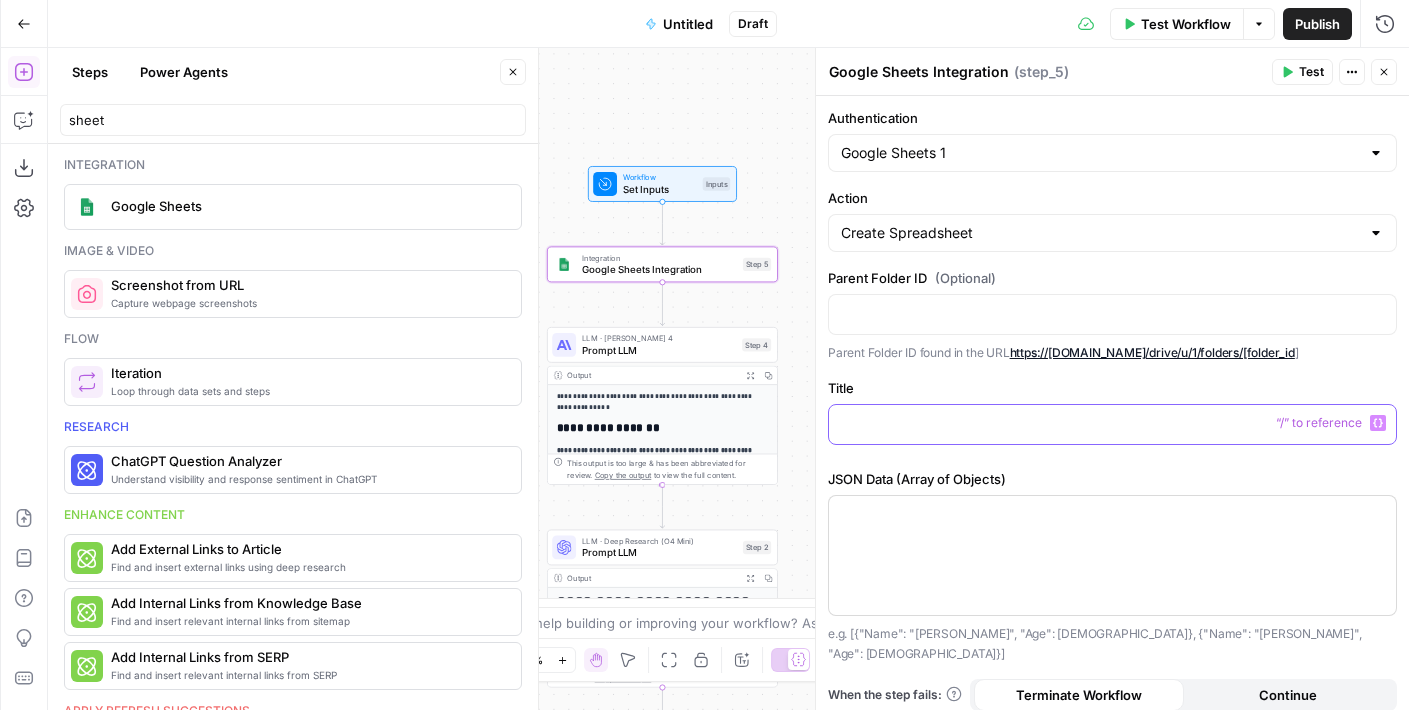 type 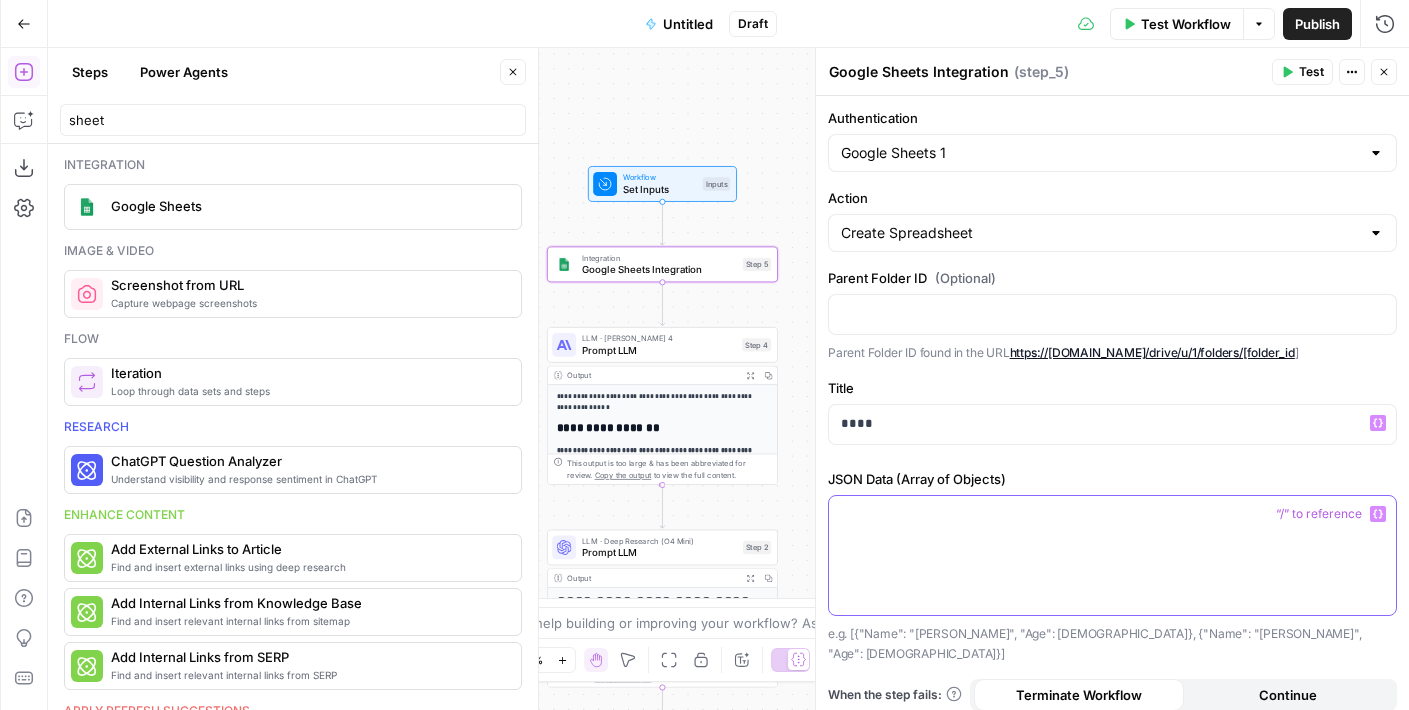 click at bounding box center (1112, 555) 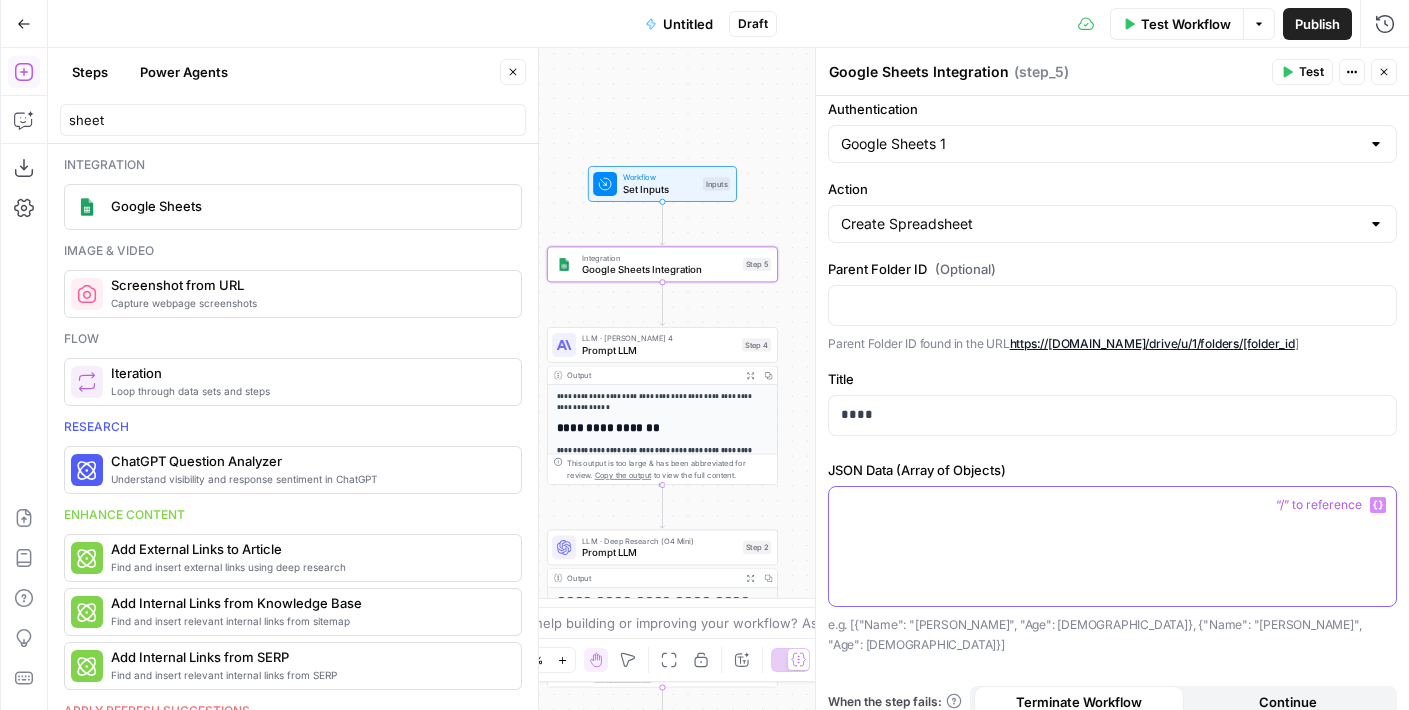 scroll, scrollTop: 0, scrollLeft: 0, axis: both 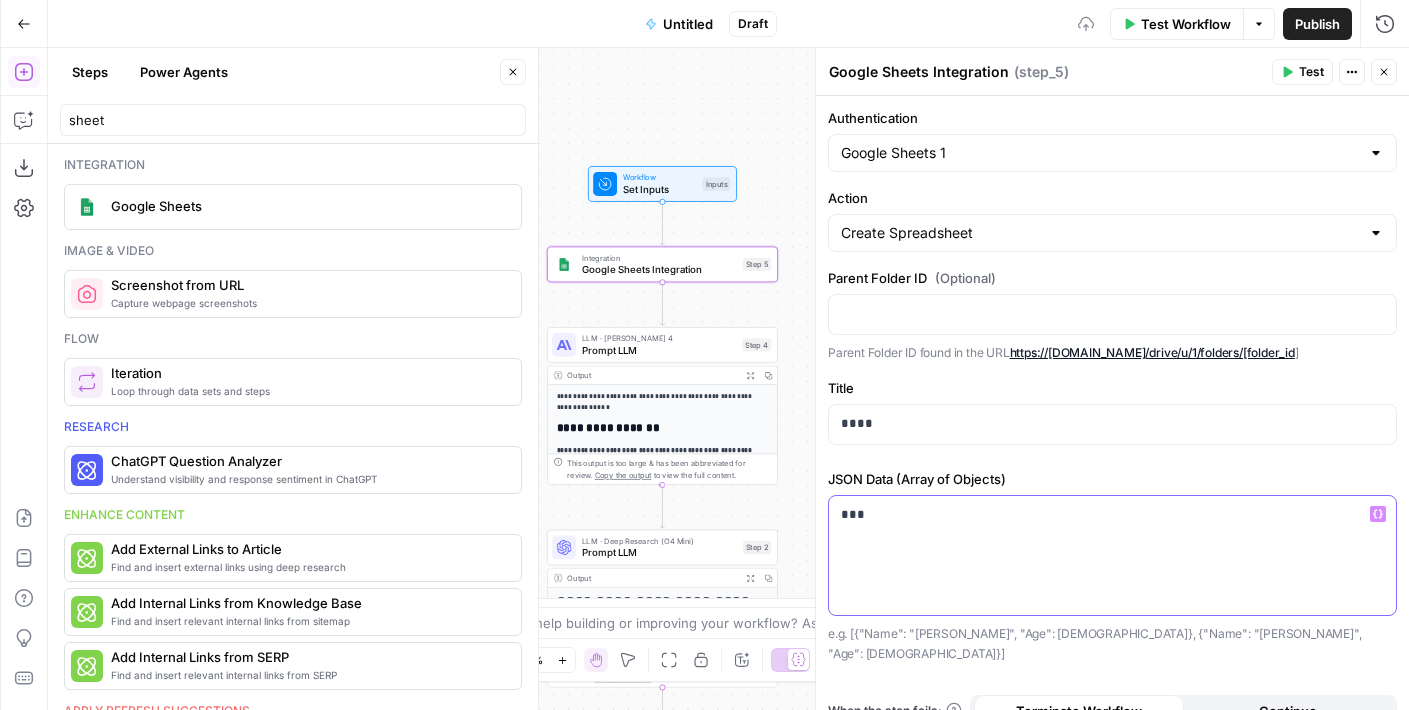 type 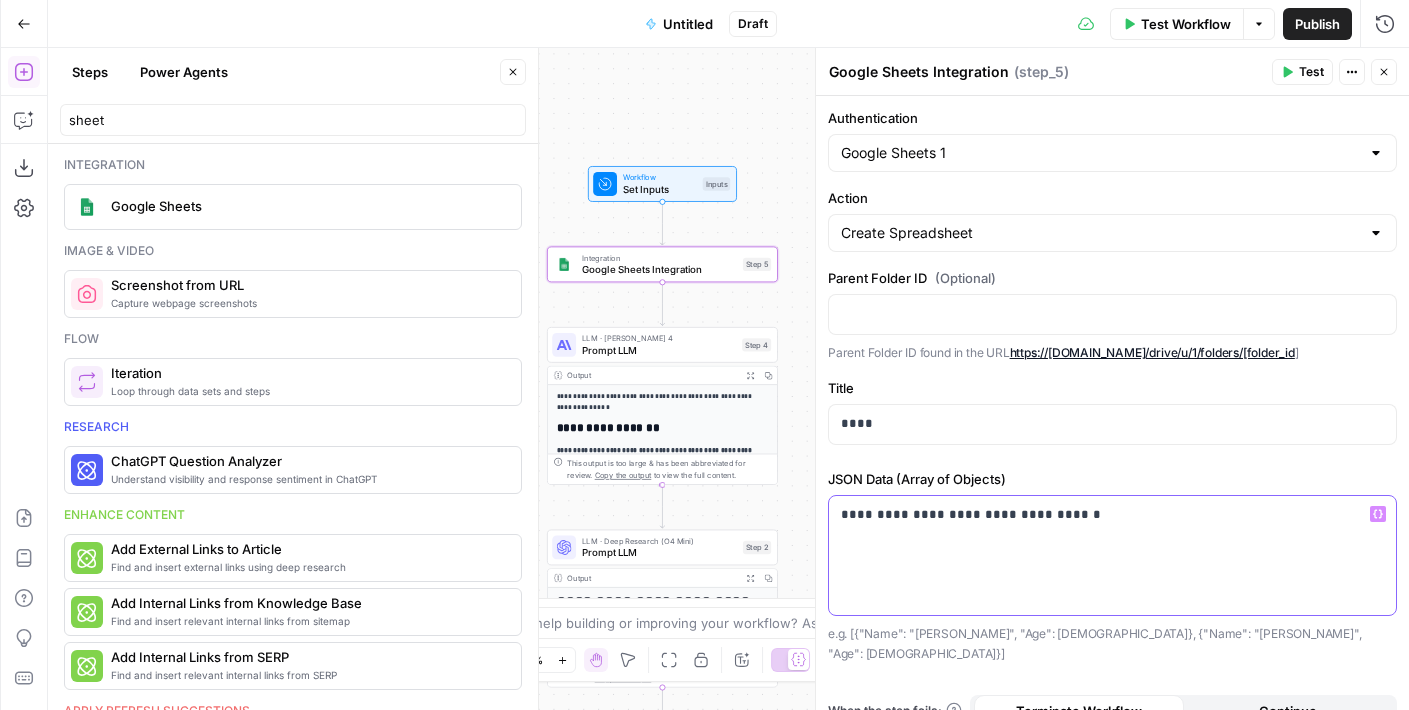 click on "**********" at bounding box center (1105, 514) 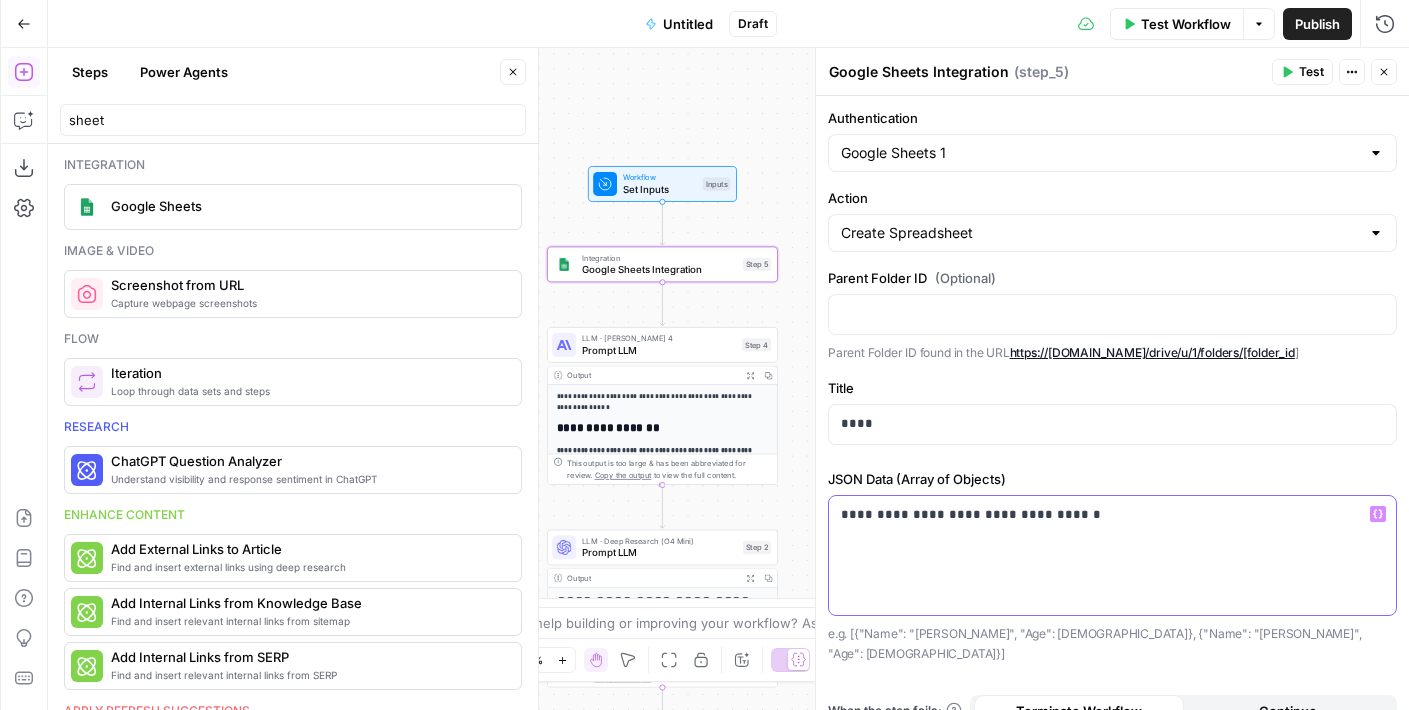 click on "**********" at bounding box center (1105, 514) 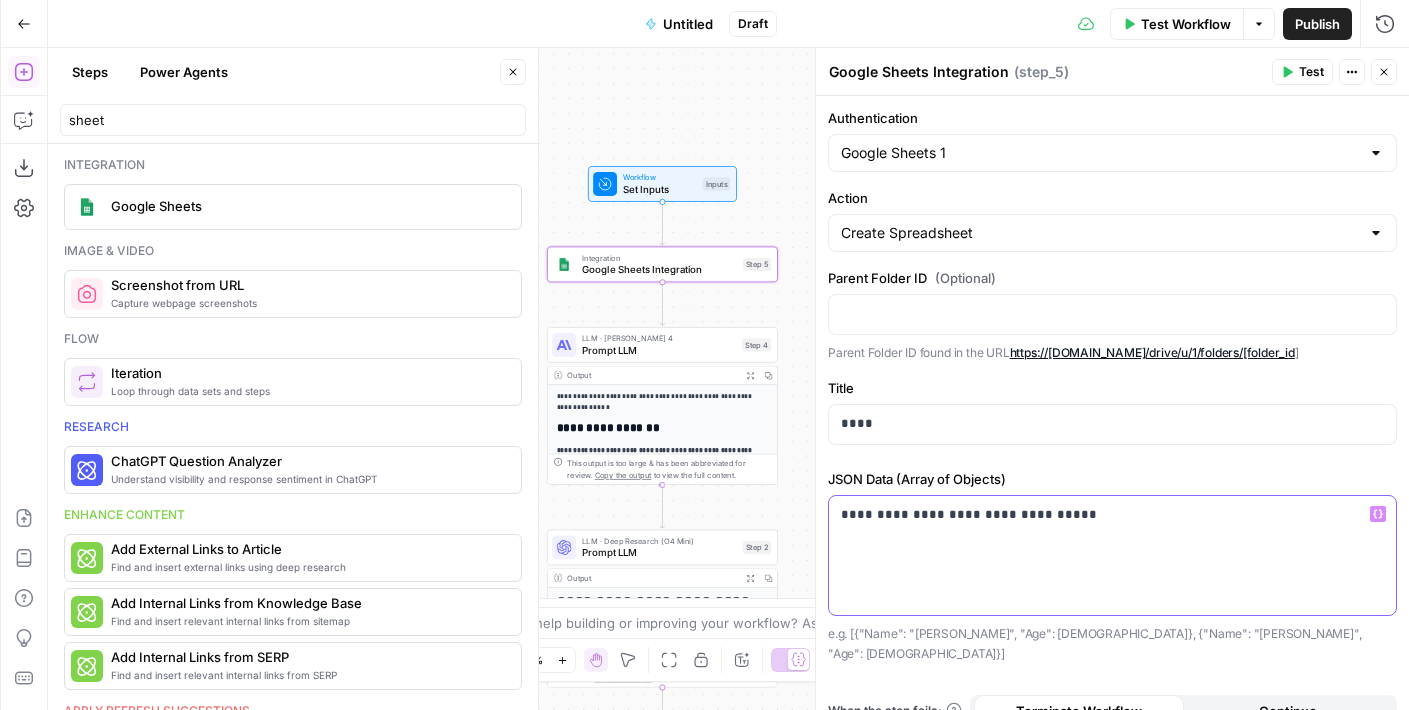 click on "**********" at bounding box center [1105, 514] 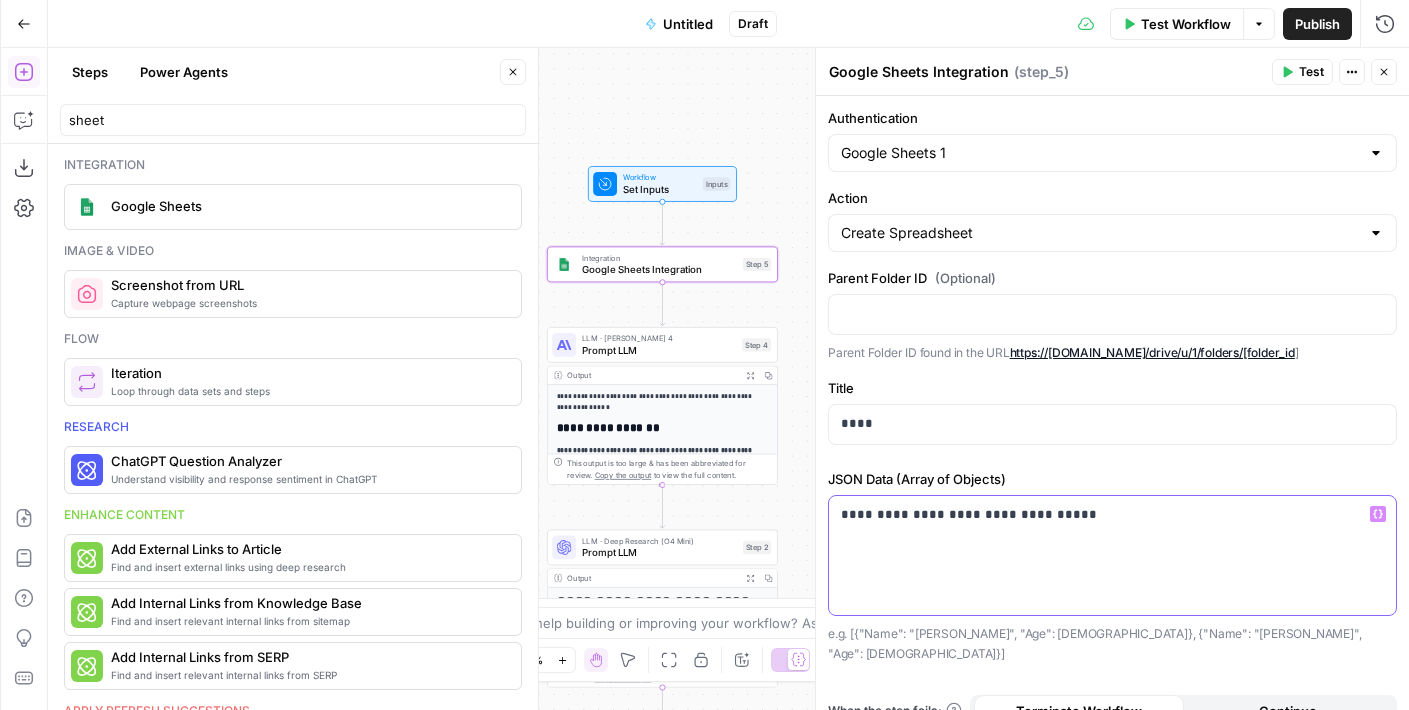click on "**********" at bounding box center (1105, 514) 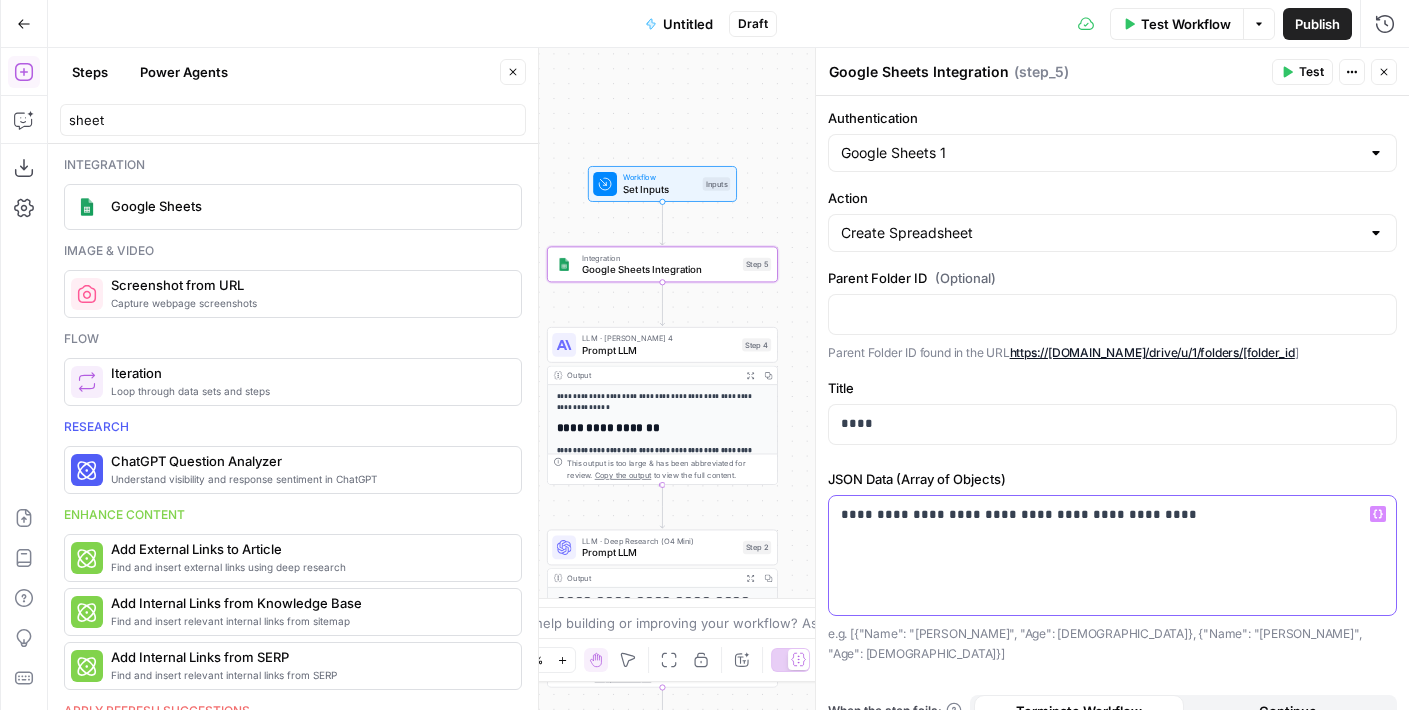click on "**********" at bounding box center [1105, 514] 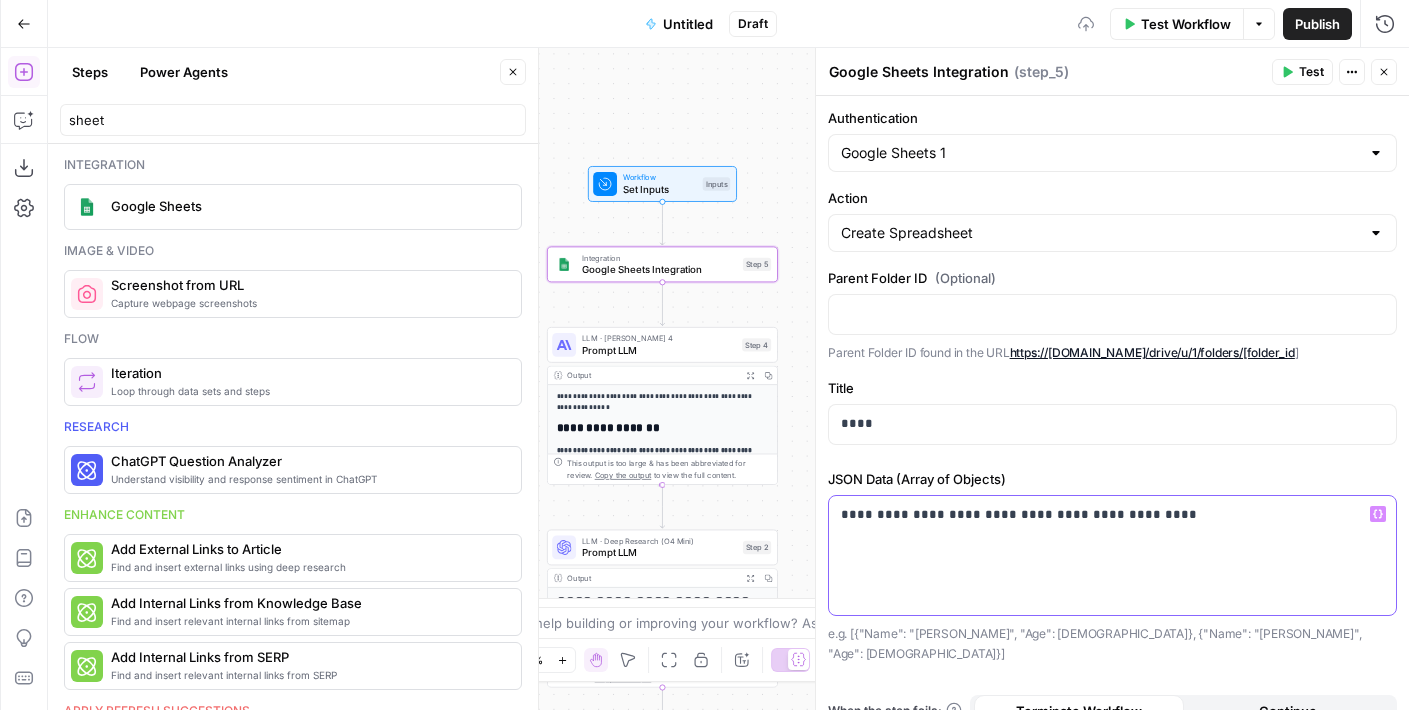 click on "**********" at bounding box center (1105, 514) 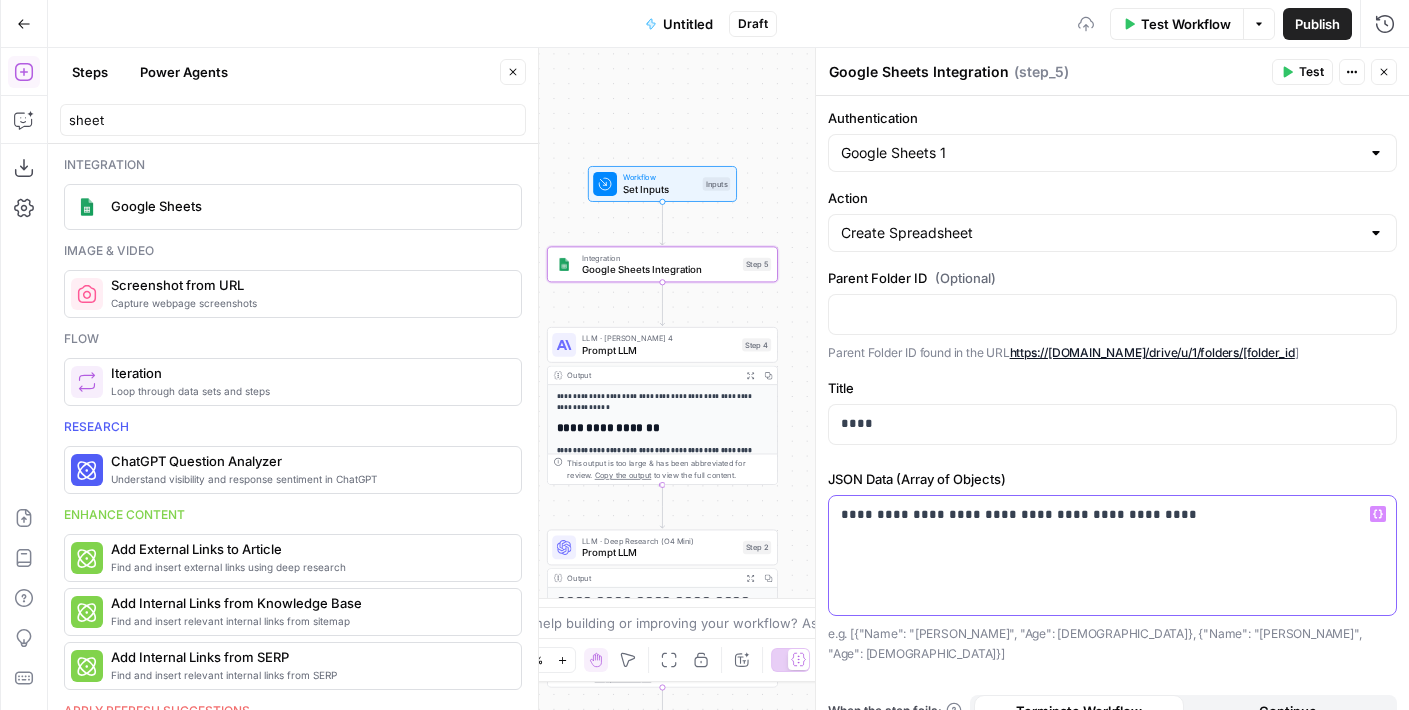 click on "**********" at bounding box center [1105, 514] 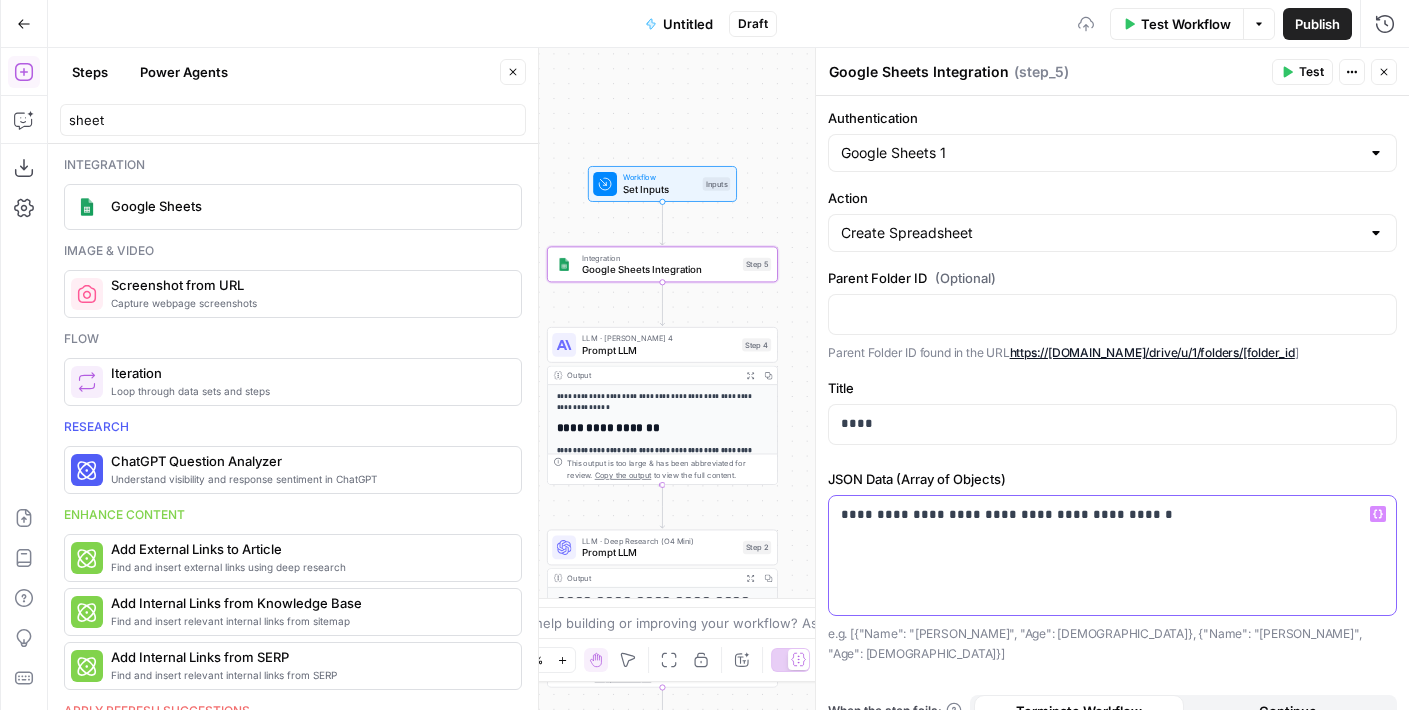 click on "**********" at bounding box center (1105, 514) 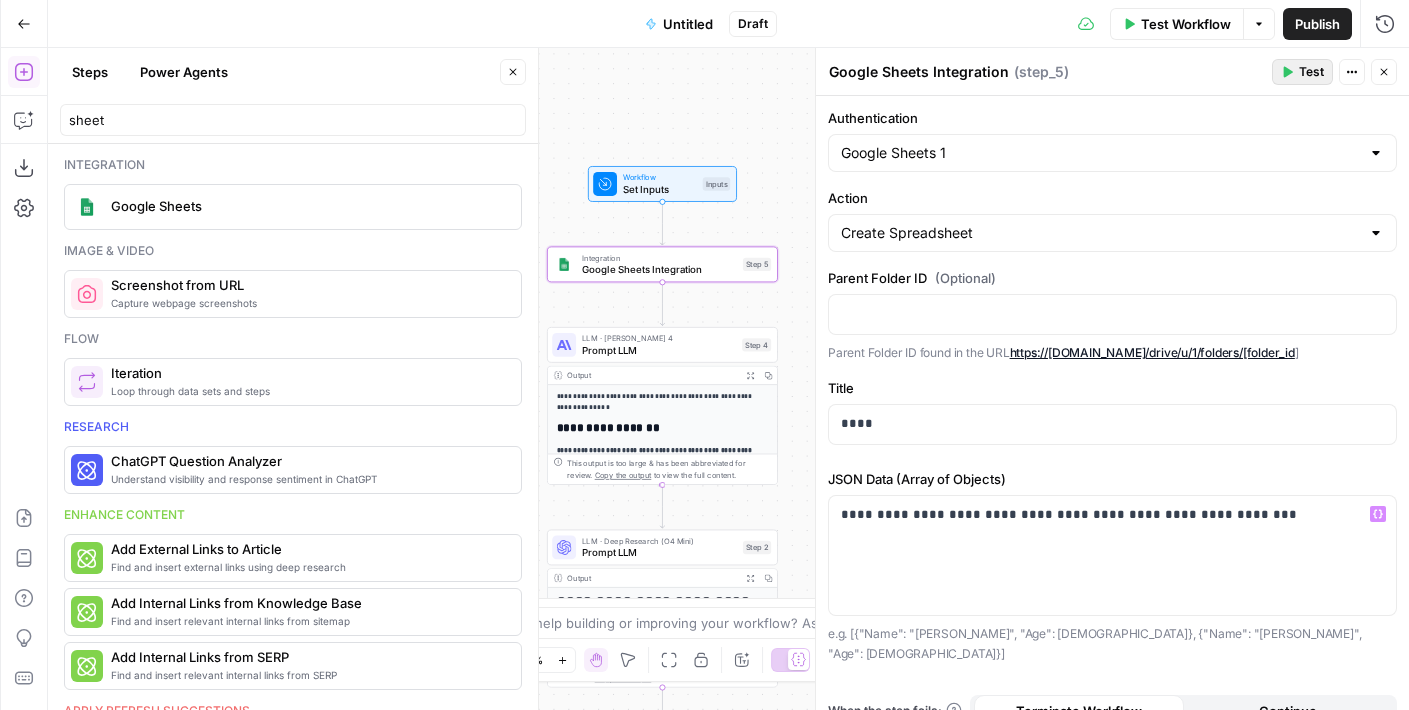 click on "Test" at bounding box center (1311, 72) 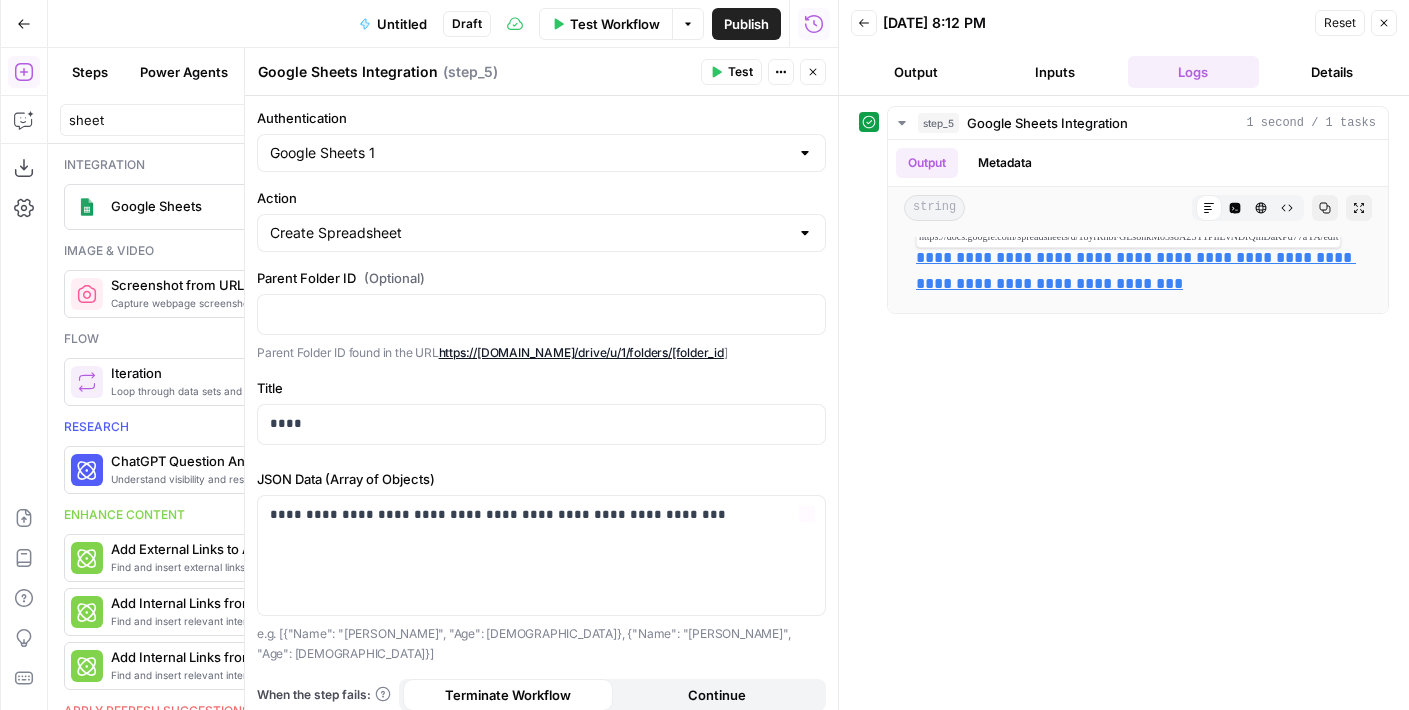 click on "**********" at bounding box center [1136, 270] 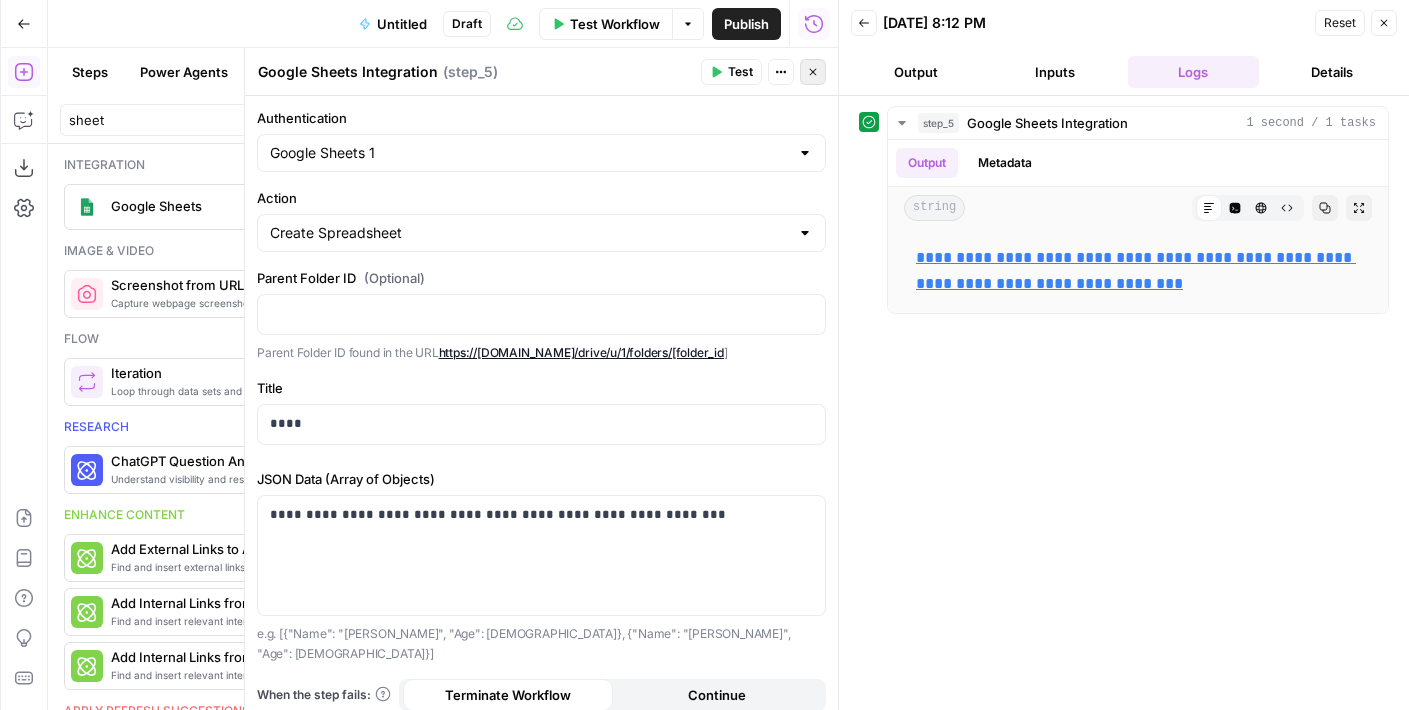 click on "Close" at bounding box center (813, 72) 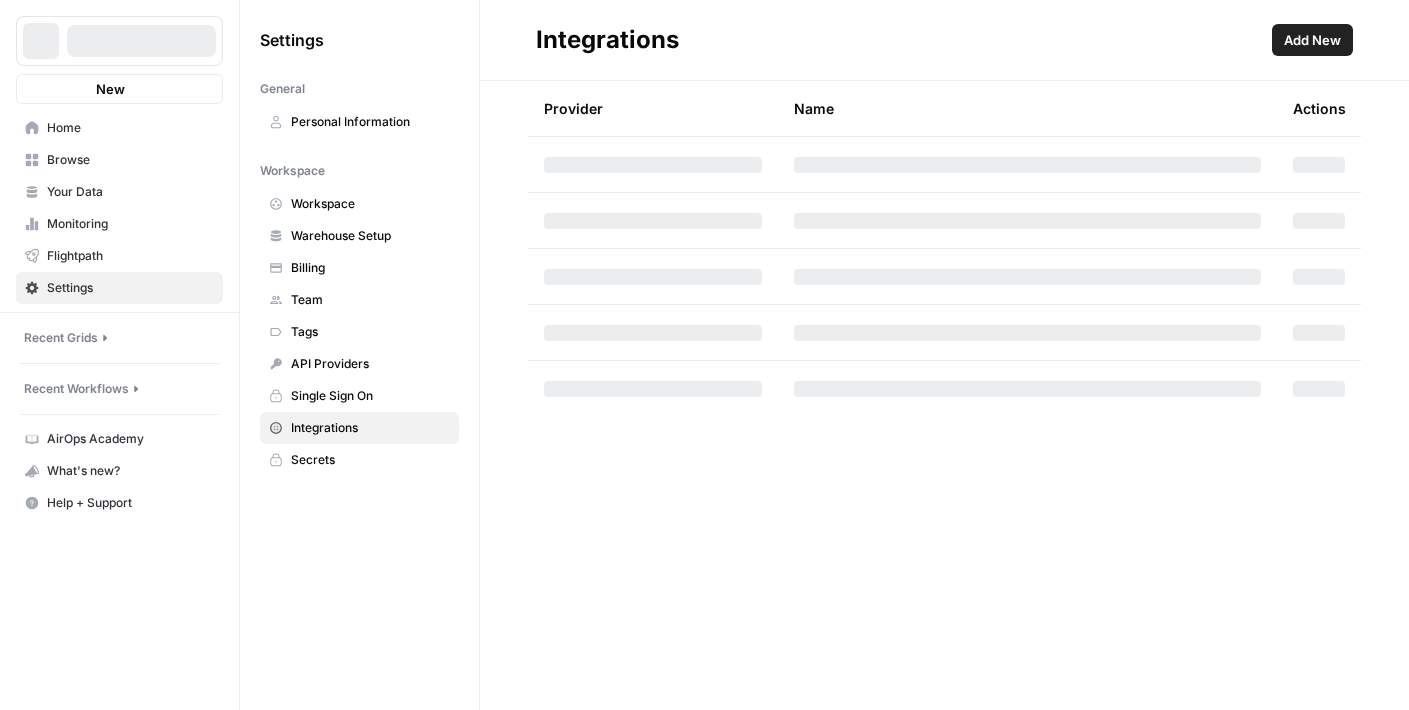 scroll, scrollTop: 0, scrollLeft: 0, axis: both 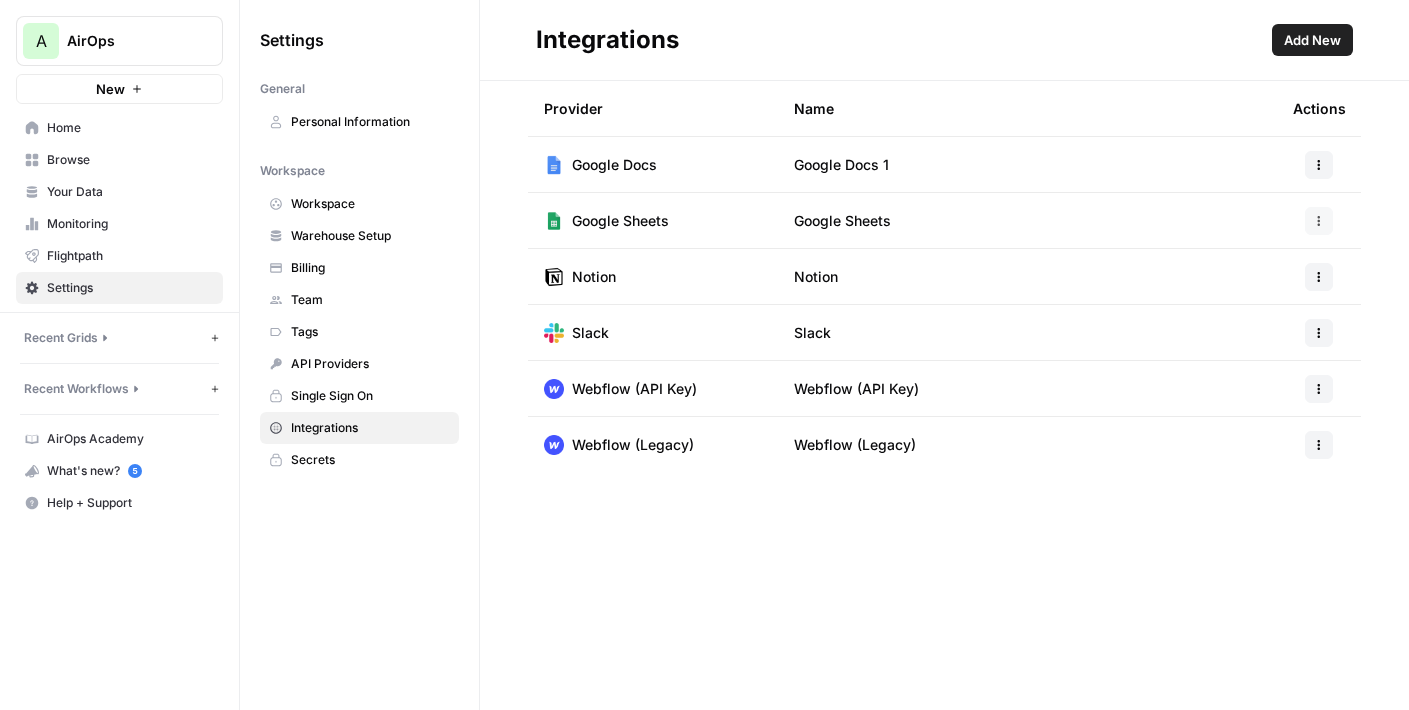 click at bounding box center (1319, 221) 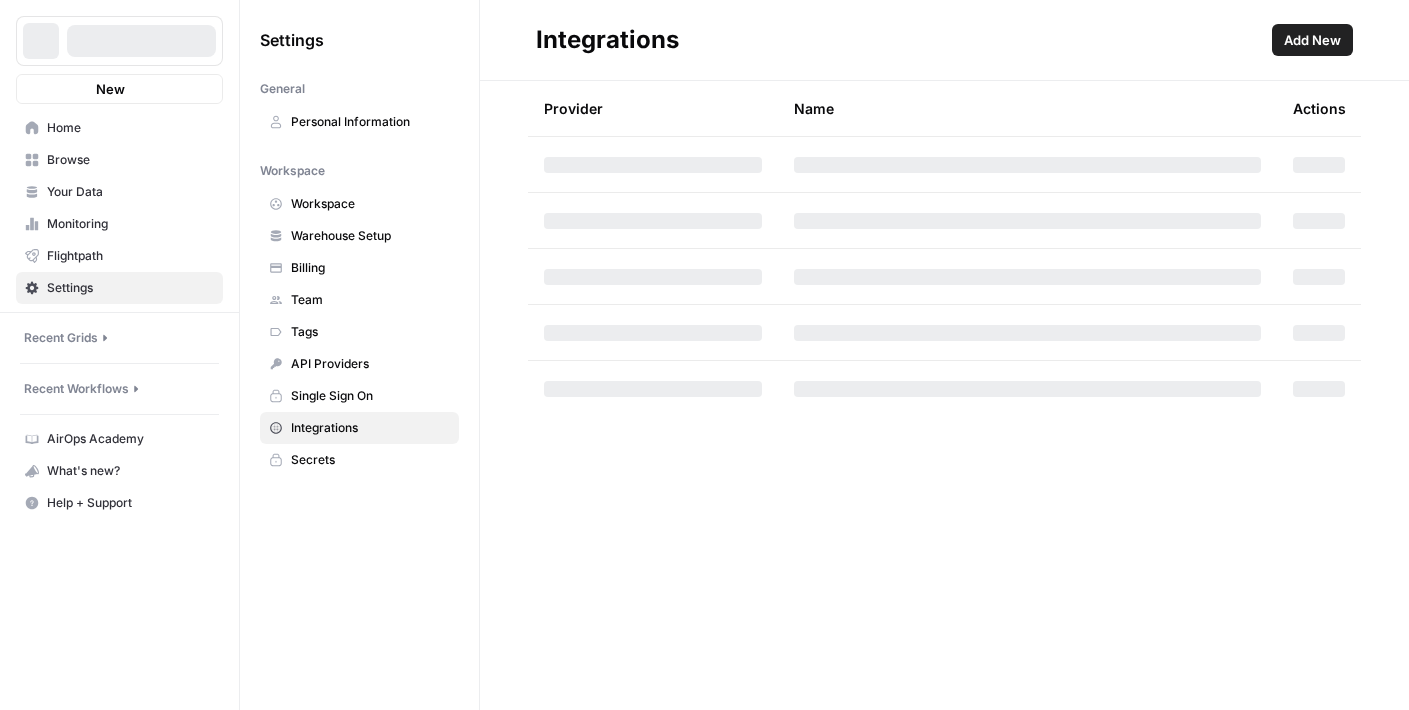 scroll, scrollTop: 0, scrollLeft: 0, axis: both 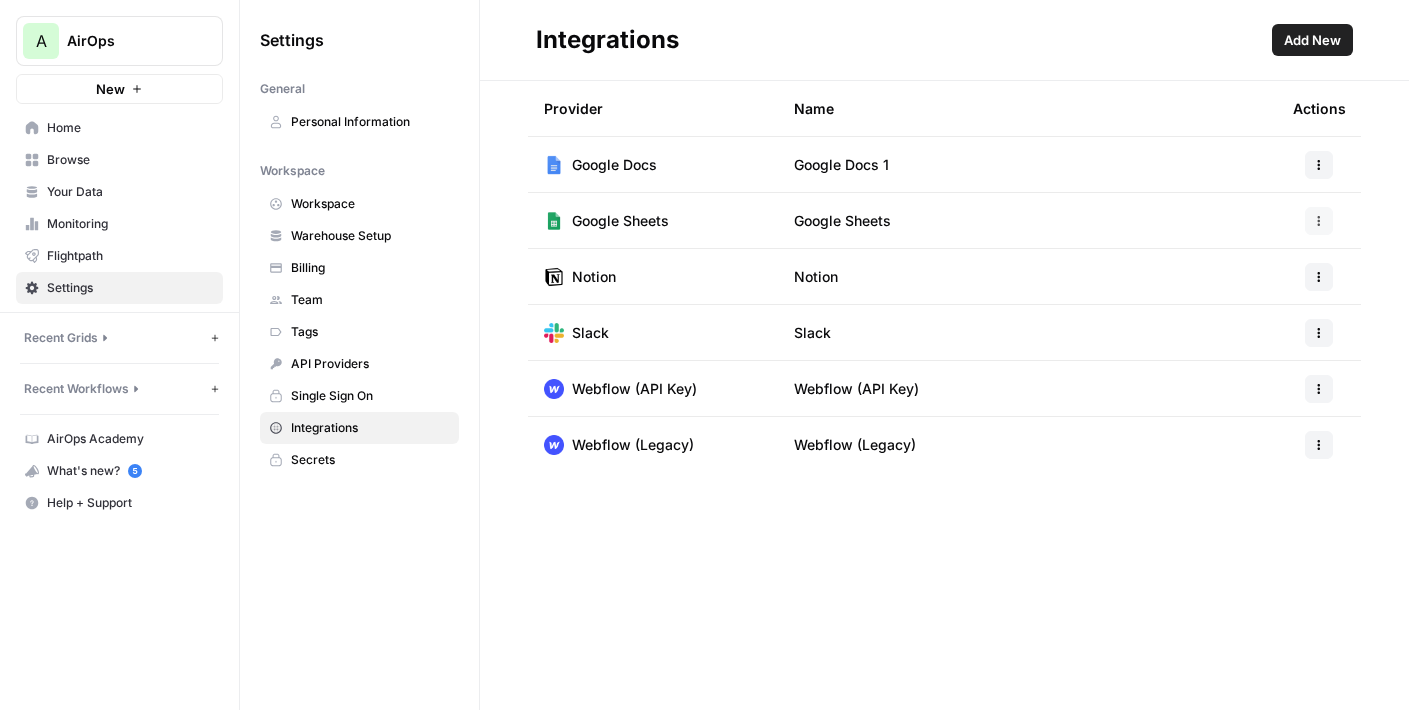 click at bounding box center (1319, 221) 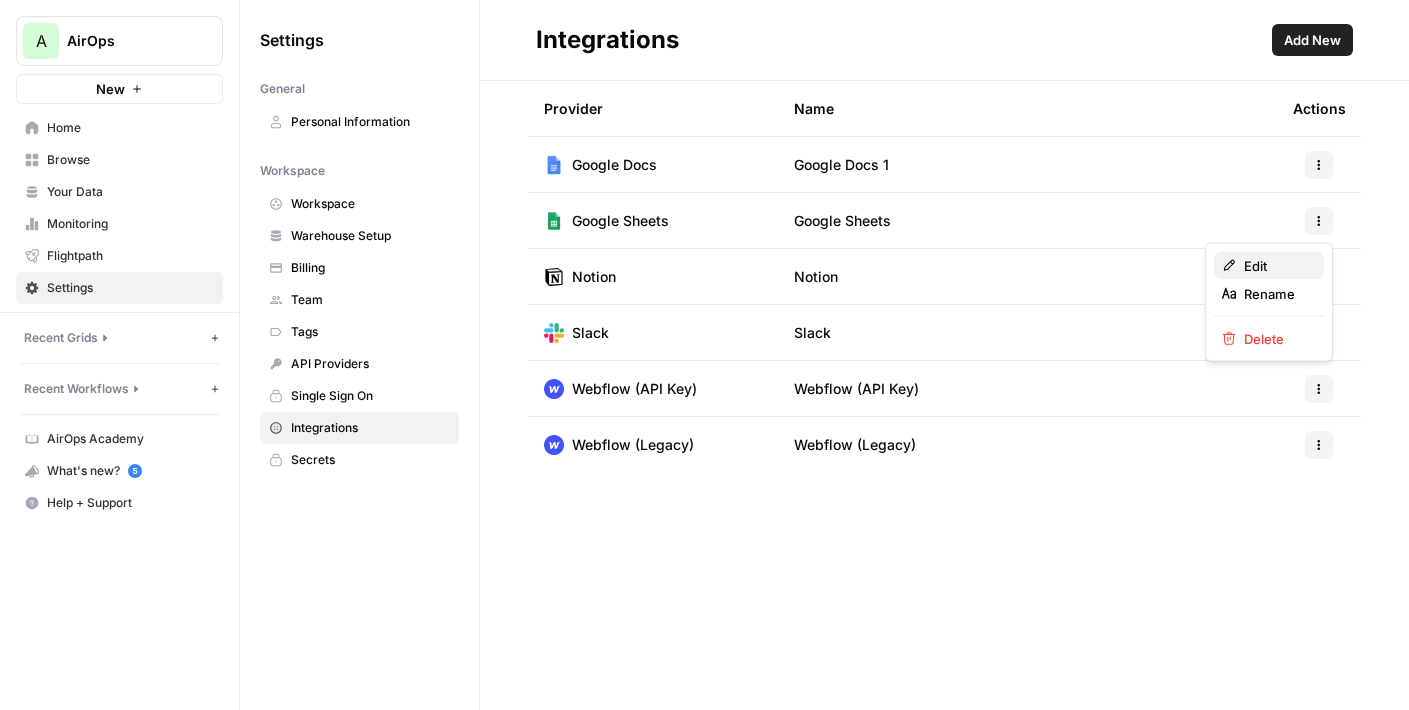 click on "Edit" at bounding box center [1255, 266] 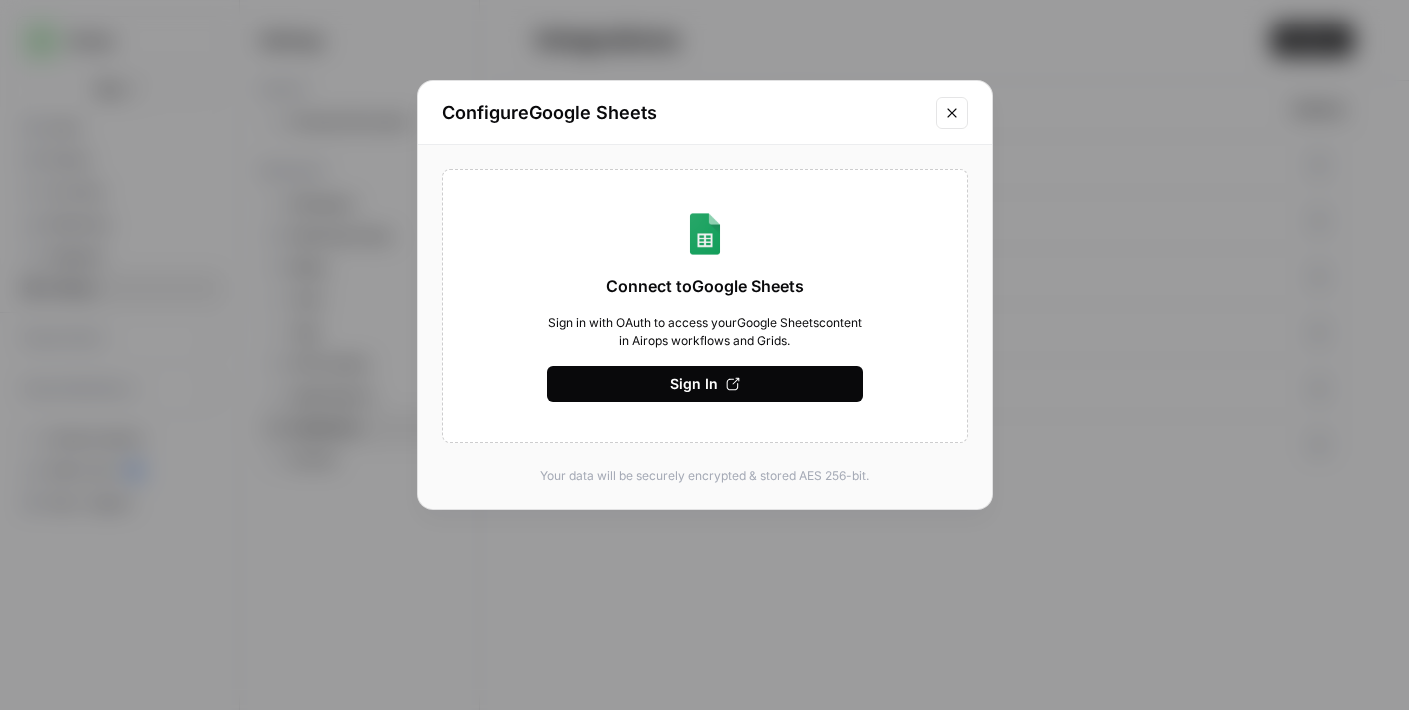 click on "Sign In" at bounding box center [694, 384] 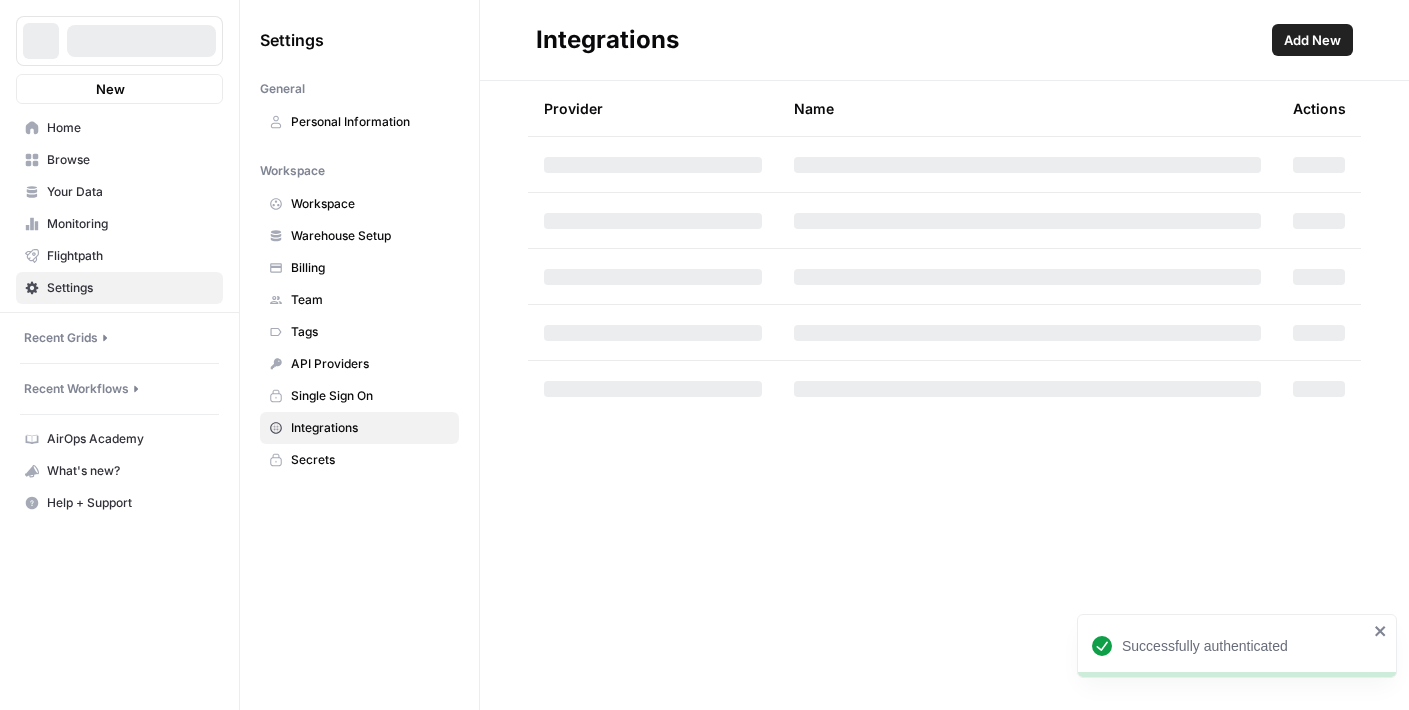 scroll, scrollTop: 0, scrollLeft: 0, axis: both 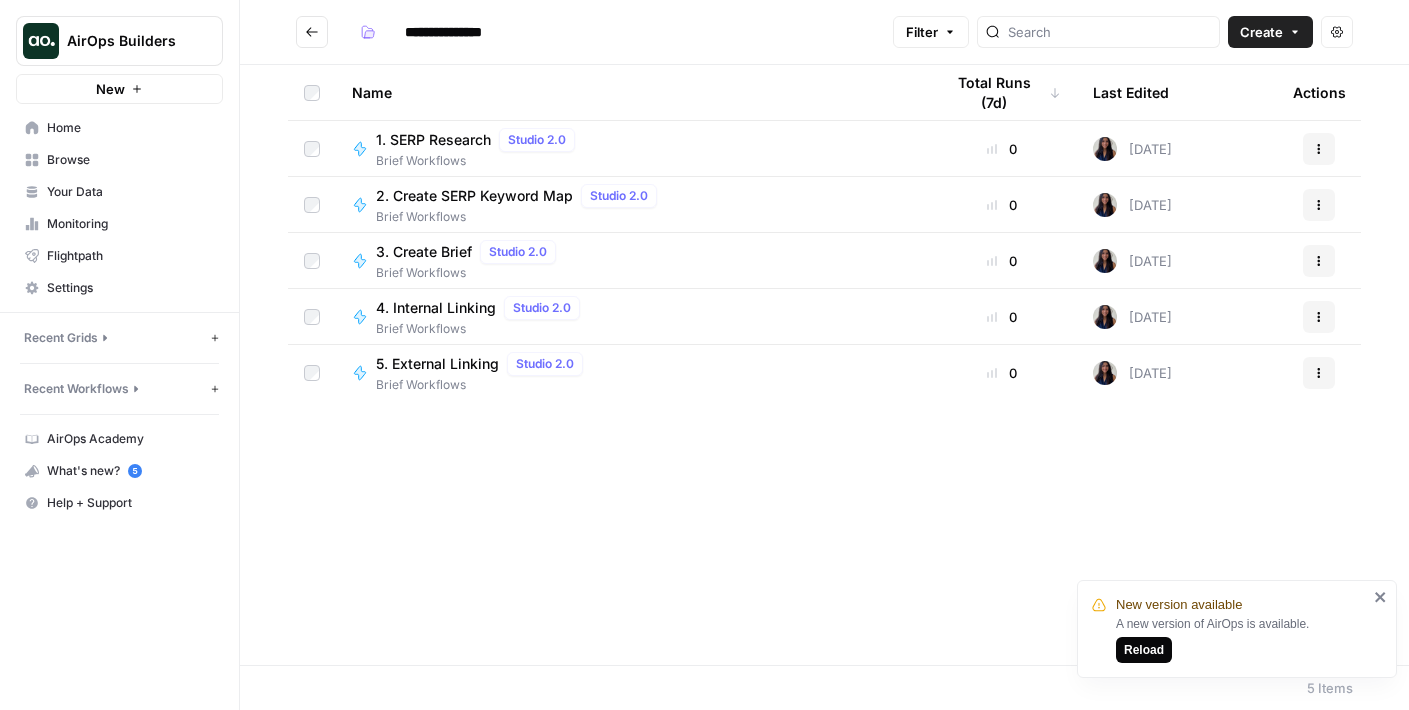 click on "Reload" at bounding box center (1144, 650) 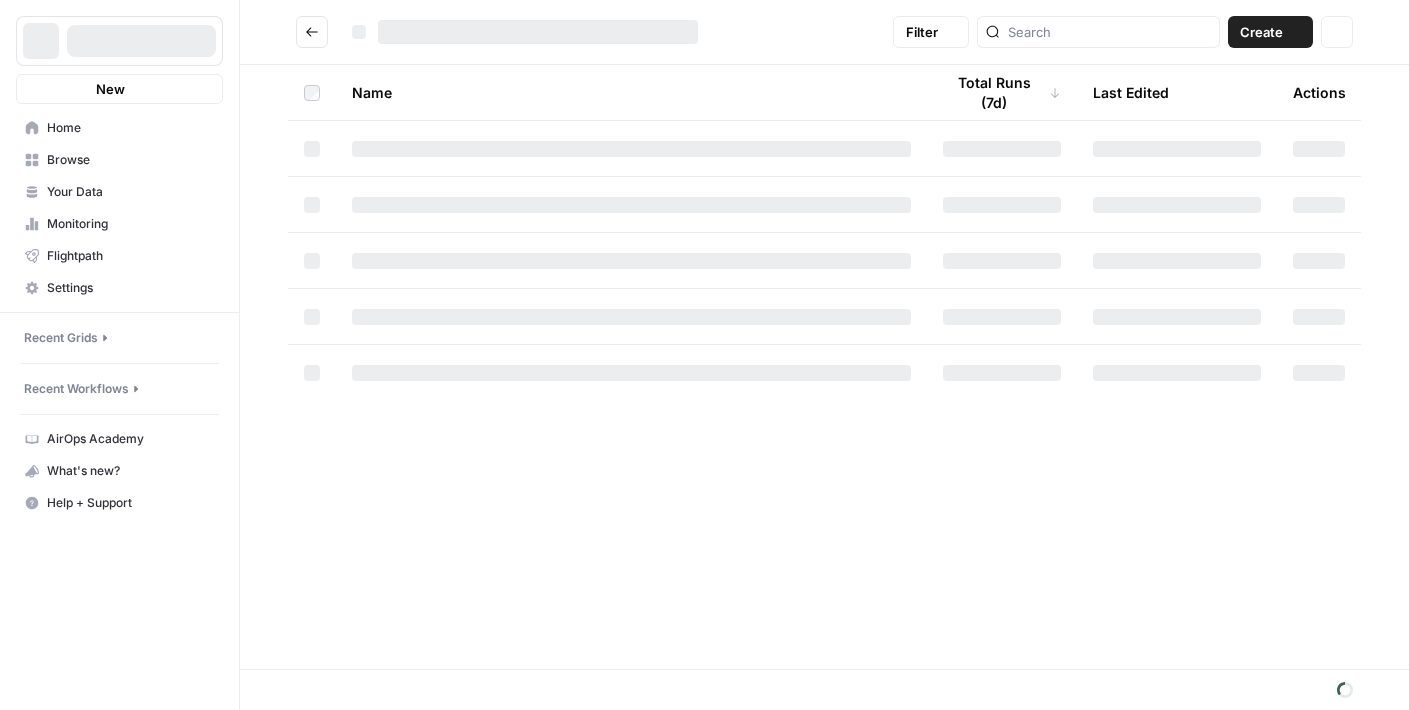 scroll, scrollTop: 0, scrollLeft: 0, axis: both 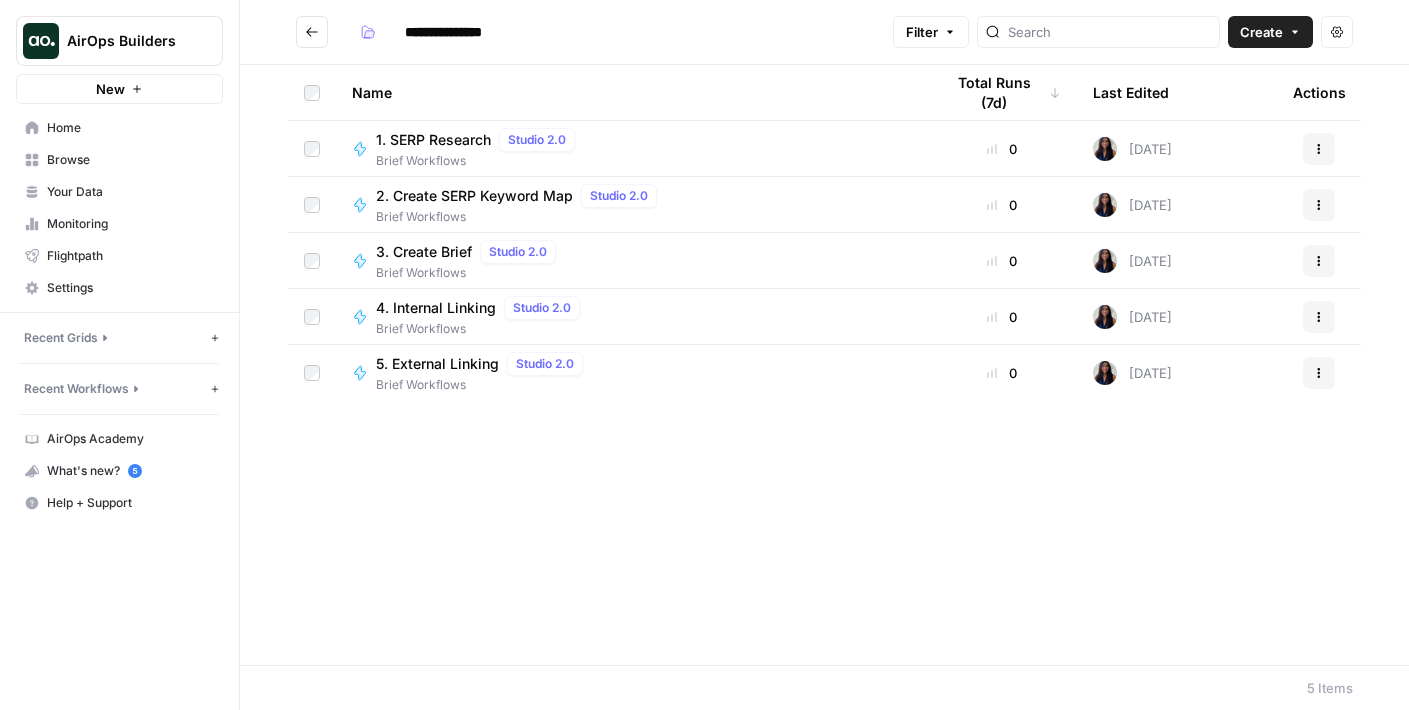 click on "Name Total Runs (7d) Last Edited Actions 1. SERP Research Studio 2.0 Brief Workflows 0 Today Actions 2. Create SERP Keyword Map Studio 2.0 Brief Workflows 0 Today Actions 3. Create Brief Studio 2.0 Brief Workflows 0 Today Actions 4. Internal Linking Studio 2.0 Brief Workflows 0 Today Actions 5. External Linking Studio 2.0 Brief Workflows 0 Today Actions" at bounding box center [824, 365] 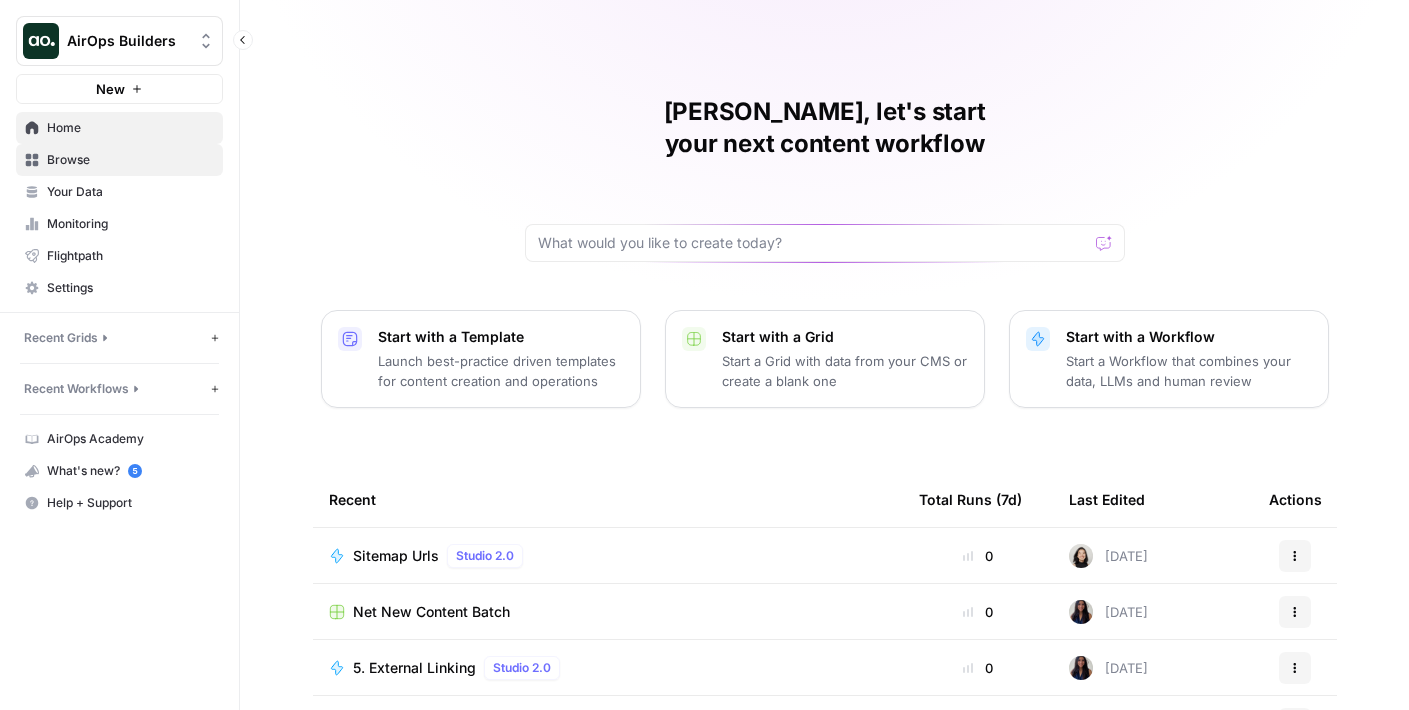click on "Browse" at bounding box center (130, 160) 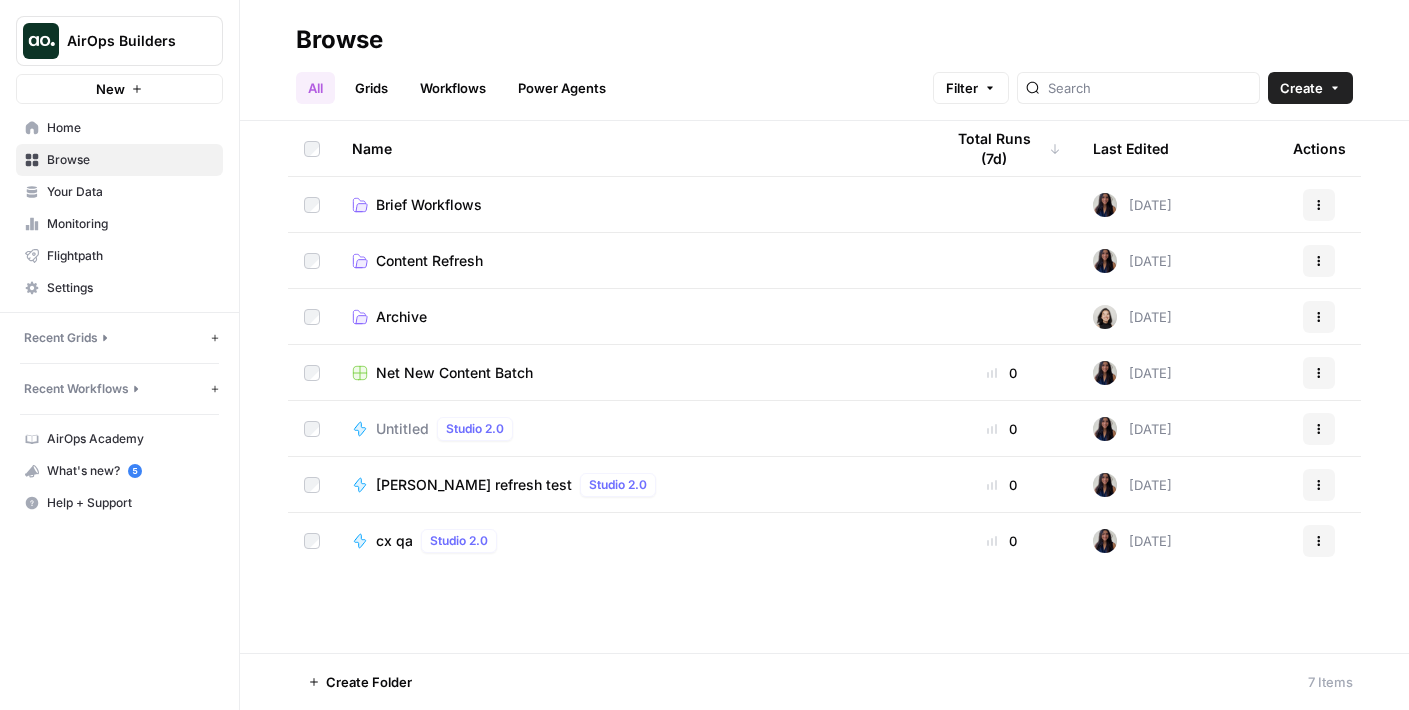 click on "Net New Content Batch" at bounding box center [454, 373] 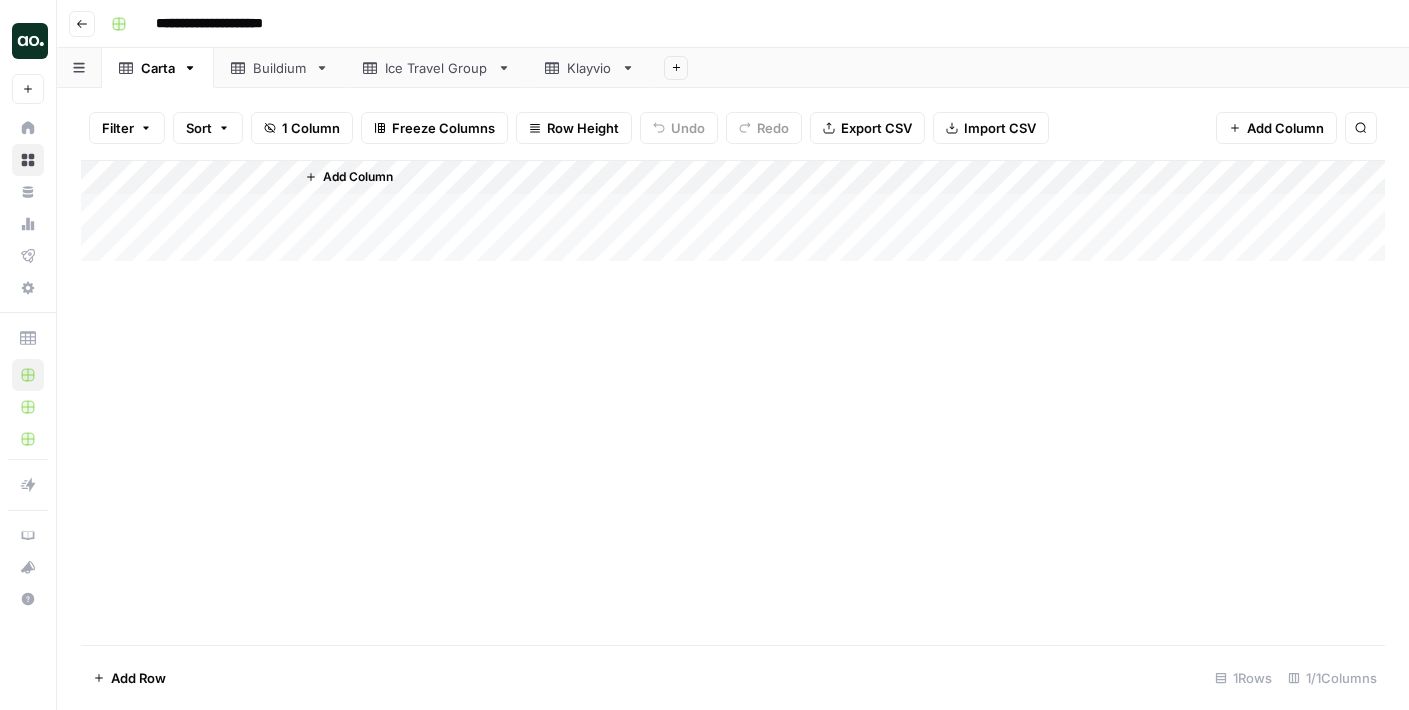 click on "Klayvio" at bounding box center (579, 68) 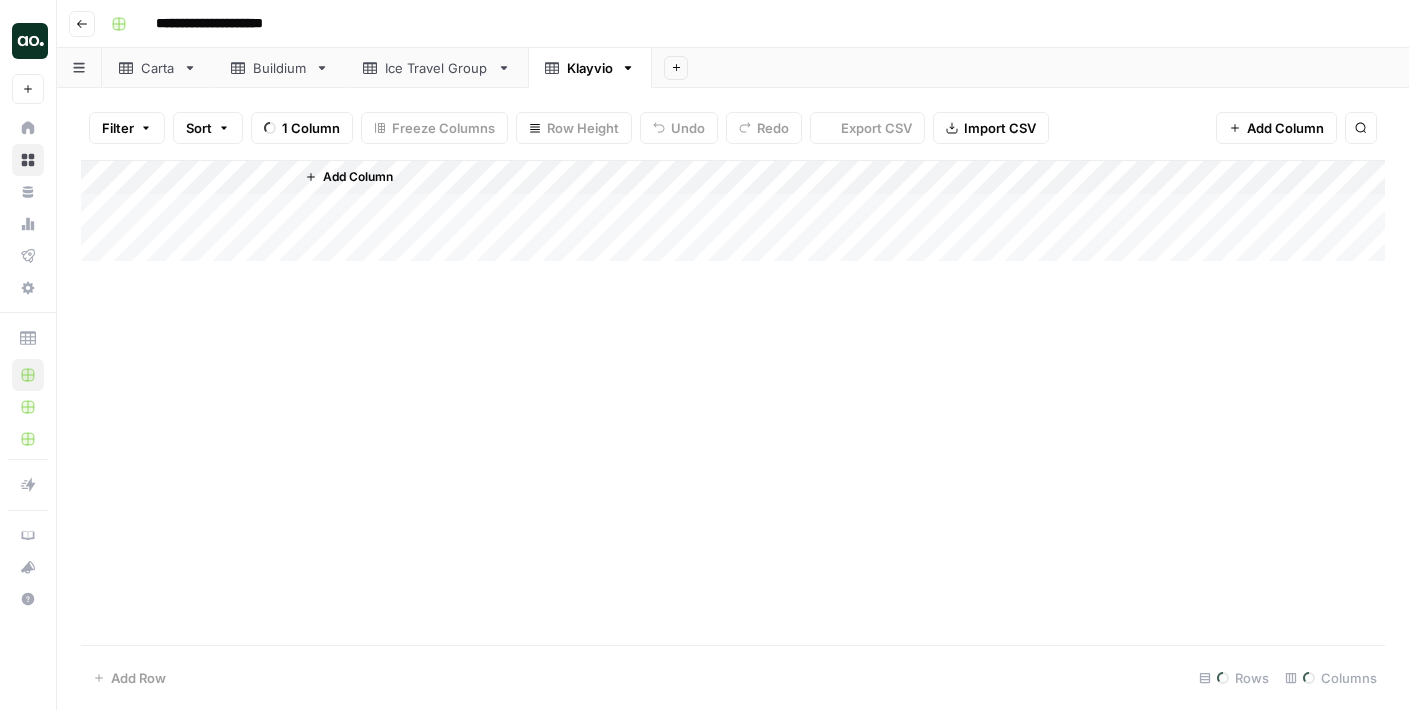 click on "Klayvio" at bounding box center (579, 68) 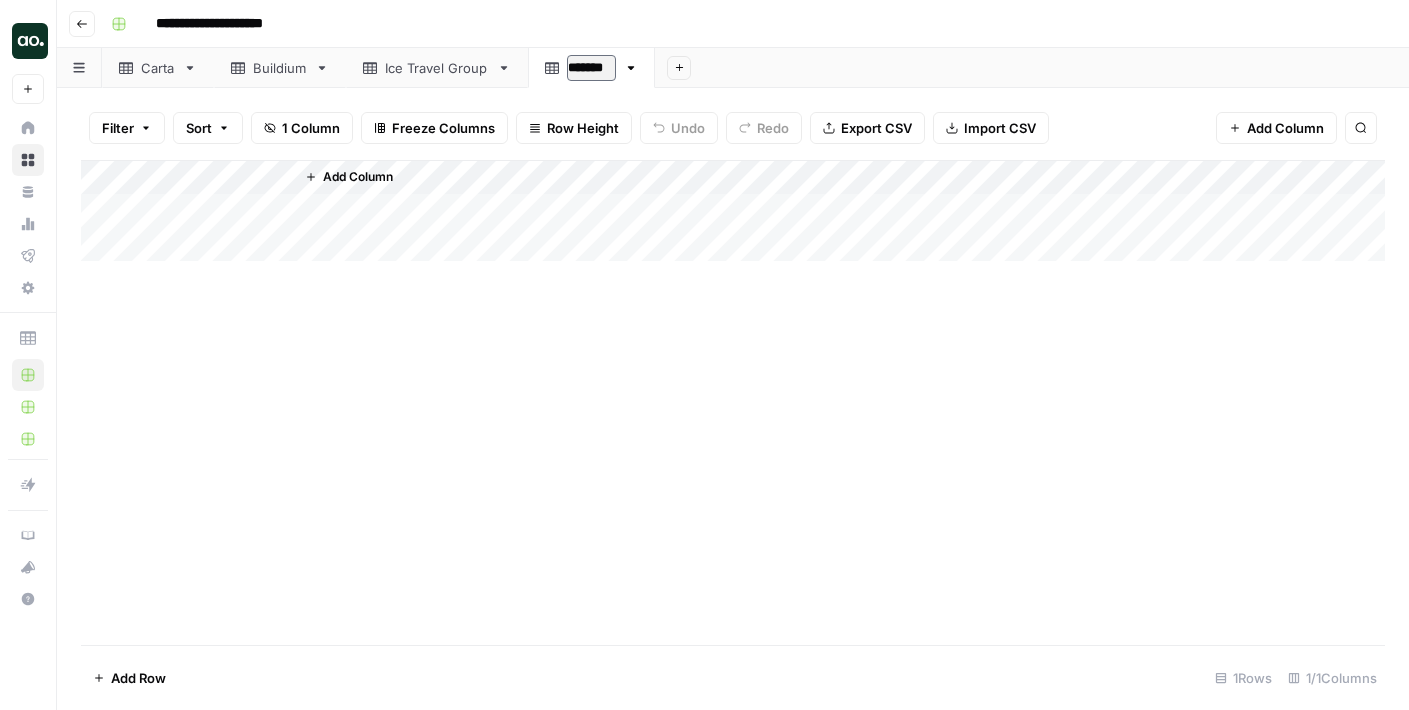 click on "*******" at bounding box center (591, 68) 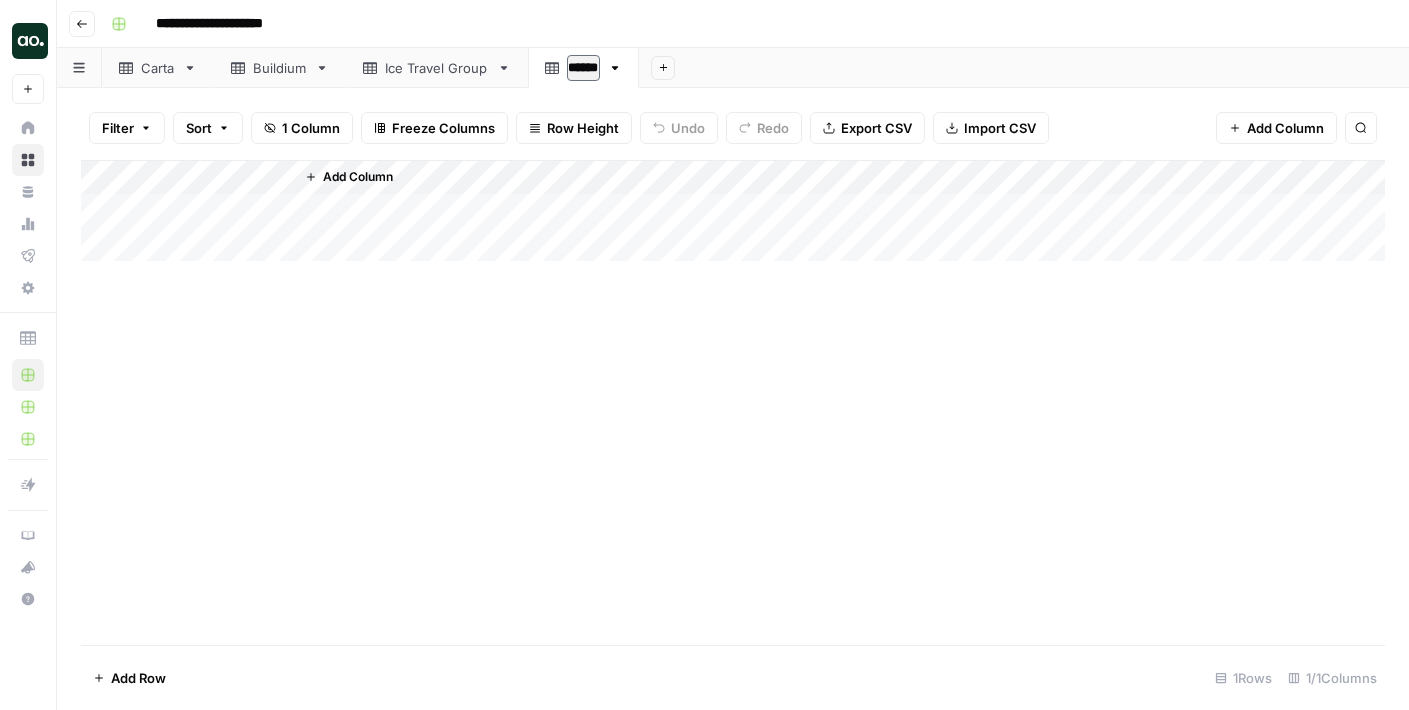 type on "*******" 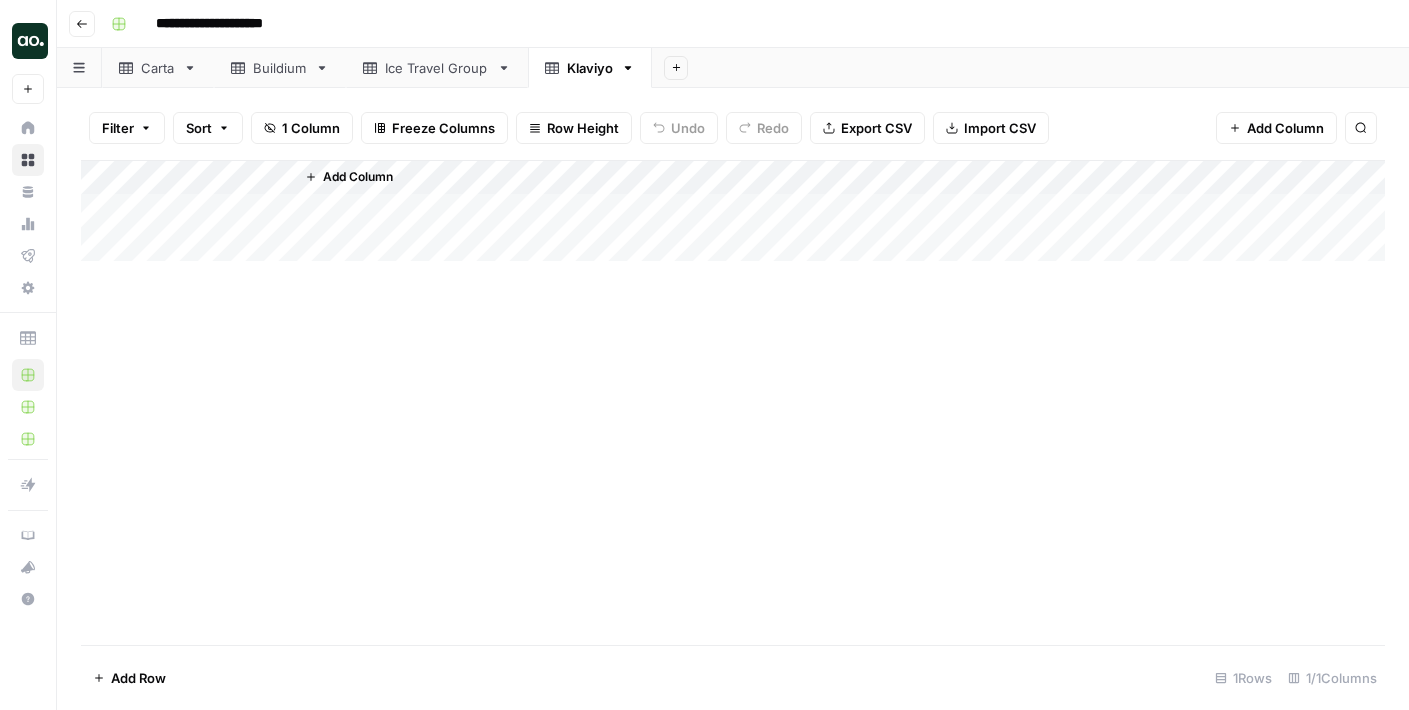 click on "Carta" at bounding box center [158, 68] 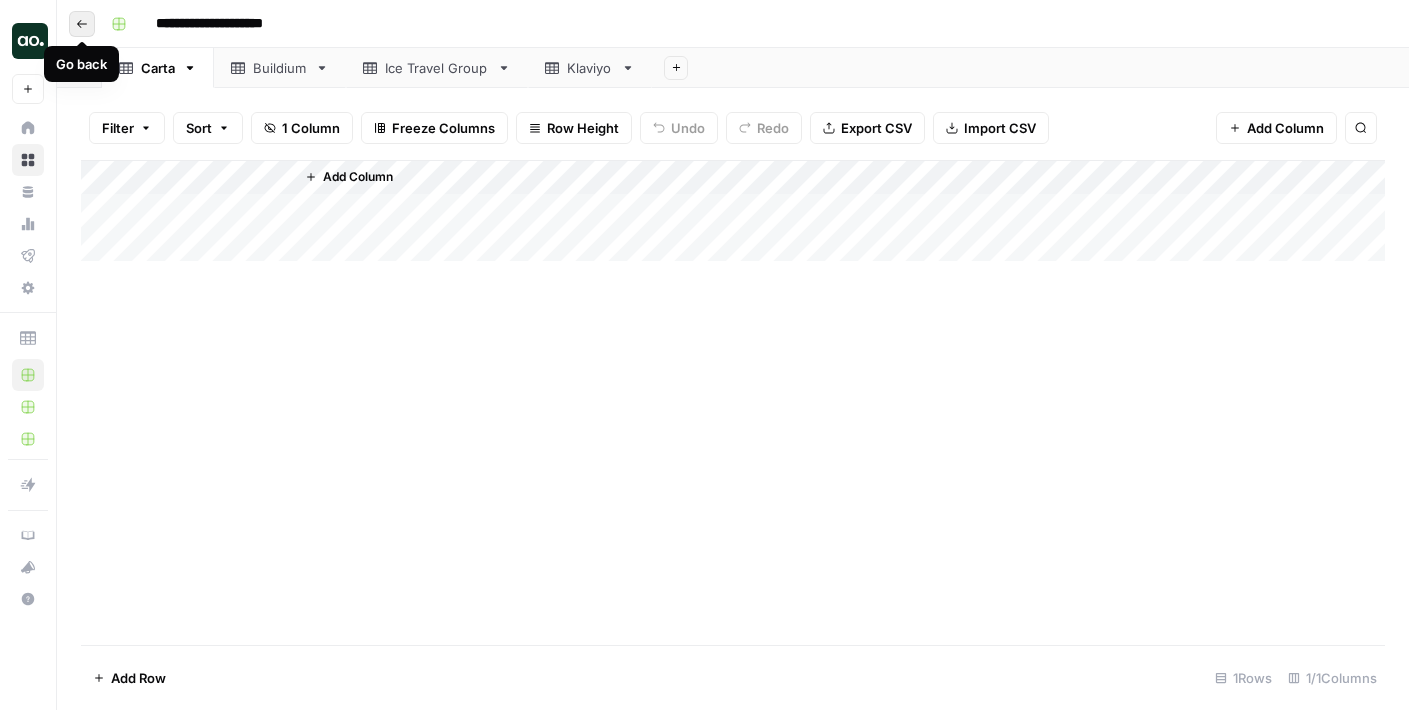 click 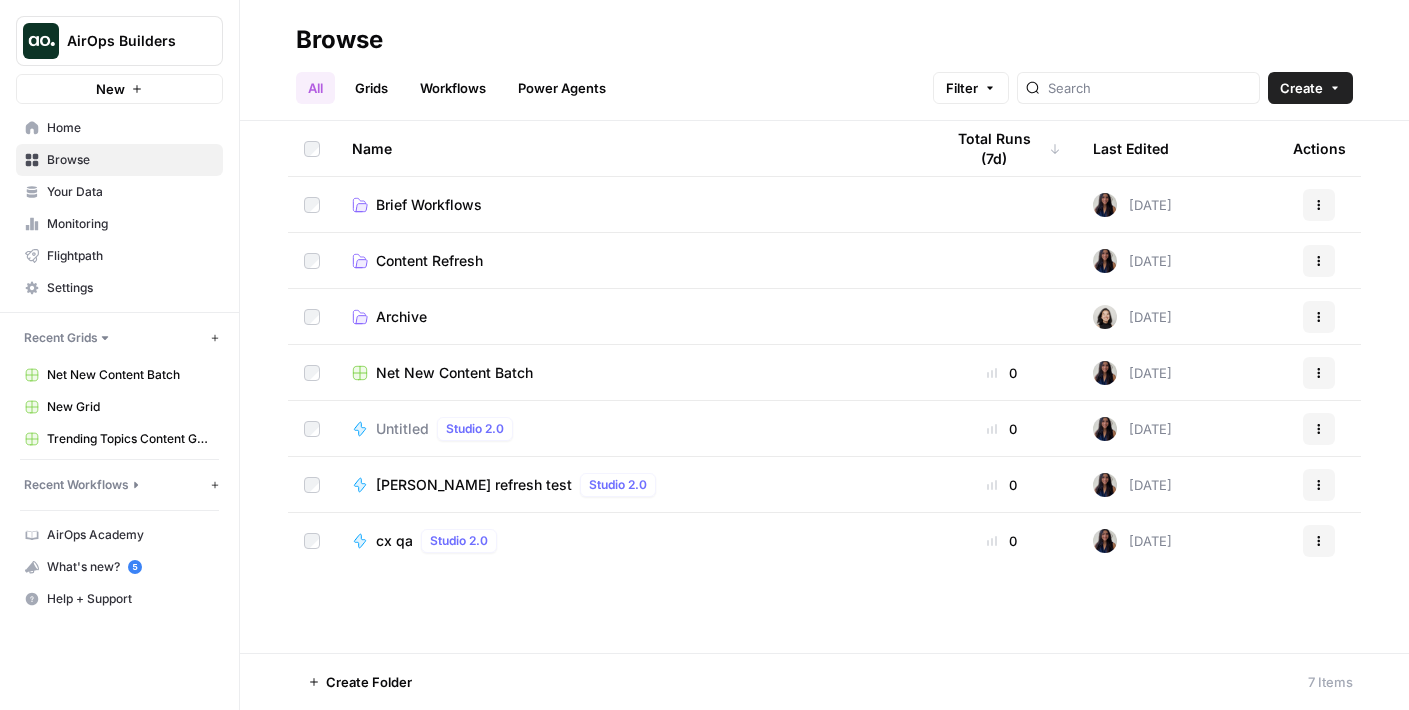 click on "Net New Content Batch" at bounding box center [454, 373] 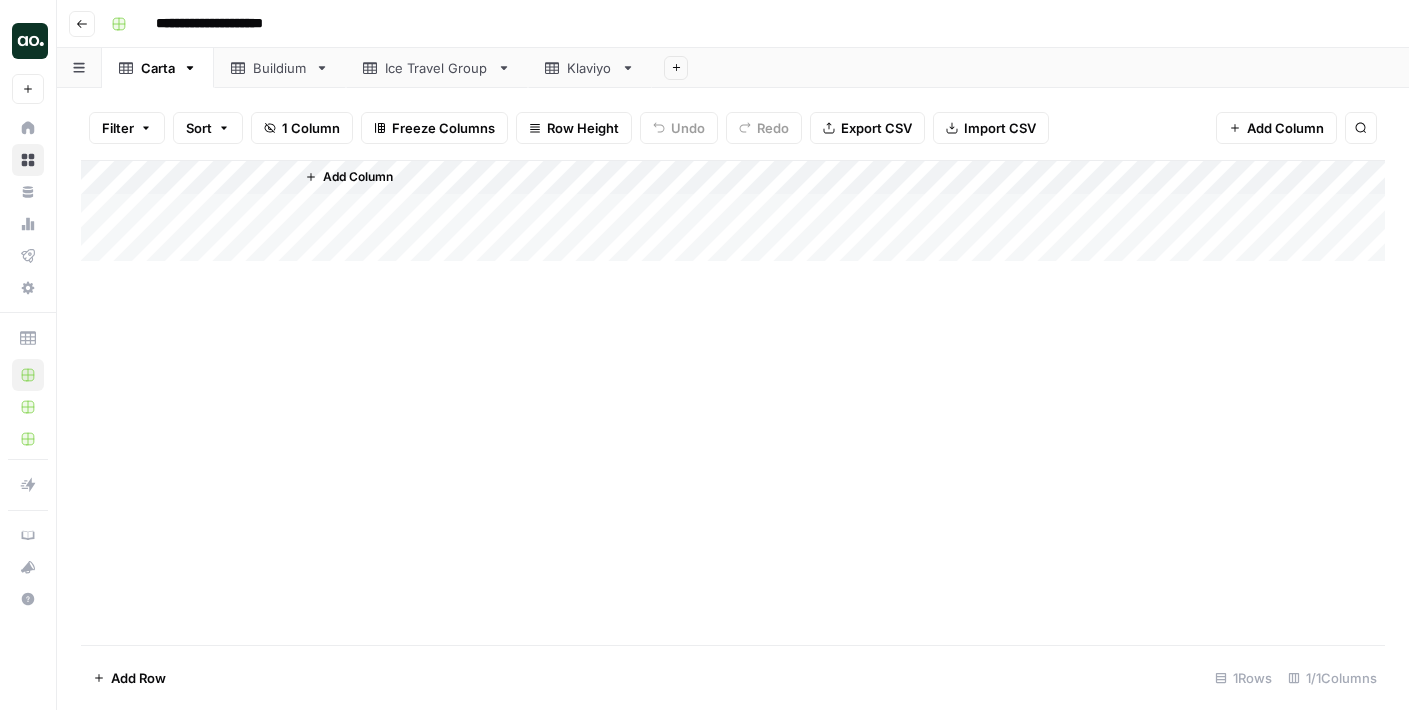 click on "Buildium" at bounding box center (280, 68) 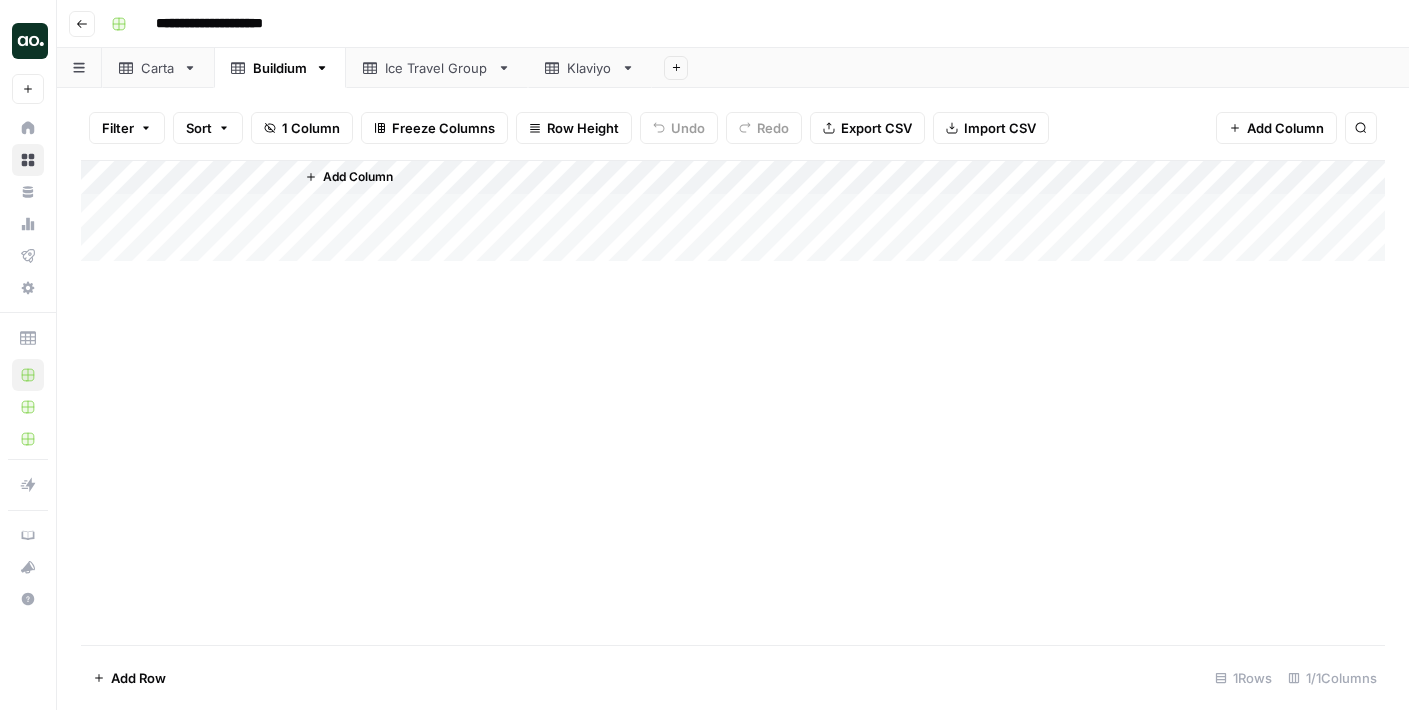 click on "Carta" at bounding box center [158, 68] 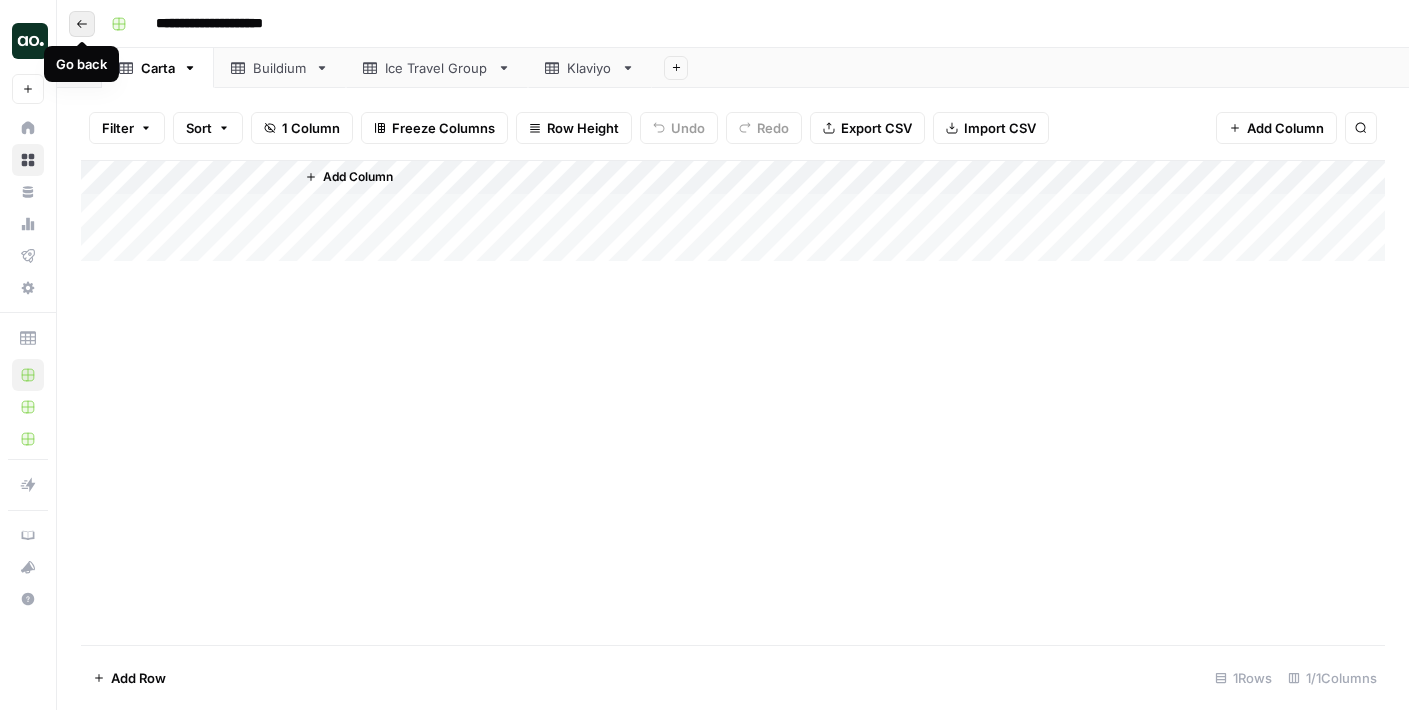 click 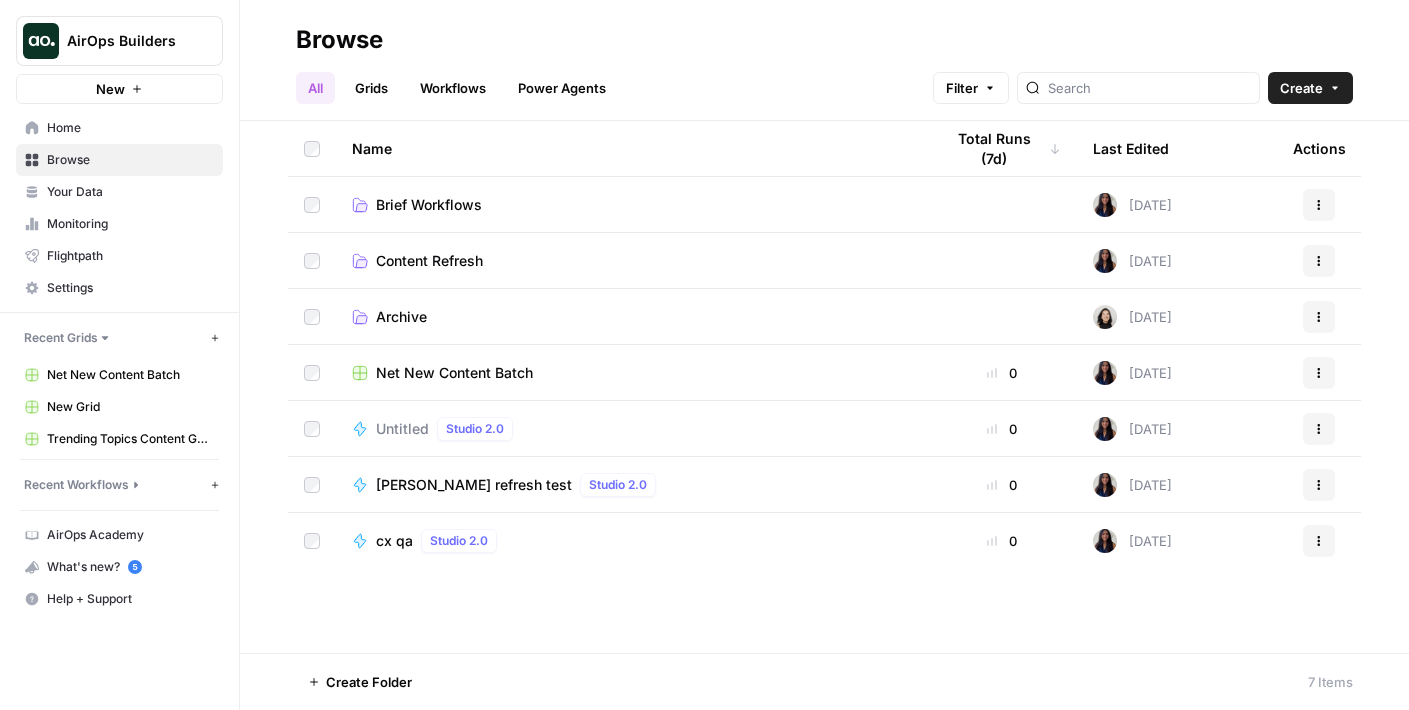 click on "Brief Workflows" at bounding box center (631, 204) 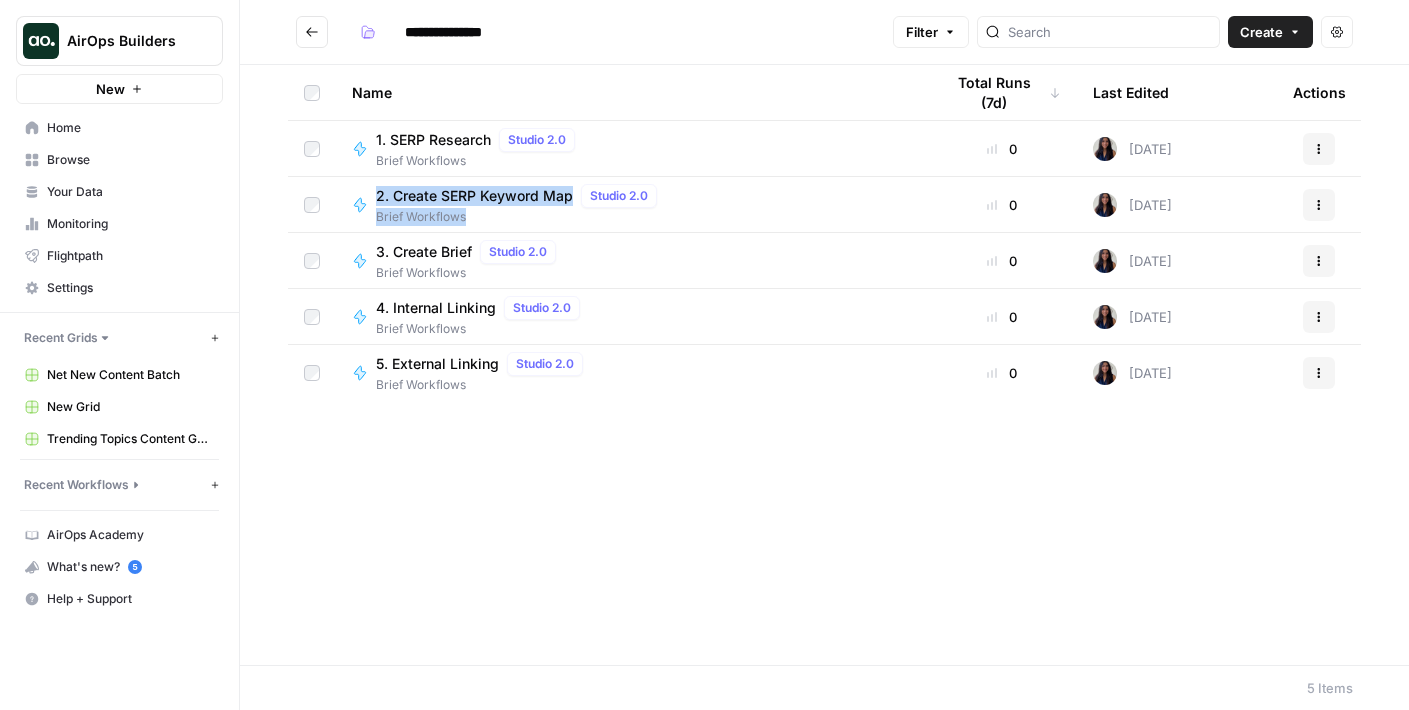 click on "1. SERP Research" at bounding box center (433, 140) 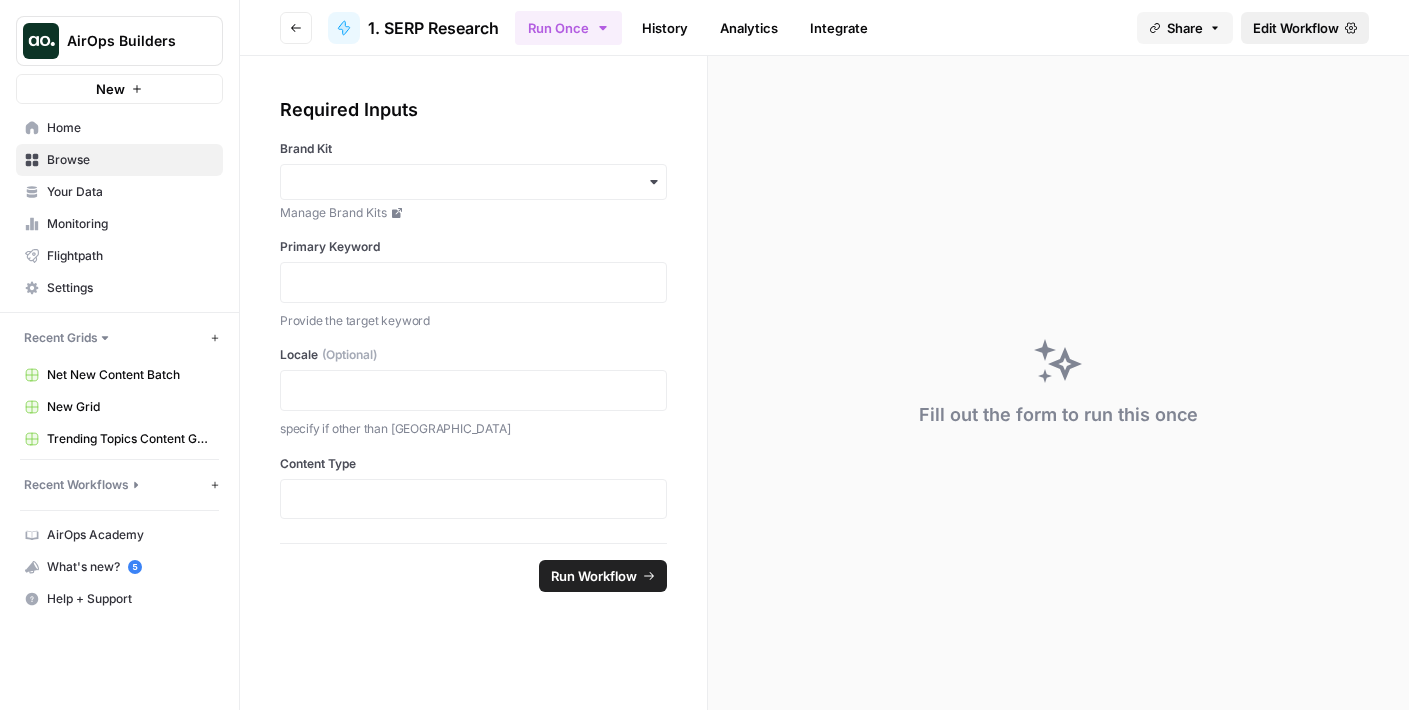 click on "Edit Workflow" at bounding box center [1296, 28] 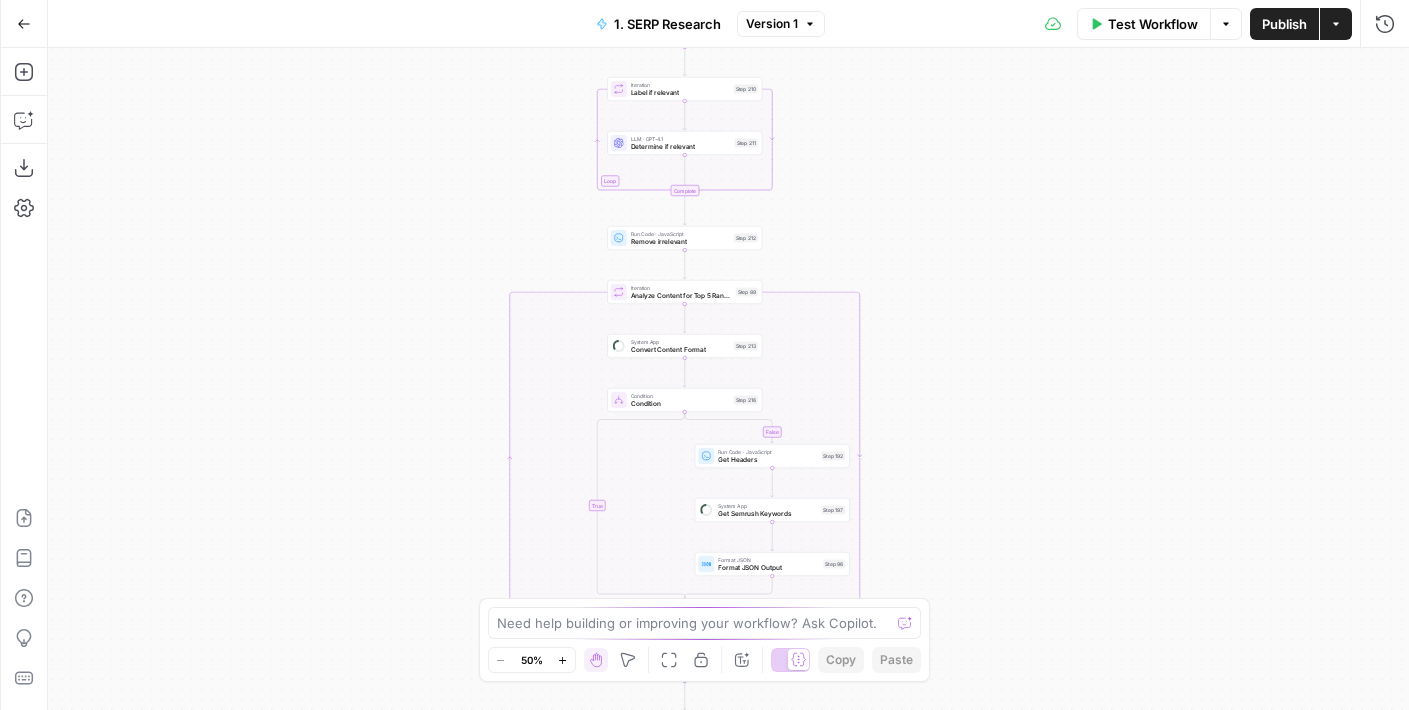 drag, startPoint x: 893, startPoint y: 189, endPoint x: 714, endPoint y: 273, distance: 197.72961 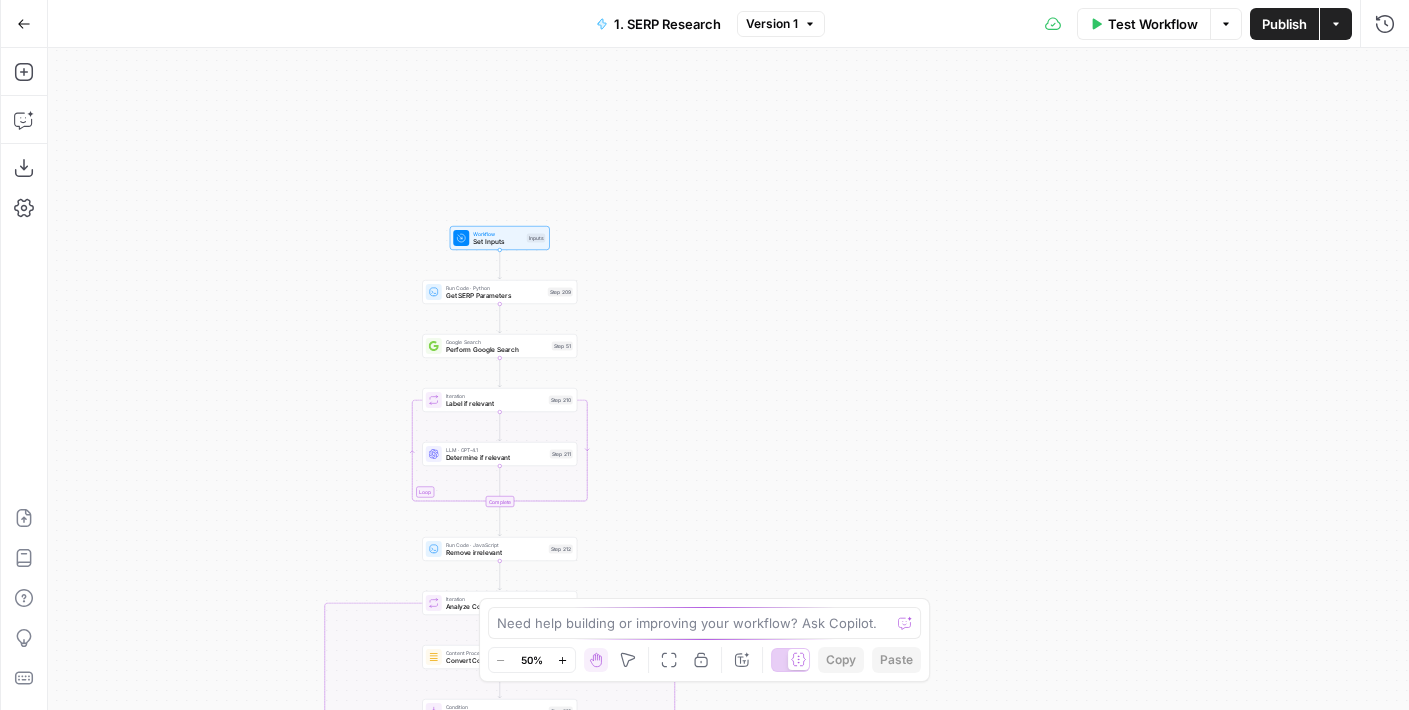 drag, startPoint x: 716, startPoint y: 158, endPoint x: 709, endPoint y: 412, distance: 254.09644 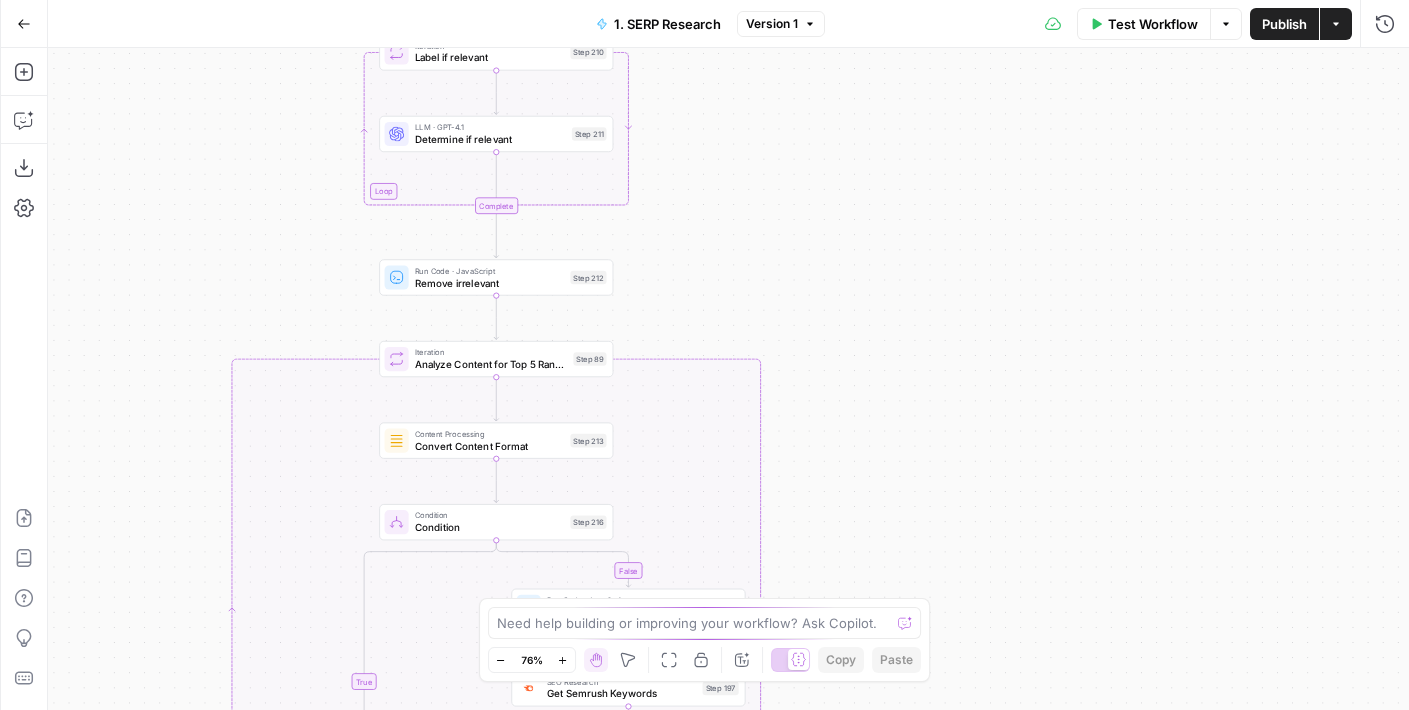 drag, startPoint x: 701, startPoint y: 490, endPoint x: 775, endPoint y: -36, distance: 531.1798 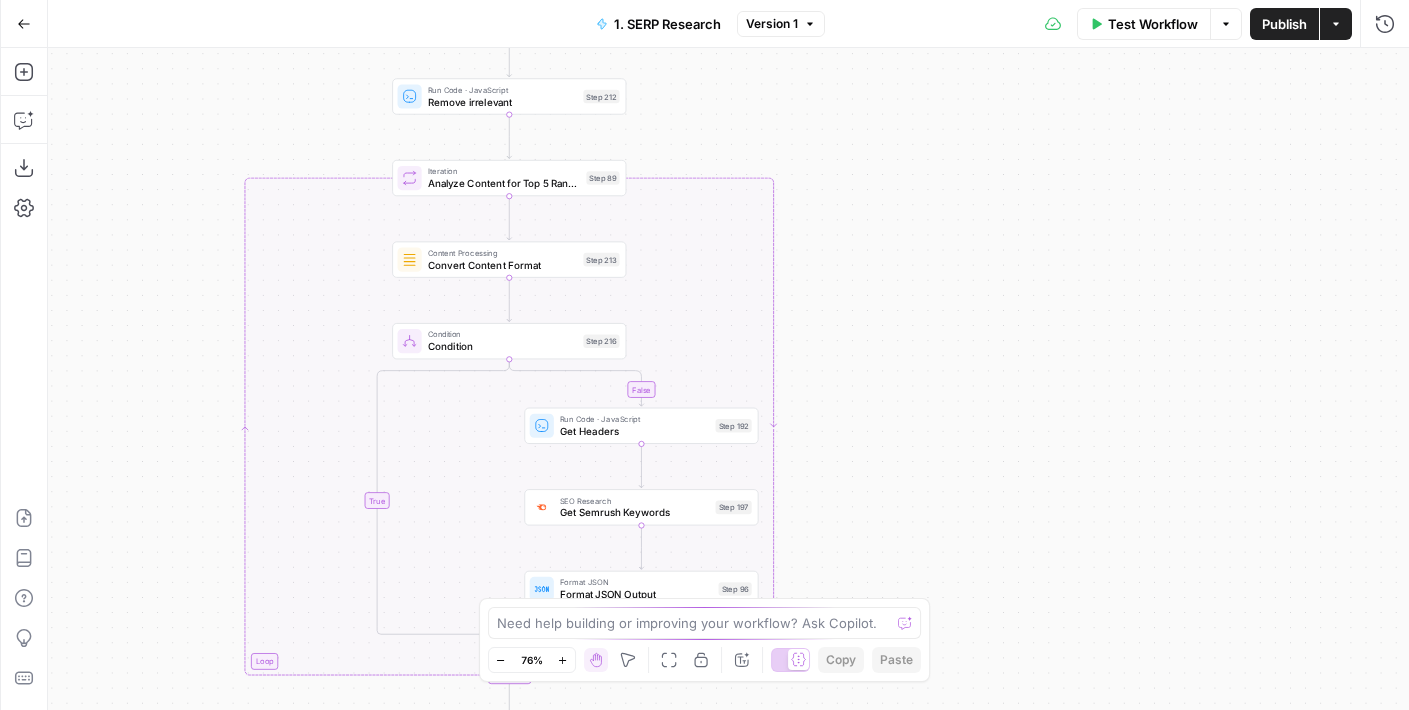 drag, startPoint x: 826, startPoint y: 542, endPoint x: 826, endPoint y: 25, distance: 517 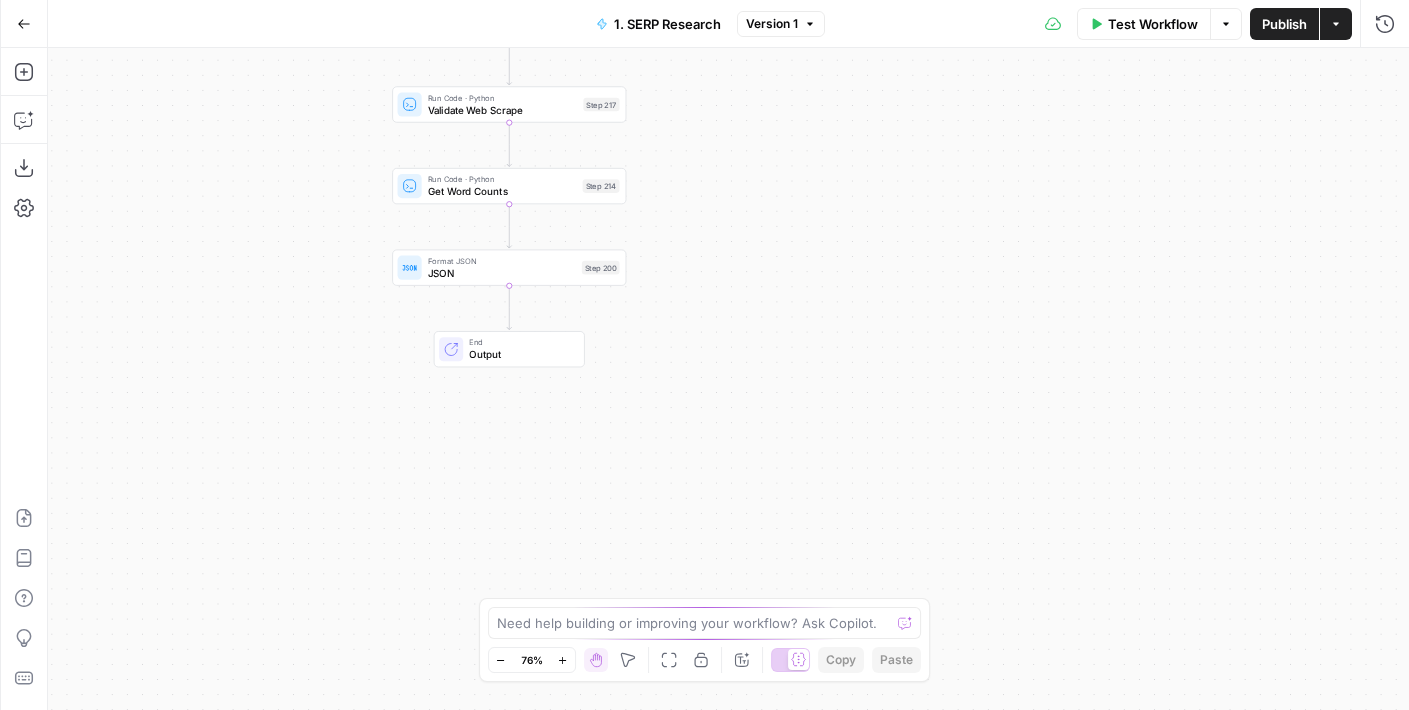 drag, startPoint x: 819, startPoint y: 446, endPoint x: 849, endPoint y: 734, distance: 289.5583 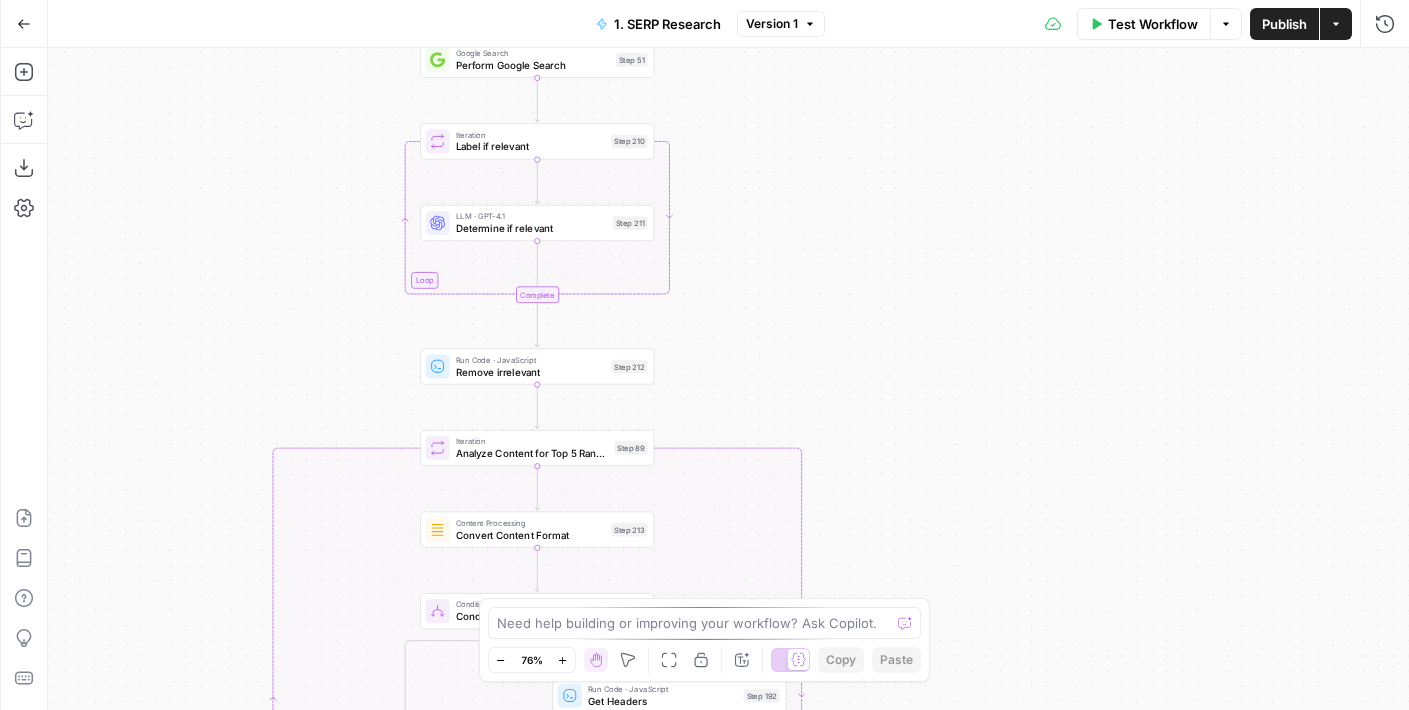 drag, startPoint x: 901, startPoint y: 163, endPoint x: 899, endPoint y: 582, distance: 419.00476 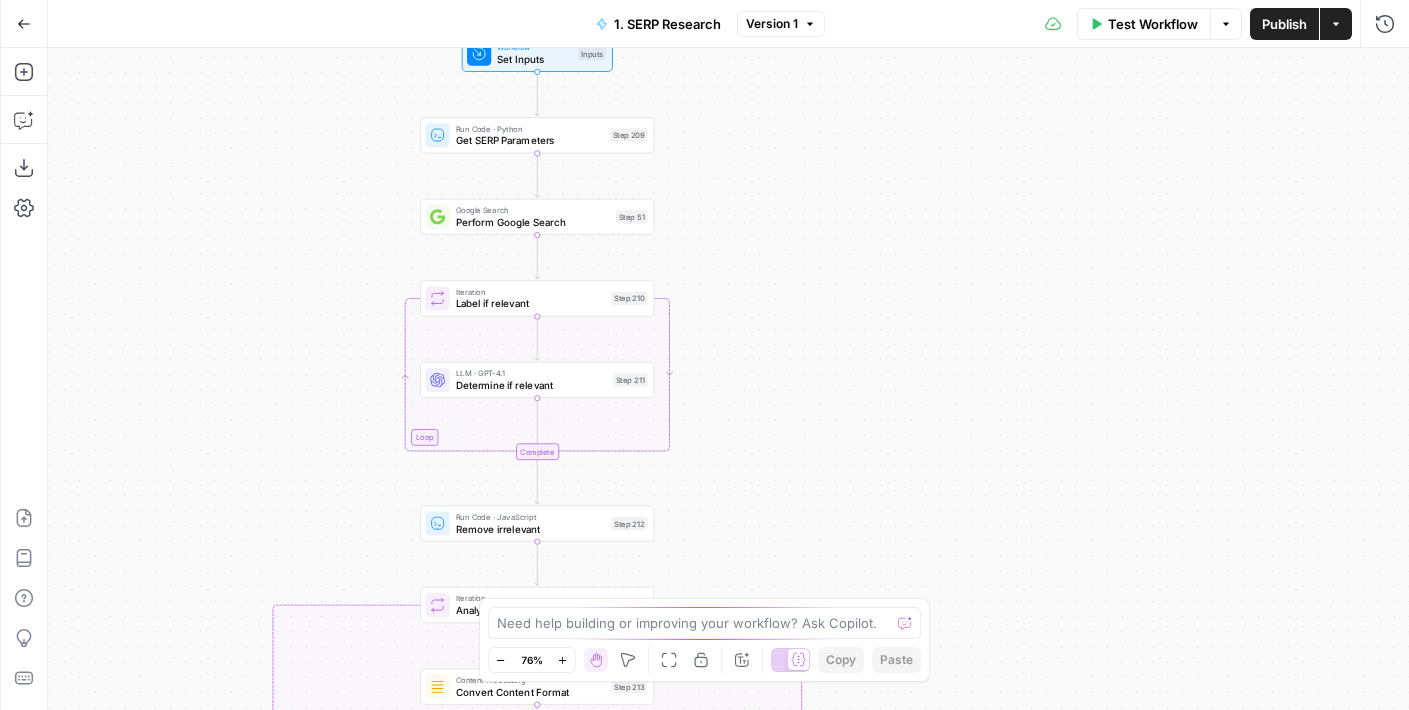 drag, startPoint x: 837, startPoint y: 292, endPoint x: 837, endPoint y: 462, distance: 170 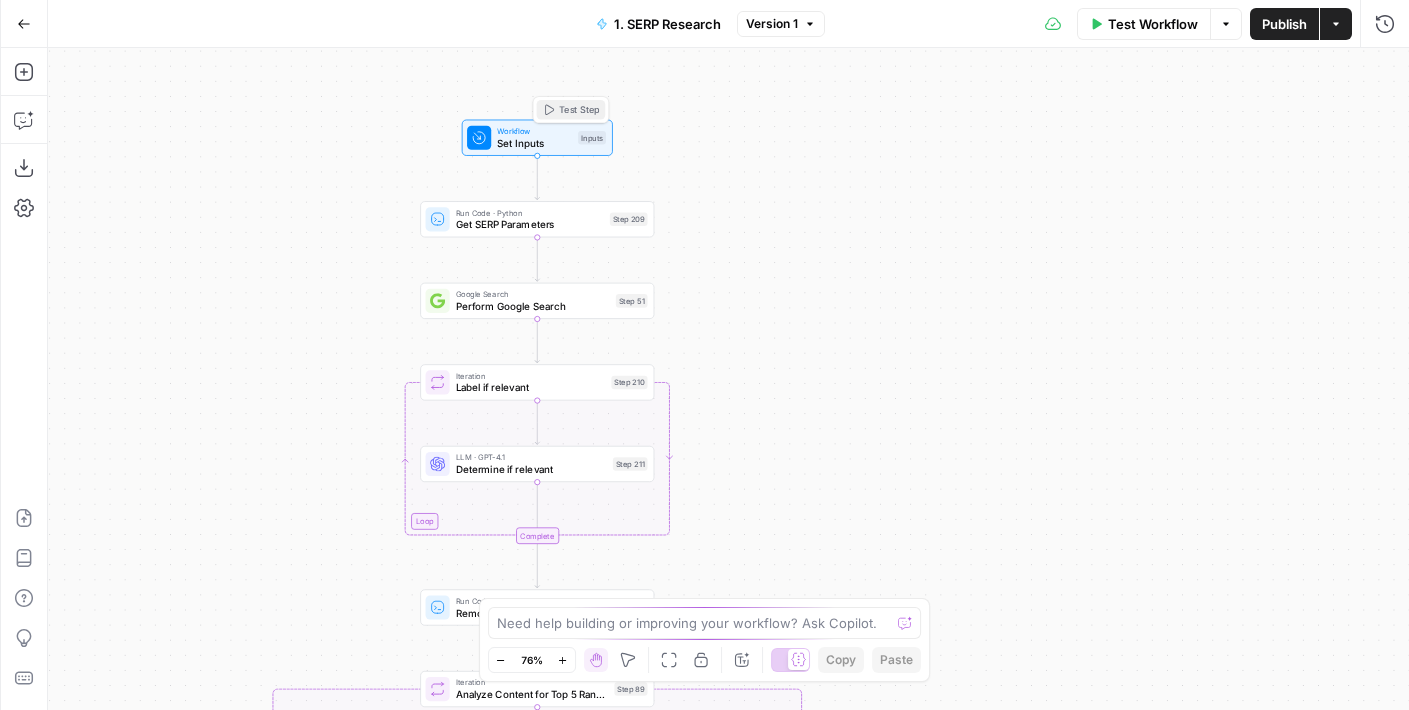 click on "Test Step" at bounding box center (571, 110) 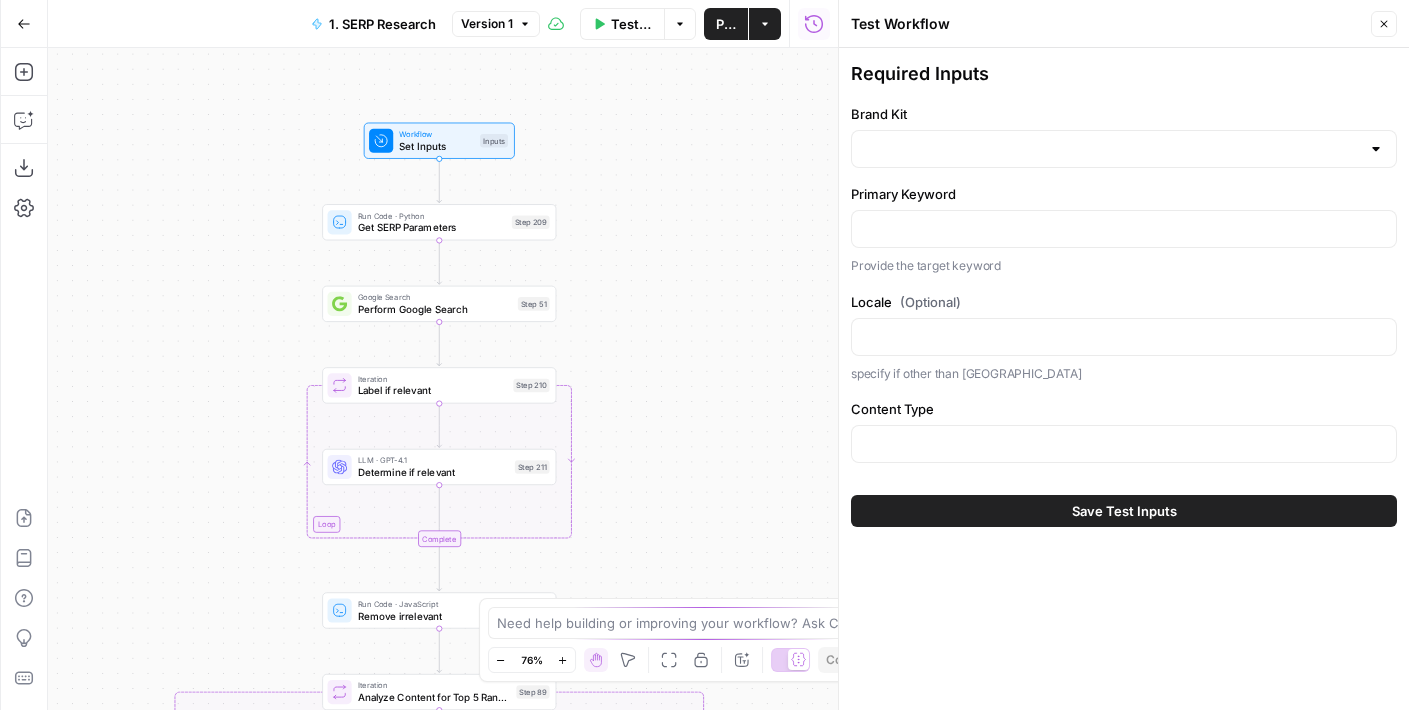 drag, startPoint x: 295, startPoint y: 167, endPoint x: 192, endPoint y: 170, distance: 103.04368 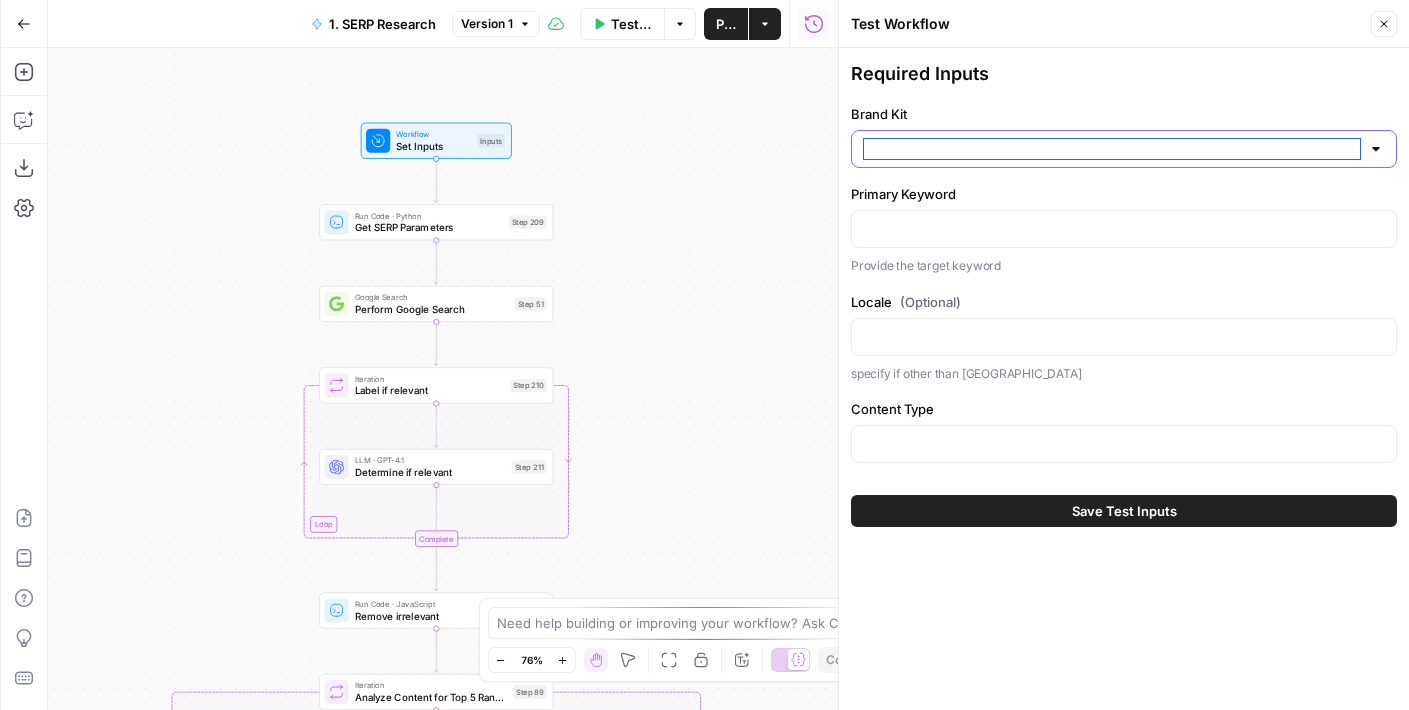 click on "Brand Kit" at bounding box center [1112, 149] 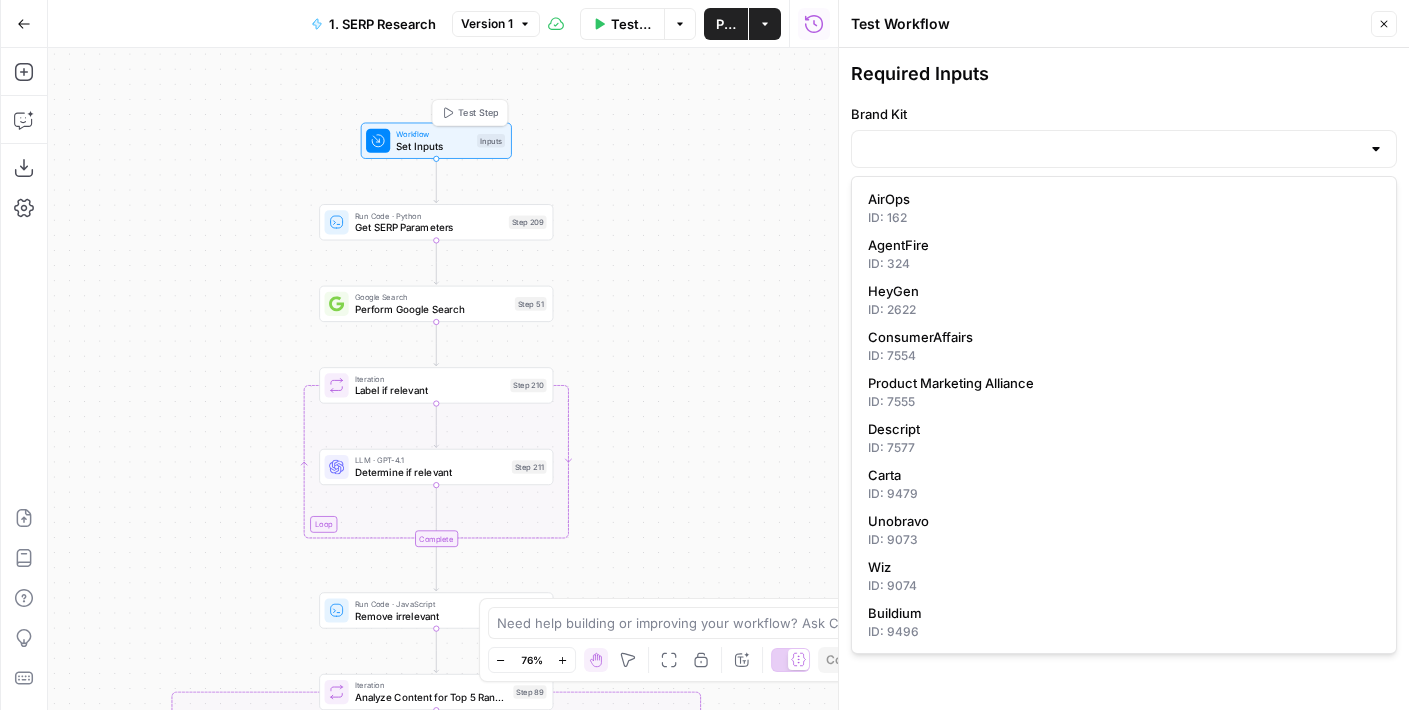 click on "Workflow" at bounding box center (433, 134) 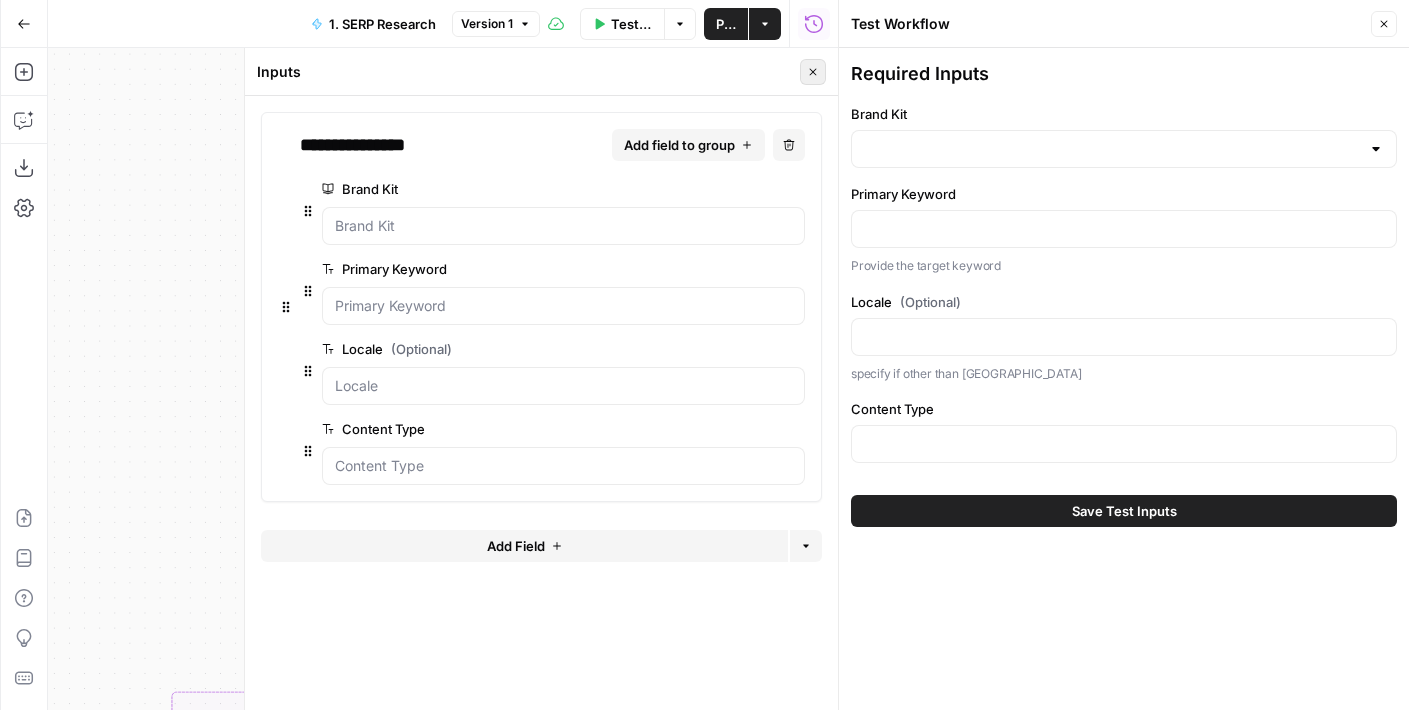 click 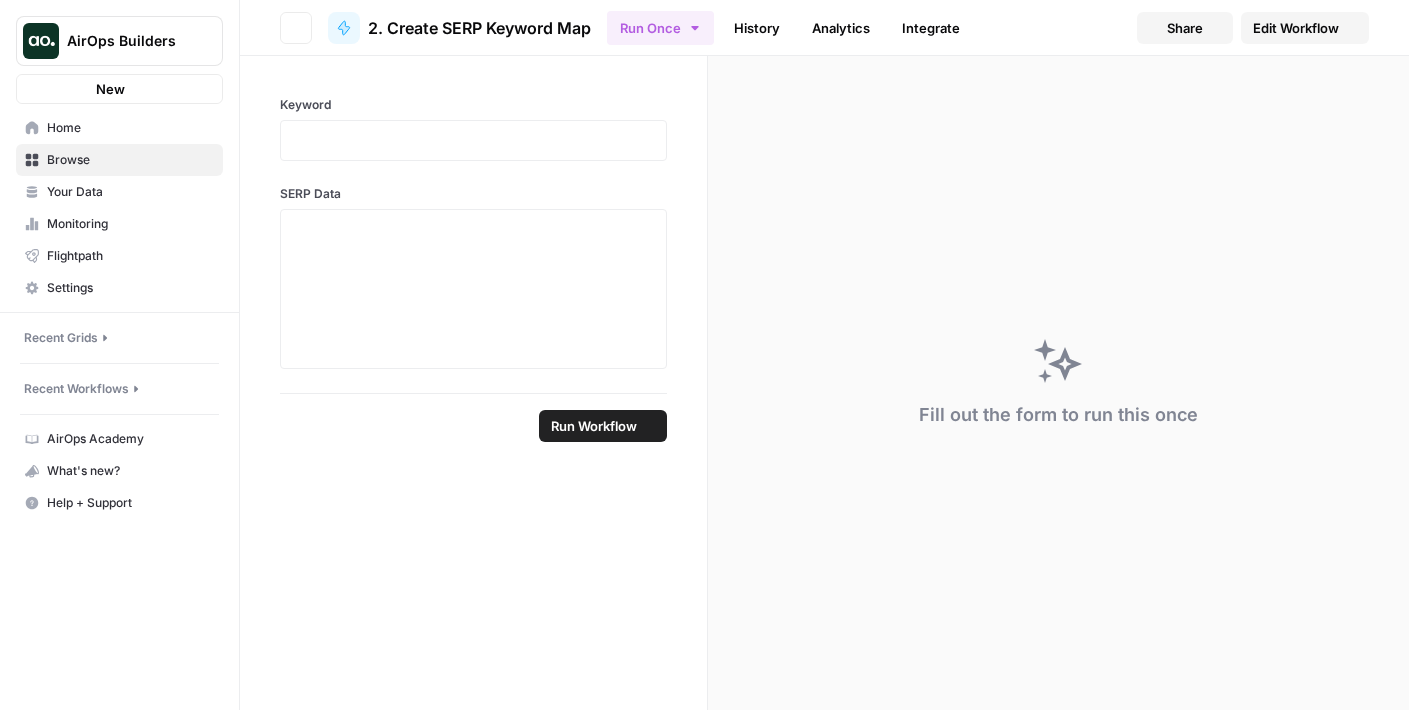 scroll, scrollTop: 0, scrollLeft: 0, axis: both 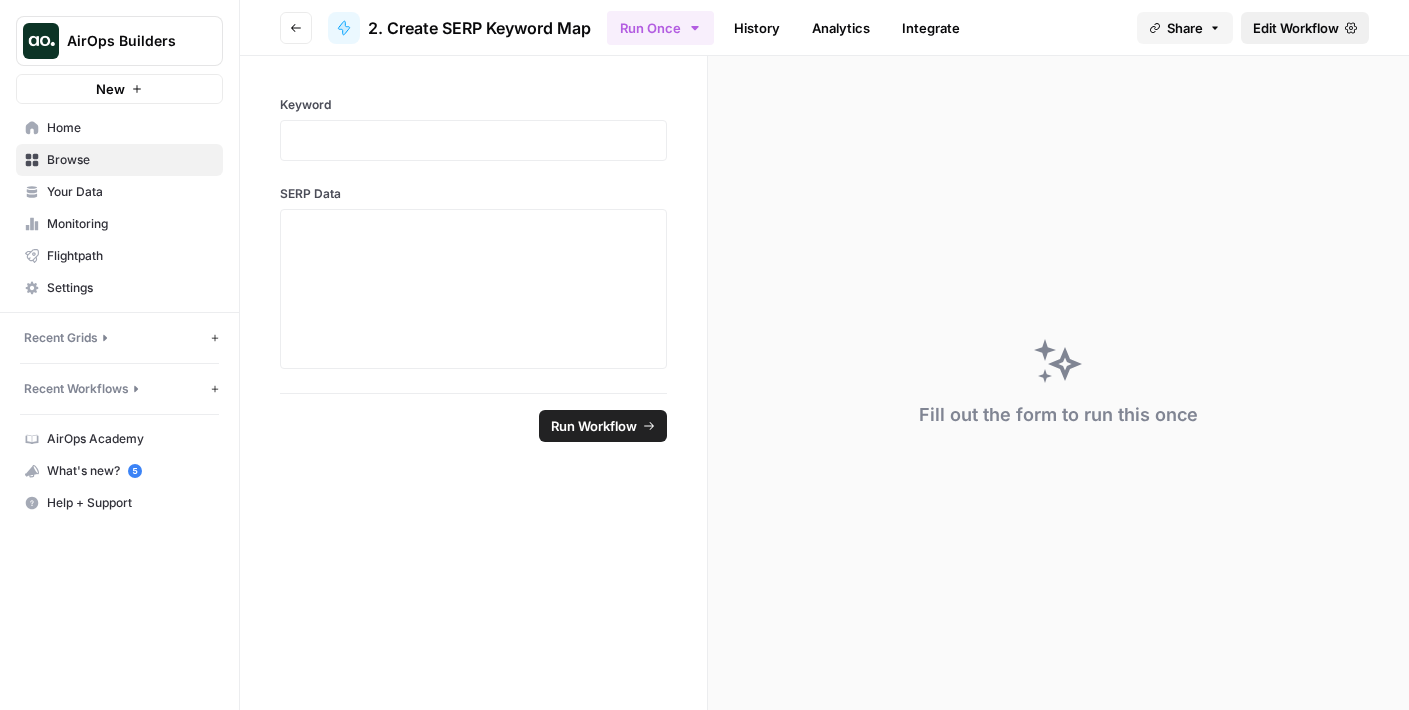 click on "Edit Workflow" at bounding box center (1305, 28) 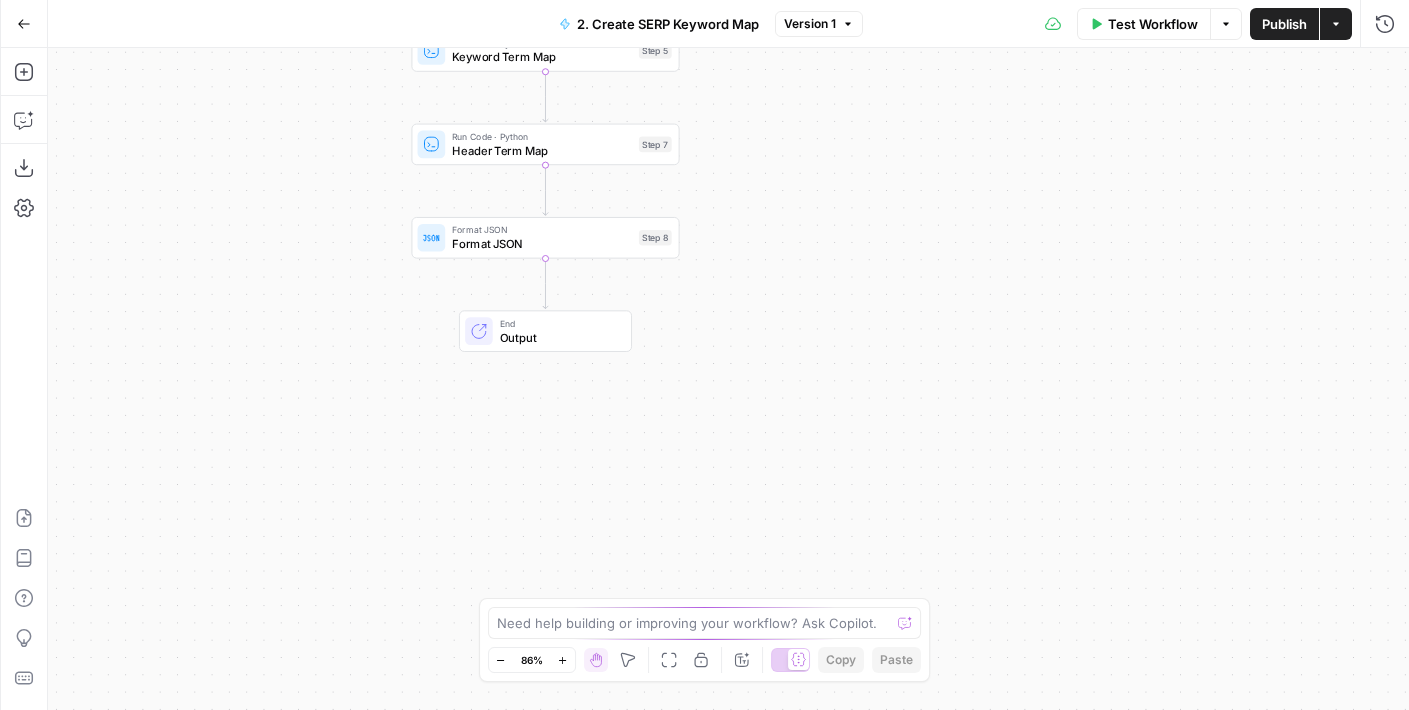drag, startPoint x: 414, startPoint y: 405, endPoint x: 237, endPoint y: 501, distance: 201.3579 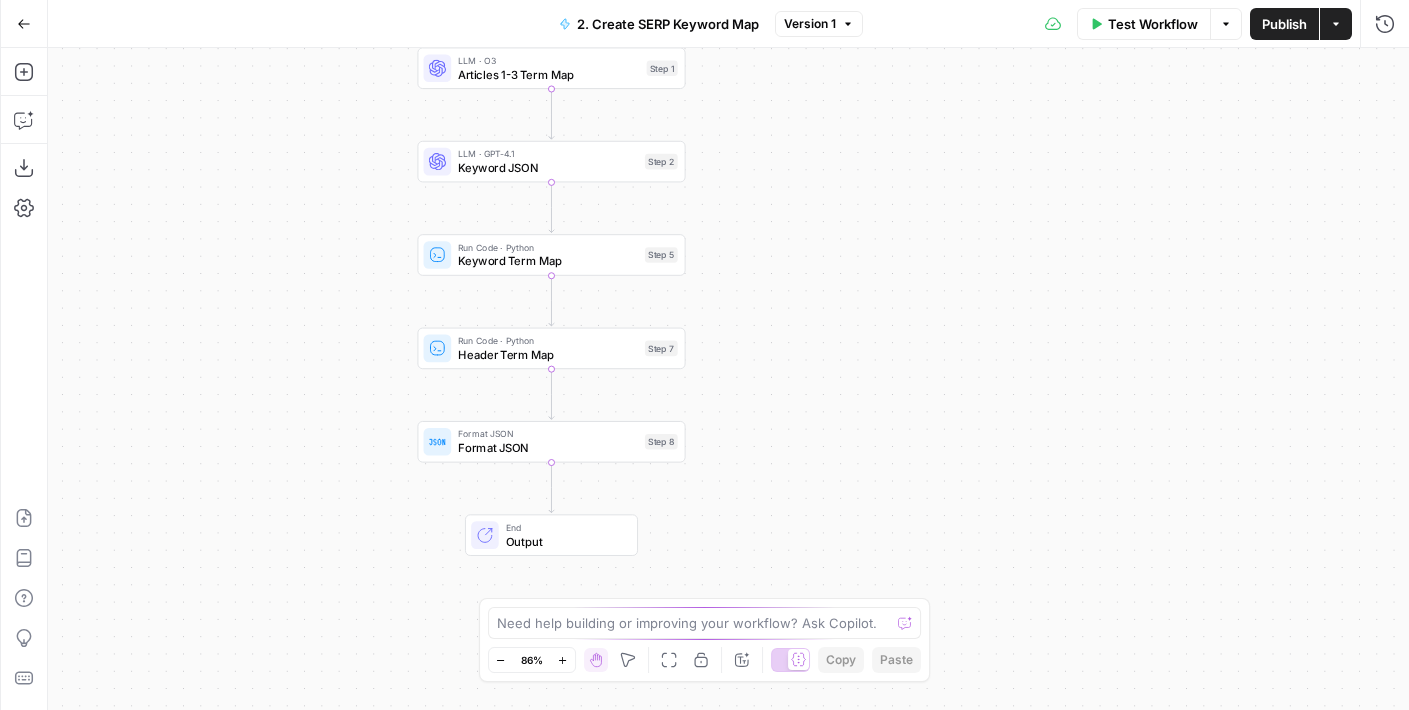 drag, startPoint x: 240, startPoint y: 462, endPoint x: 240, endPoint y: 242, distance: 220 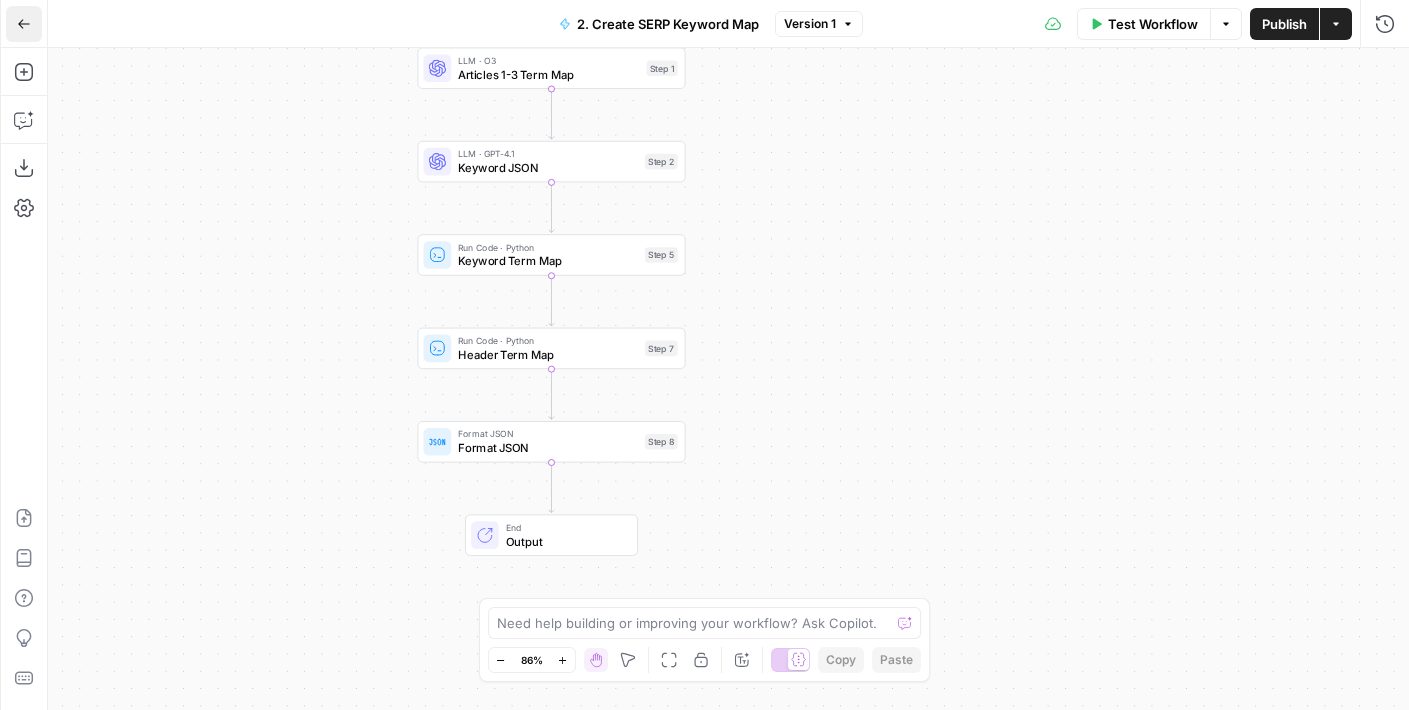 click 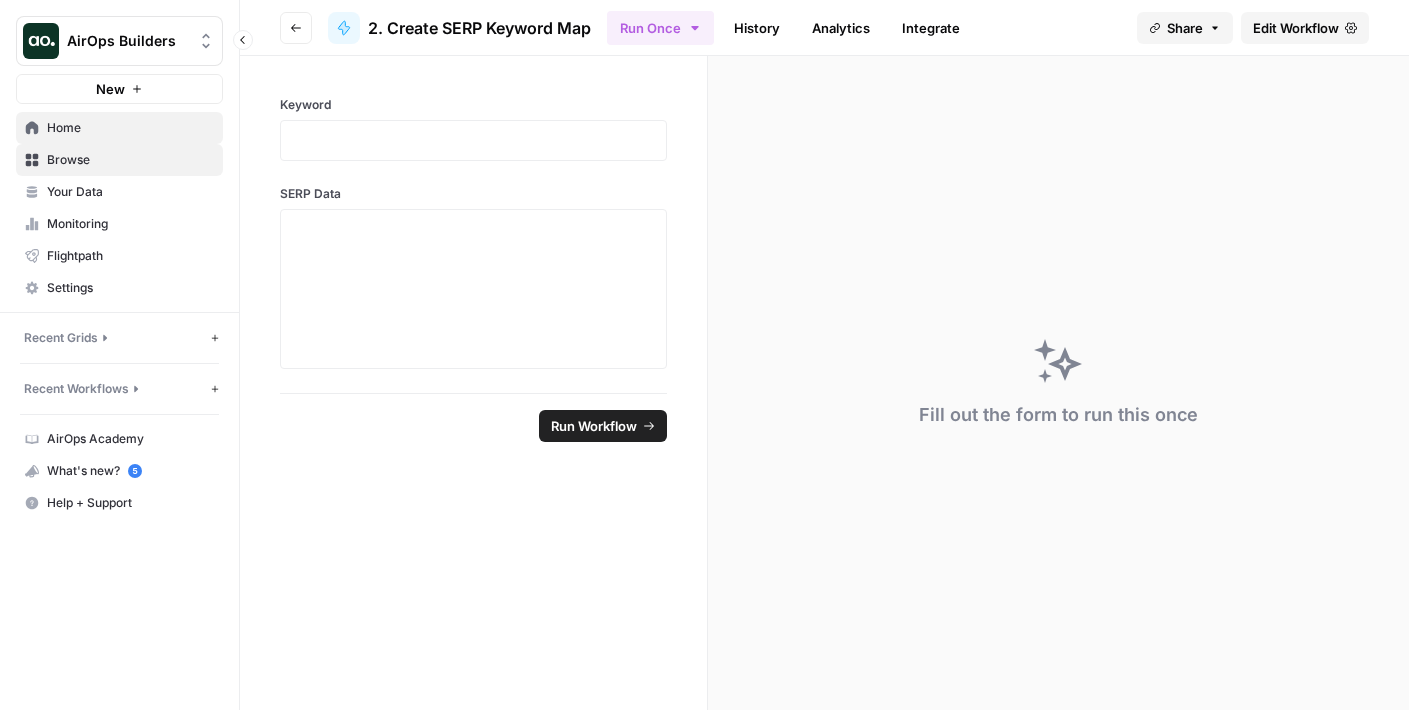 click on "Home" at bounding box center (130, 128) 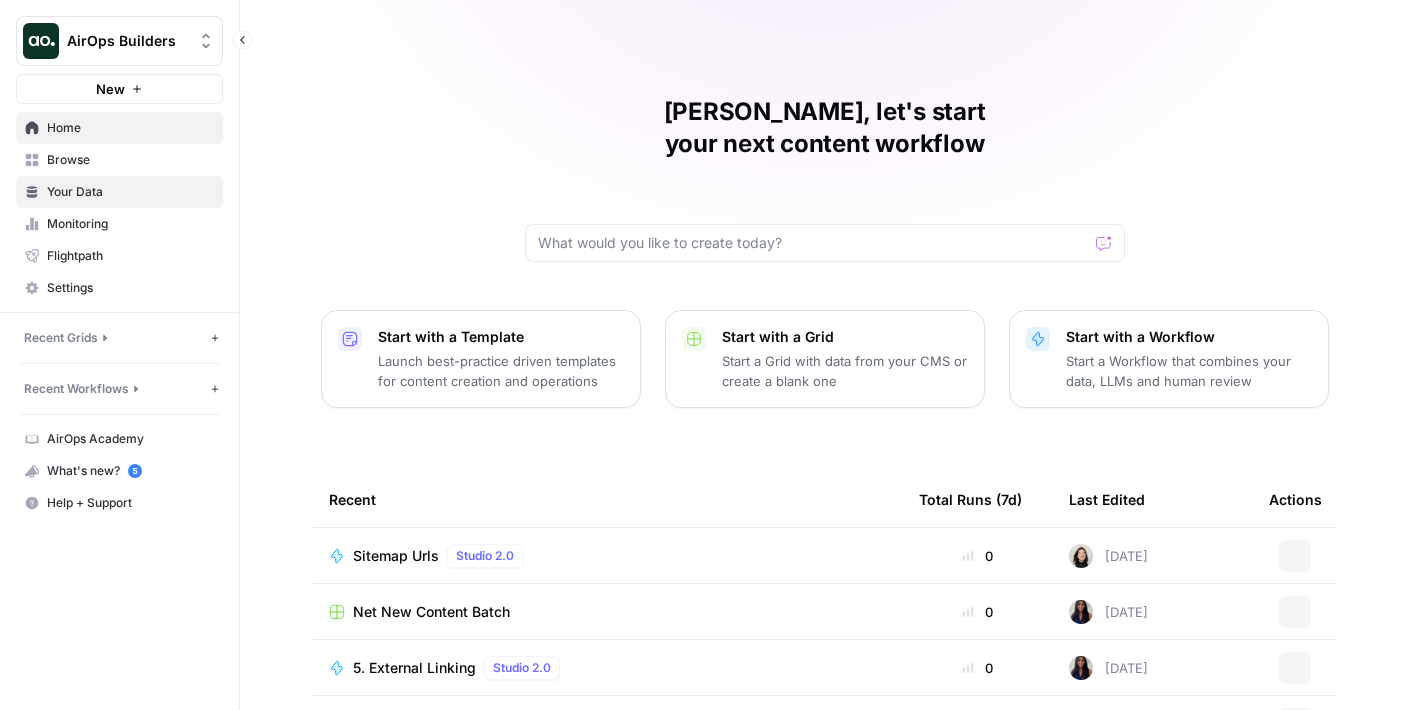 click on "Your Data" at bounding box center [130, 192] 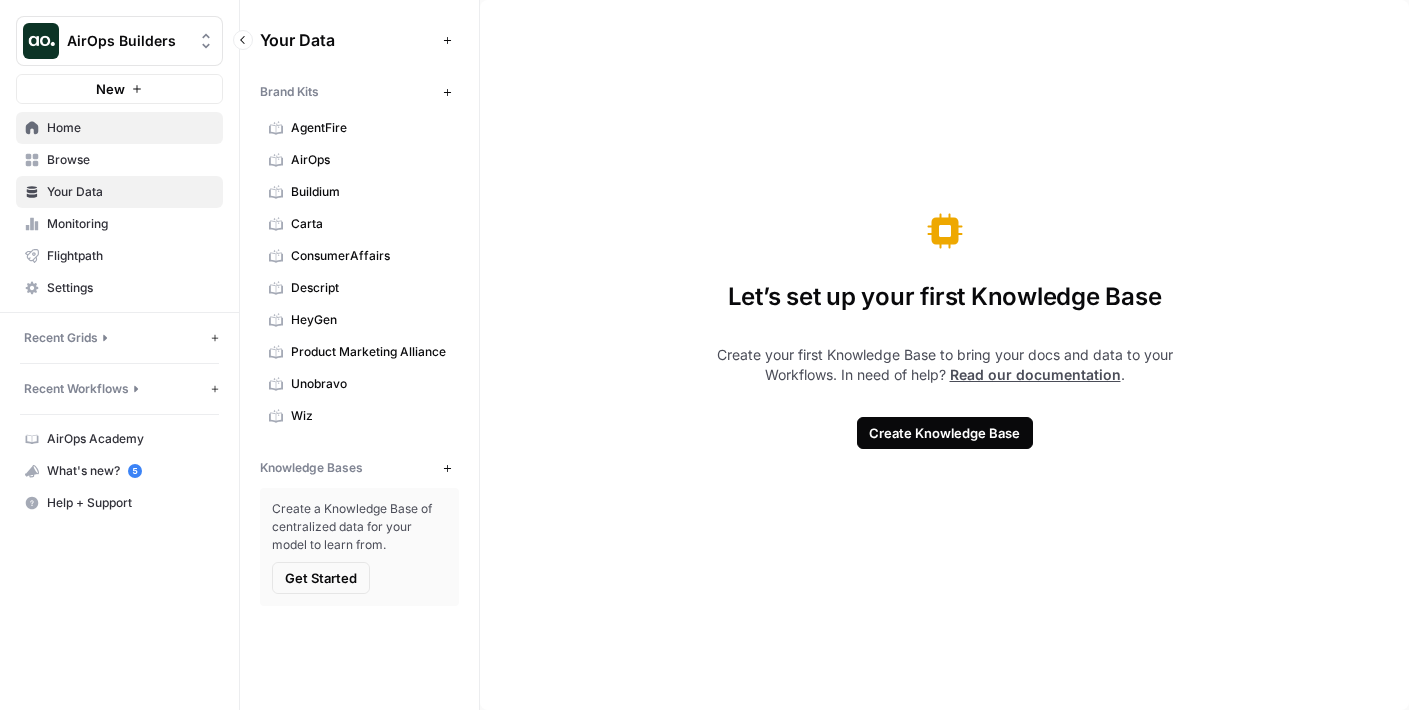 click on "Home" at bounding box center [119, 128] 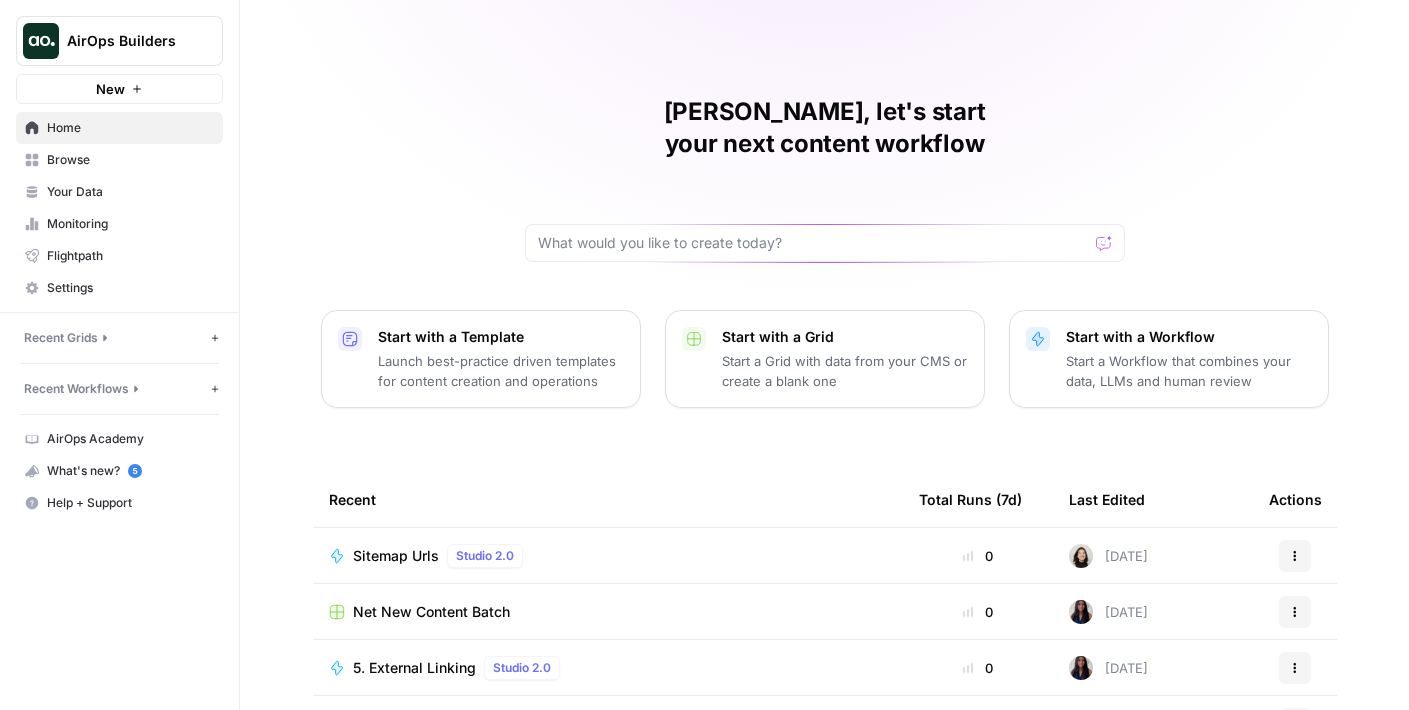 scroll, scrollTop: 210, scrollLeft: 0, axis: vertical 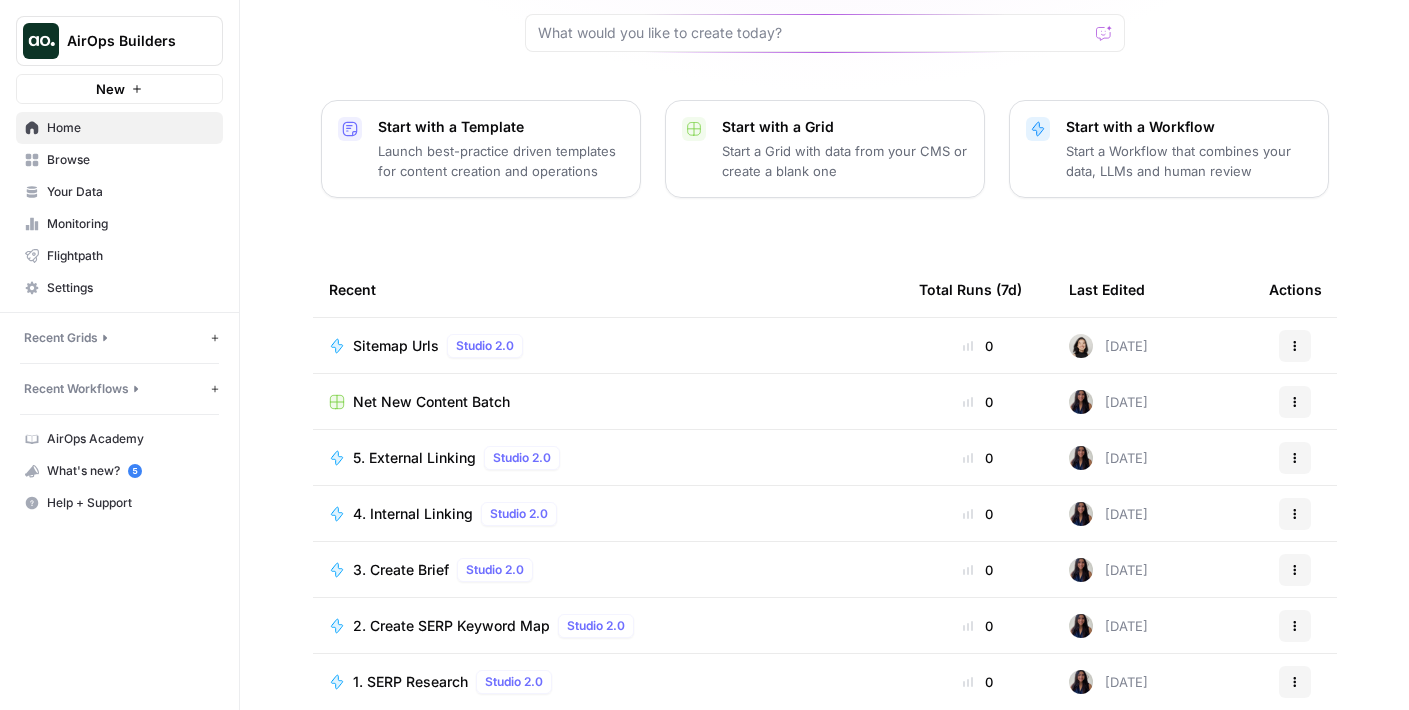 click on "Net New Content Batch" at bounding box center (608, 402) 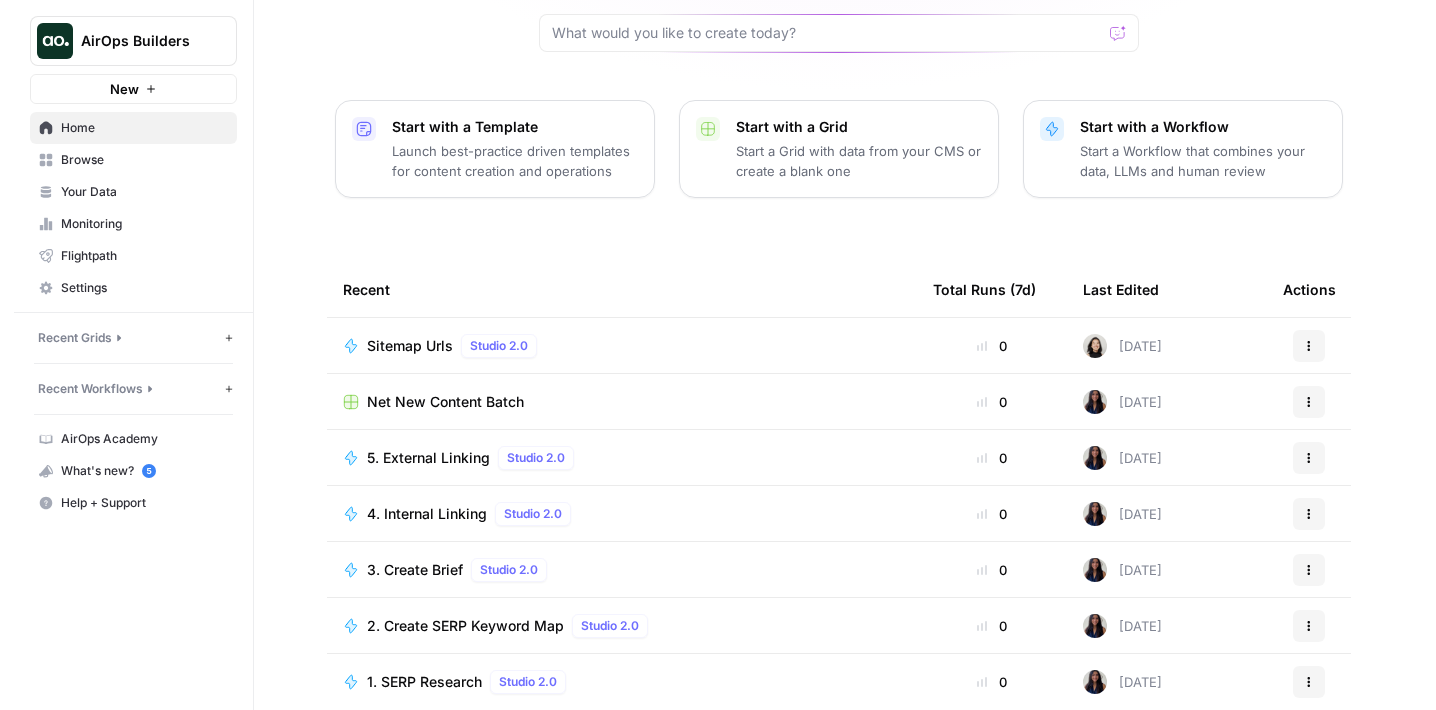 scroll, scrollTop: 0, scrollLeft: 0, axis: both 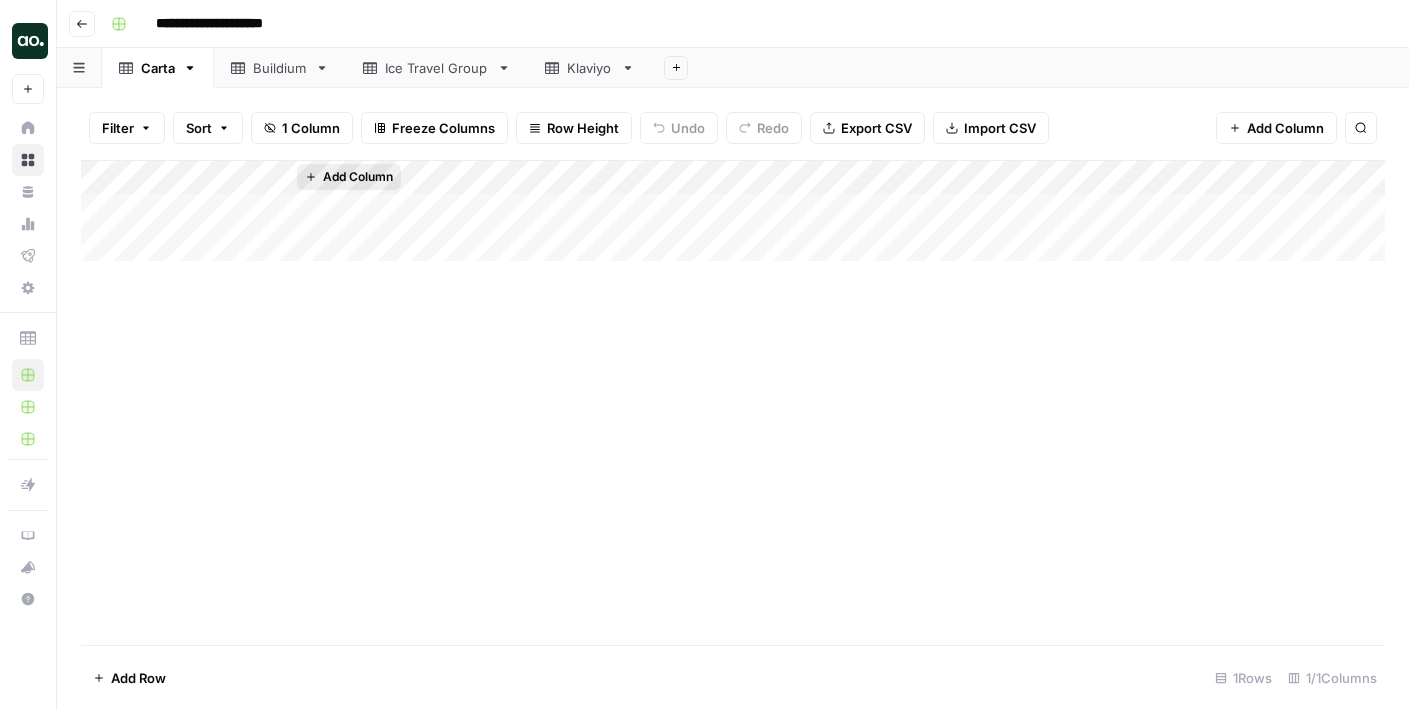 click on "Add Column" at bounding box center (358, 177) 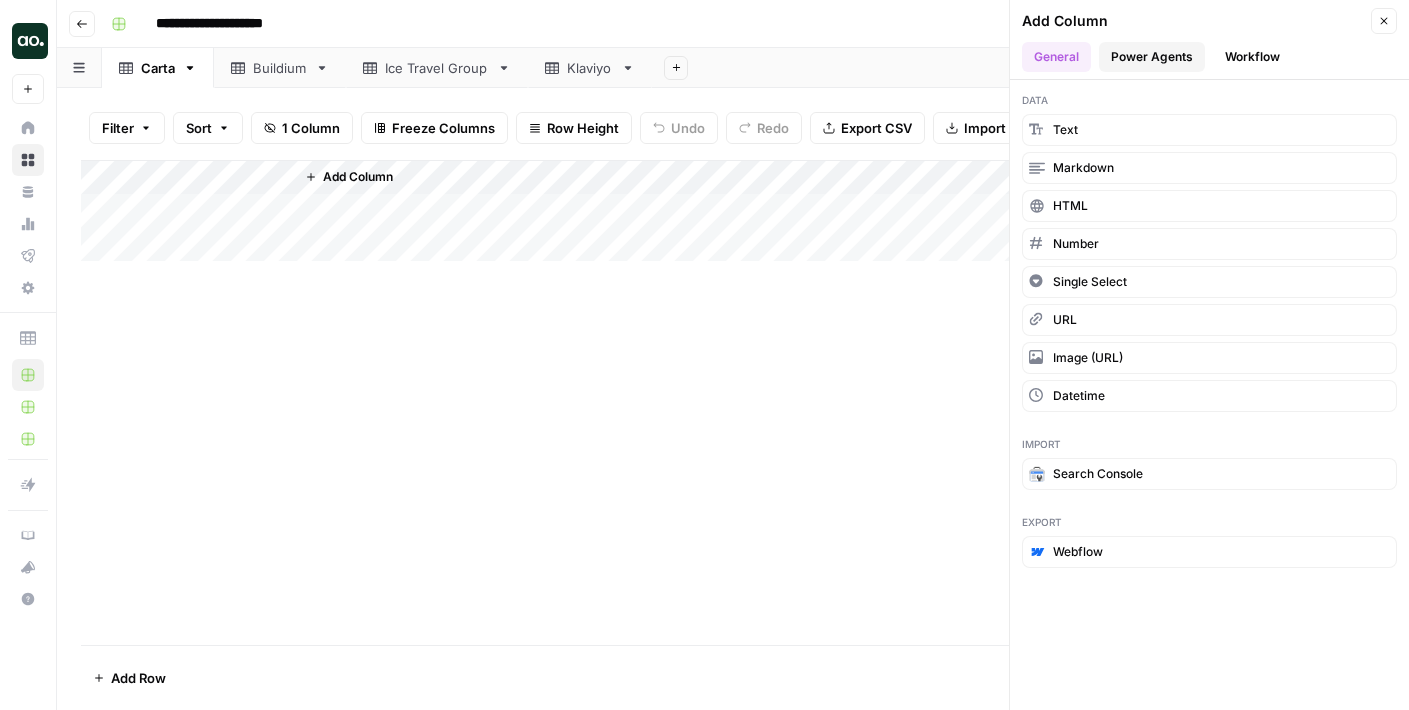 click on "Power Agents" at bounding box center [1152, 57] 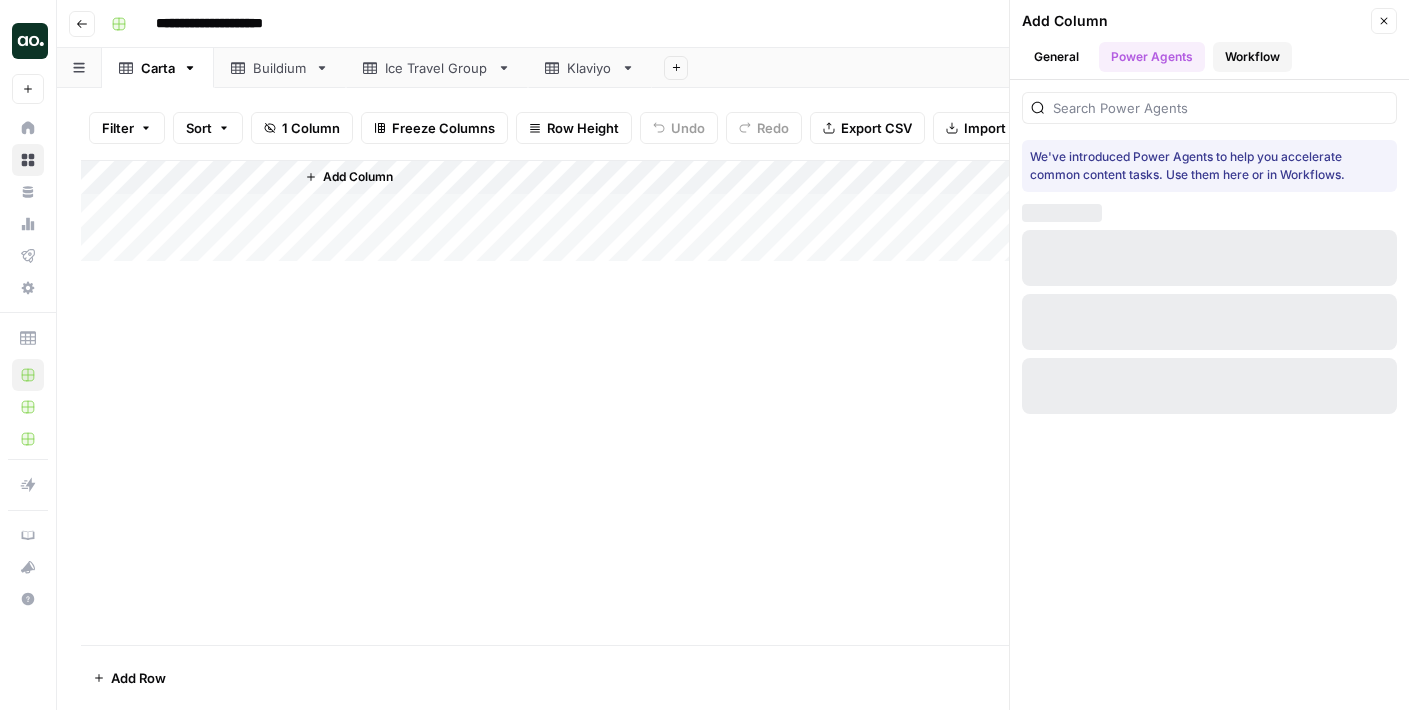 click on "Workflow" at bounding box center [1252, 57] 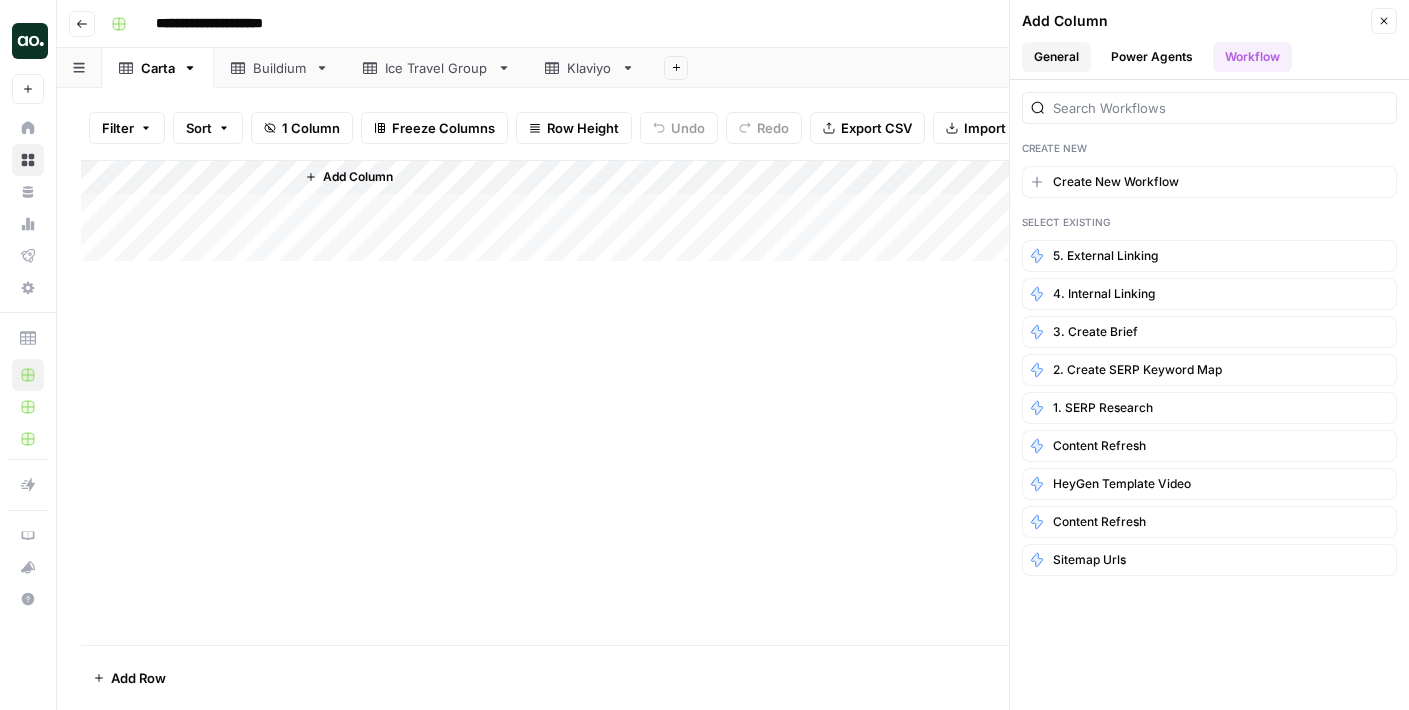 click on "General" at bounding box center [1056, 57] 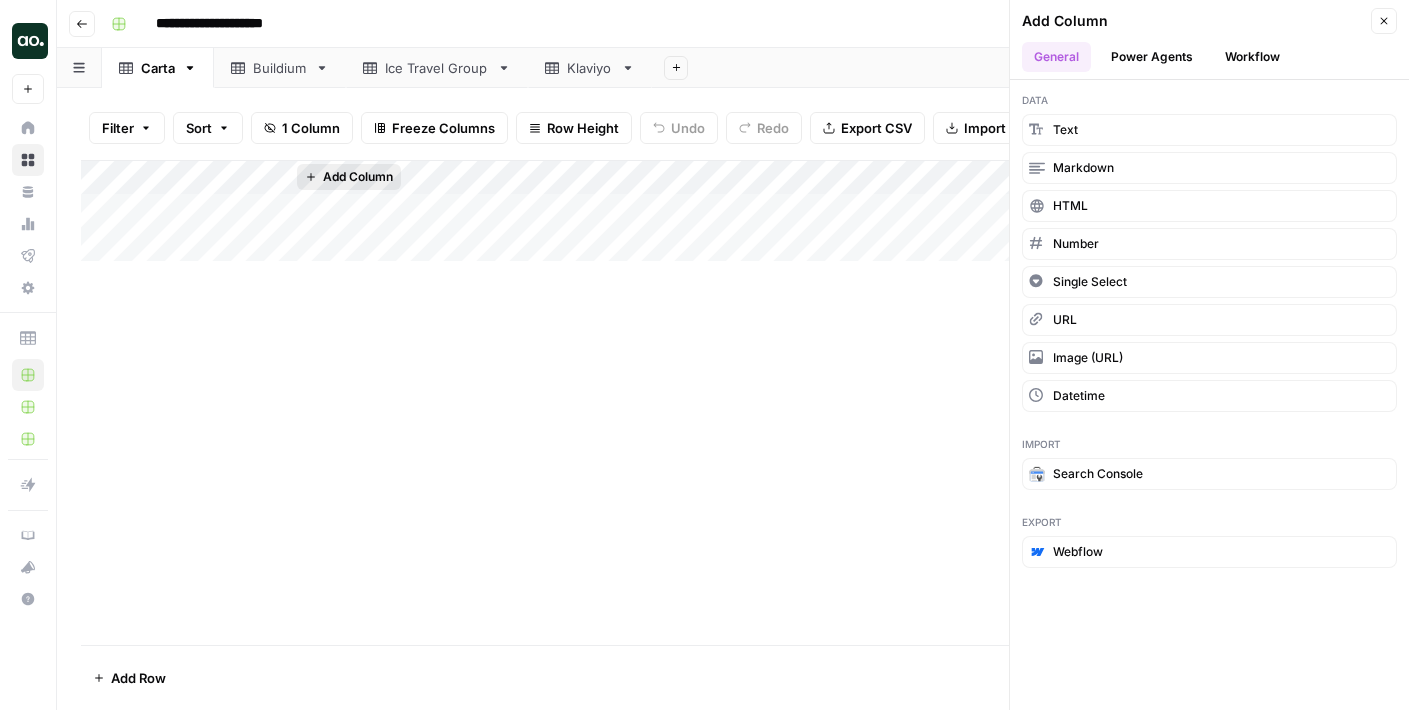click on "Add Column" at bounding box center [358, 177] 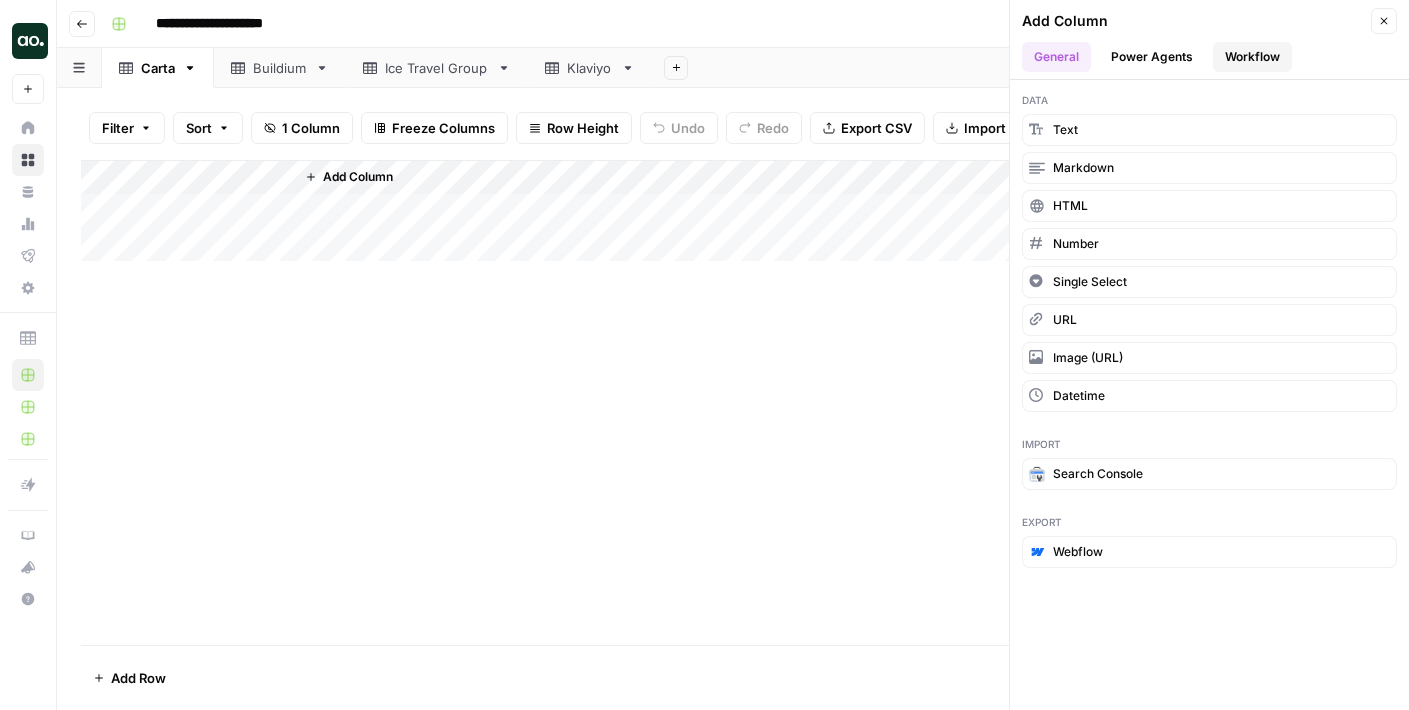 click on "Workflow" at bounding box center [1252, 57] 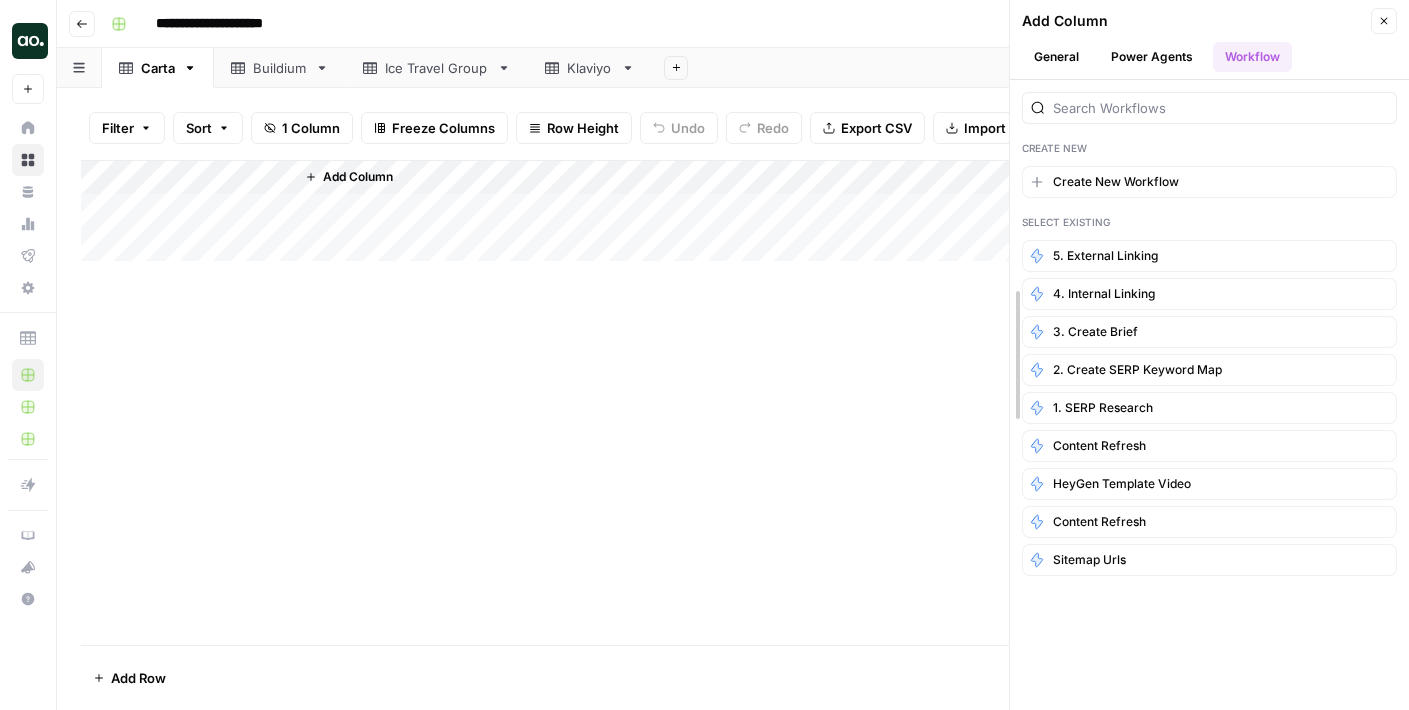 type 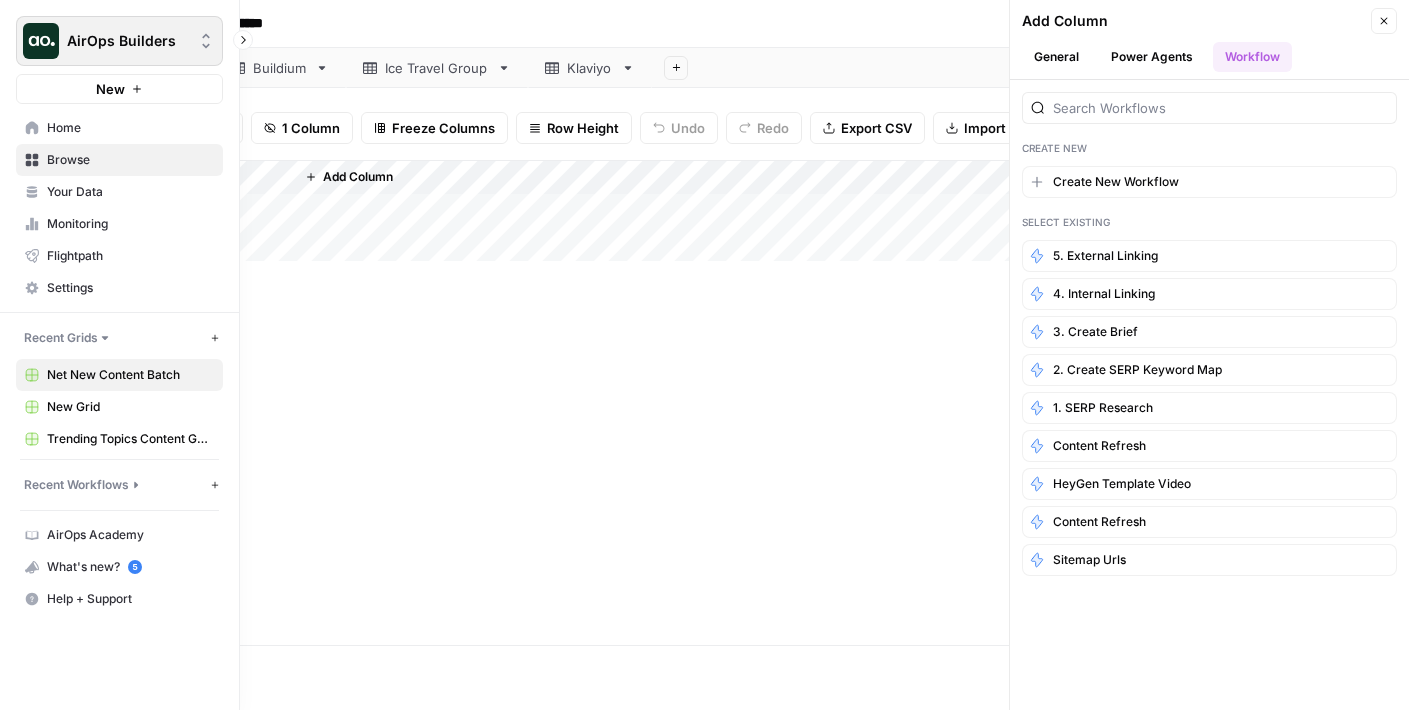 click 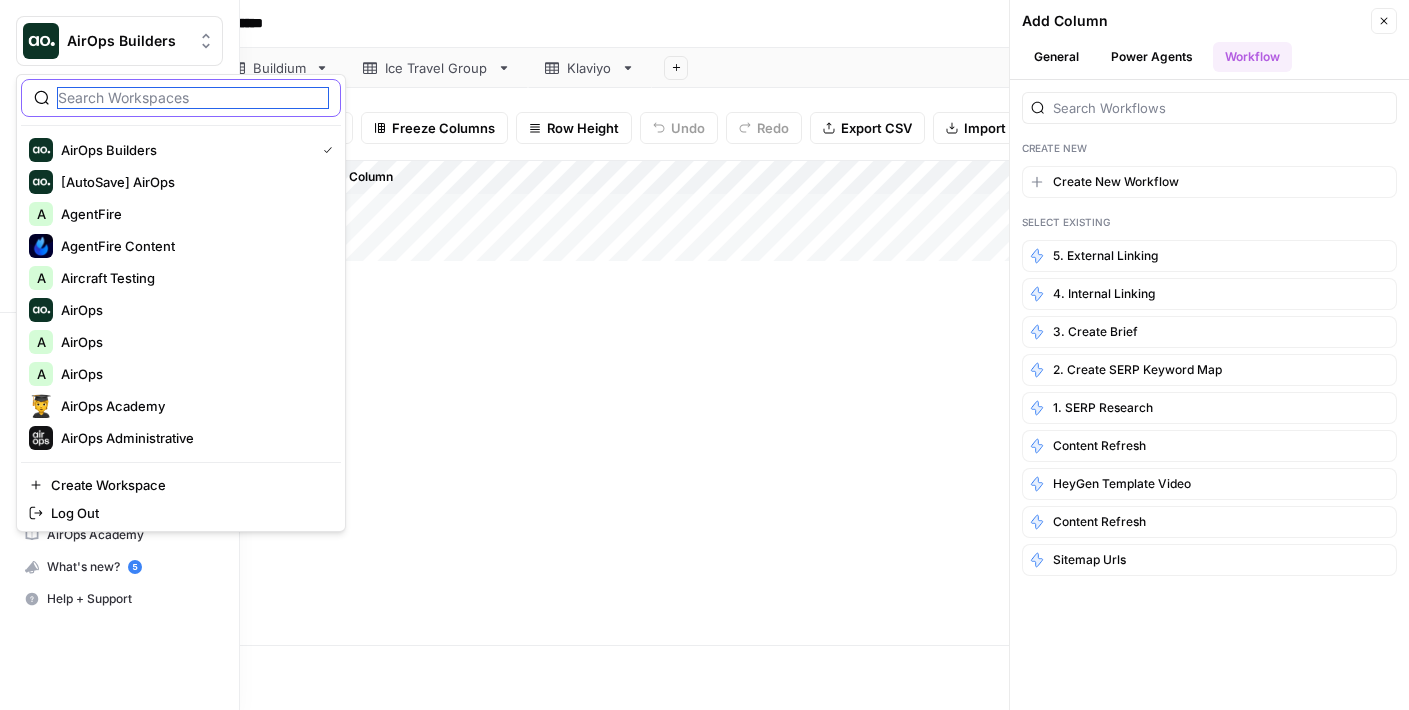 click at bounding box center [193, 98] 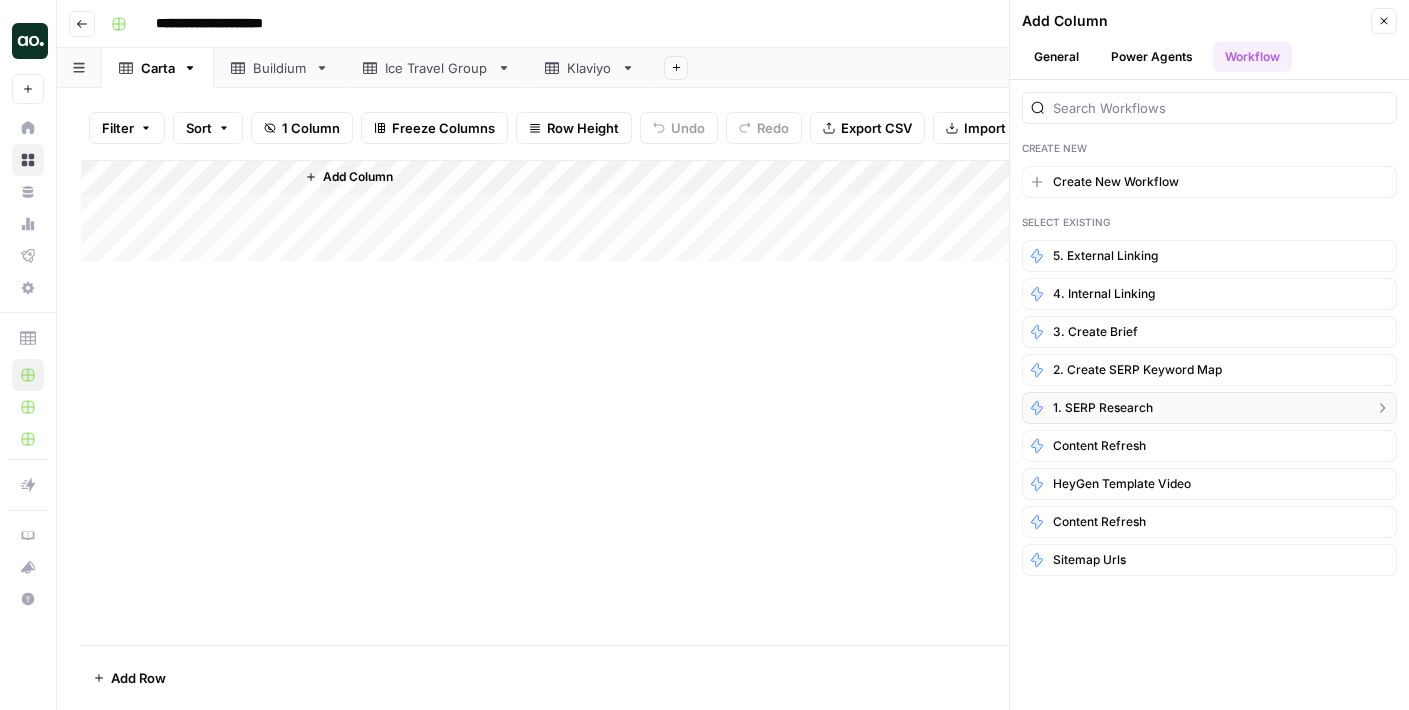 click on "1. SERP Research" at bounding box center (1103, 408) 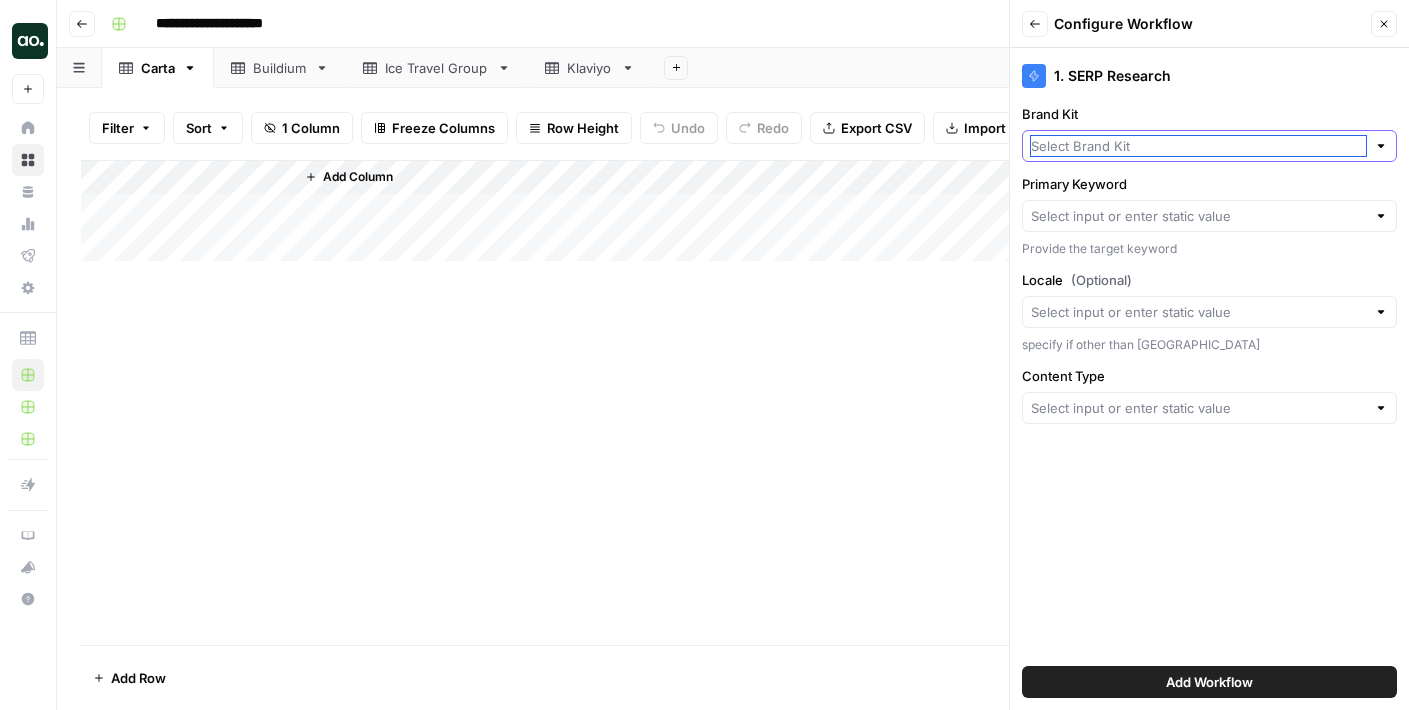 click on "Brand Kit" at bounding box center (1198, 146) 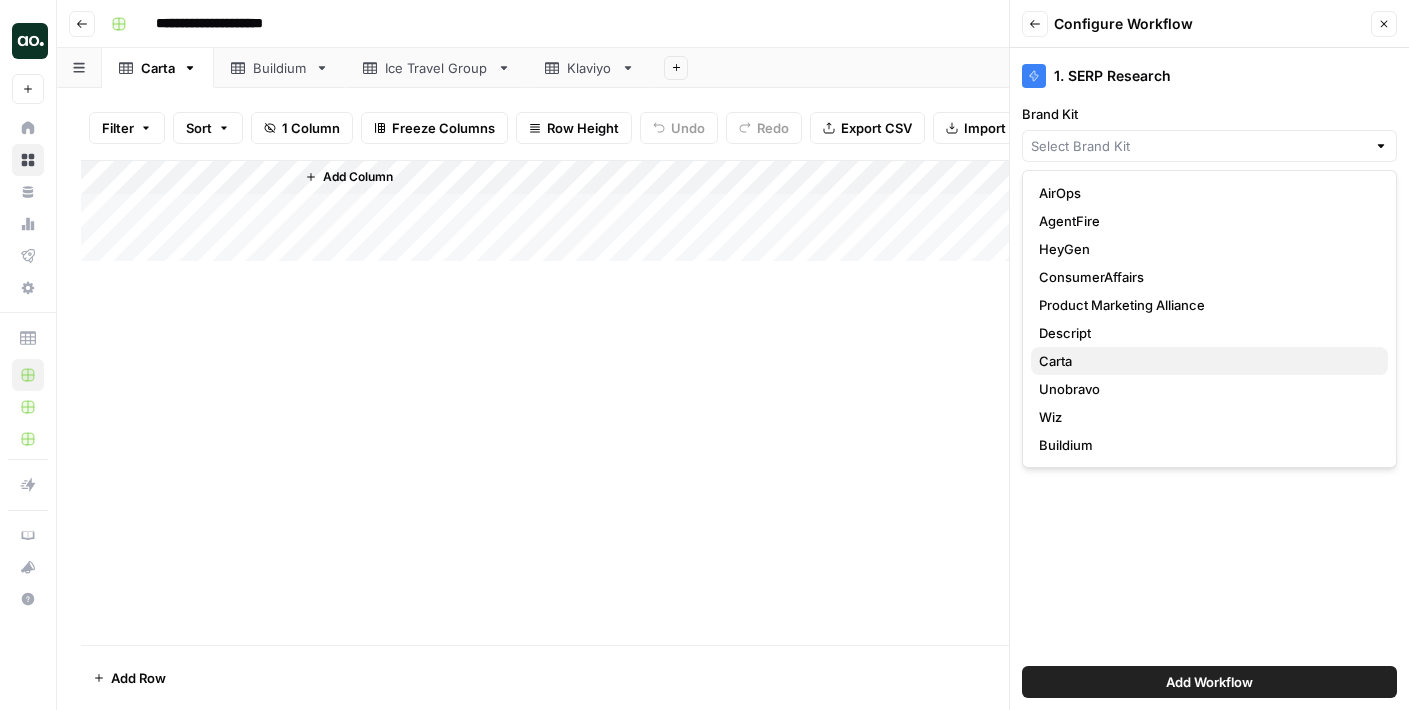 click on "Carta" at bounding box center [1209, 361] 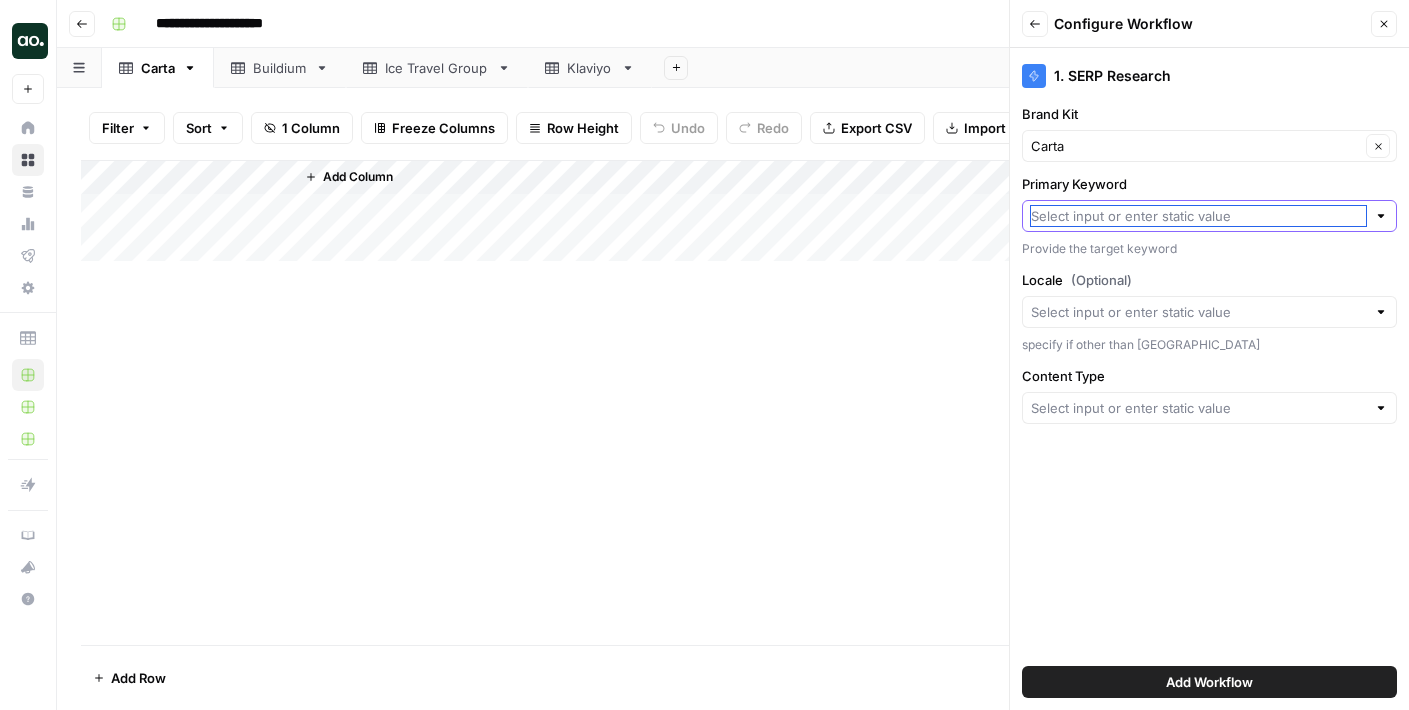 click on "Primary Keyword" at bounding box center (1198, 216) 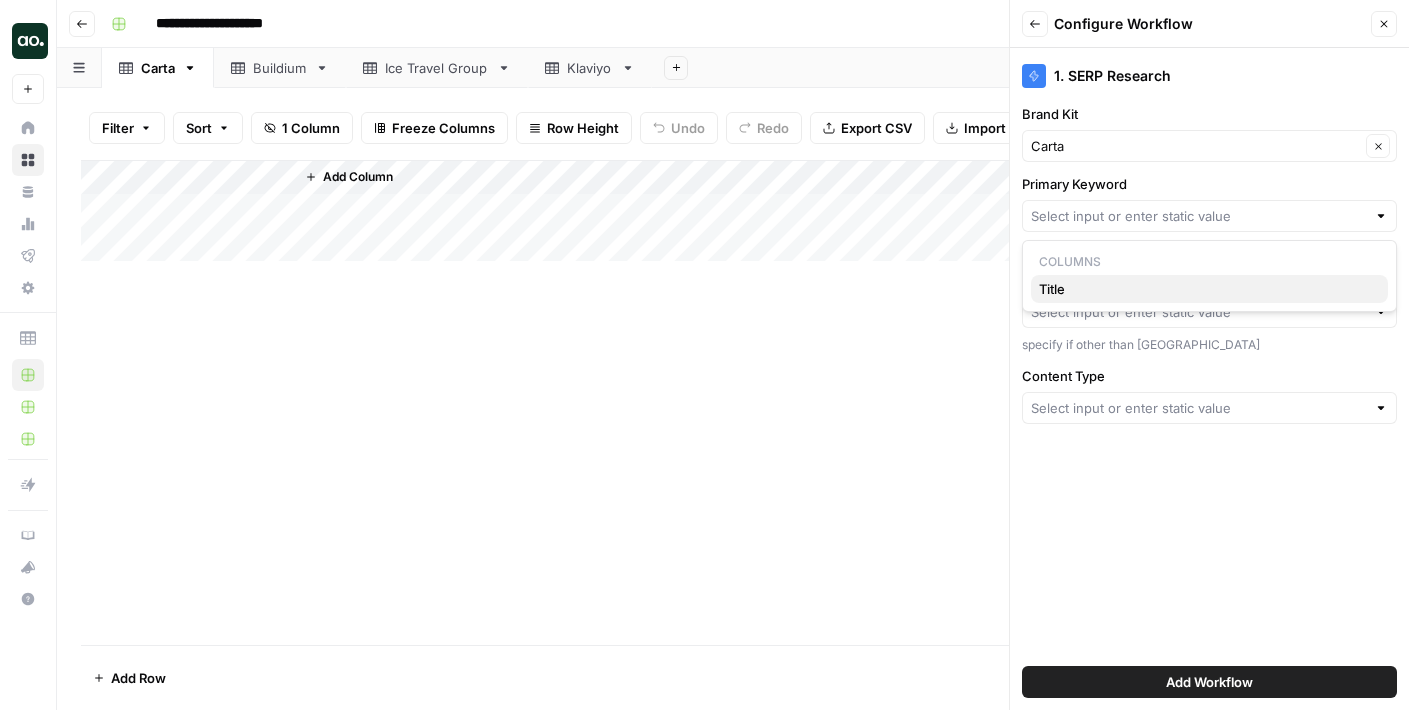 click on "Title" at bounding box center [1209, 289] 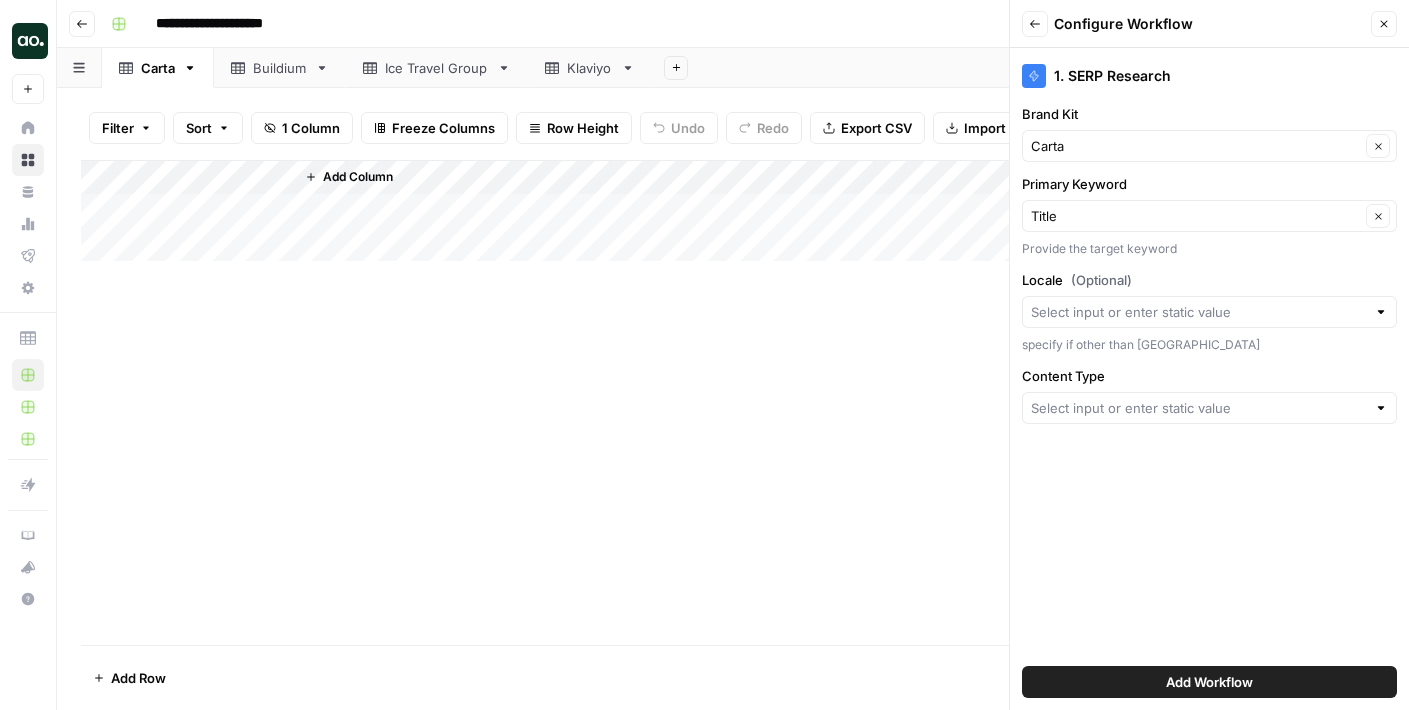 click on "Add Column" at bounding box center (733, 211) 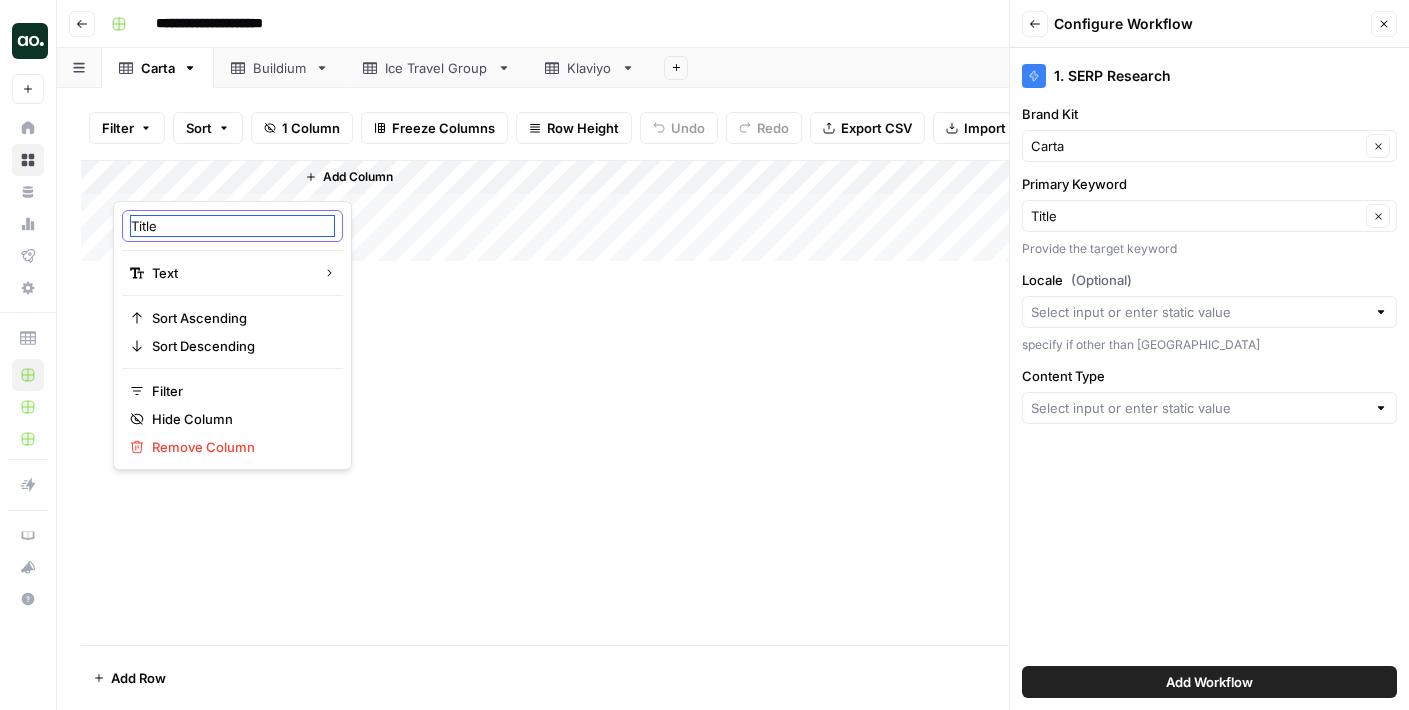 click on "Title" at bounding box center [232, 226] 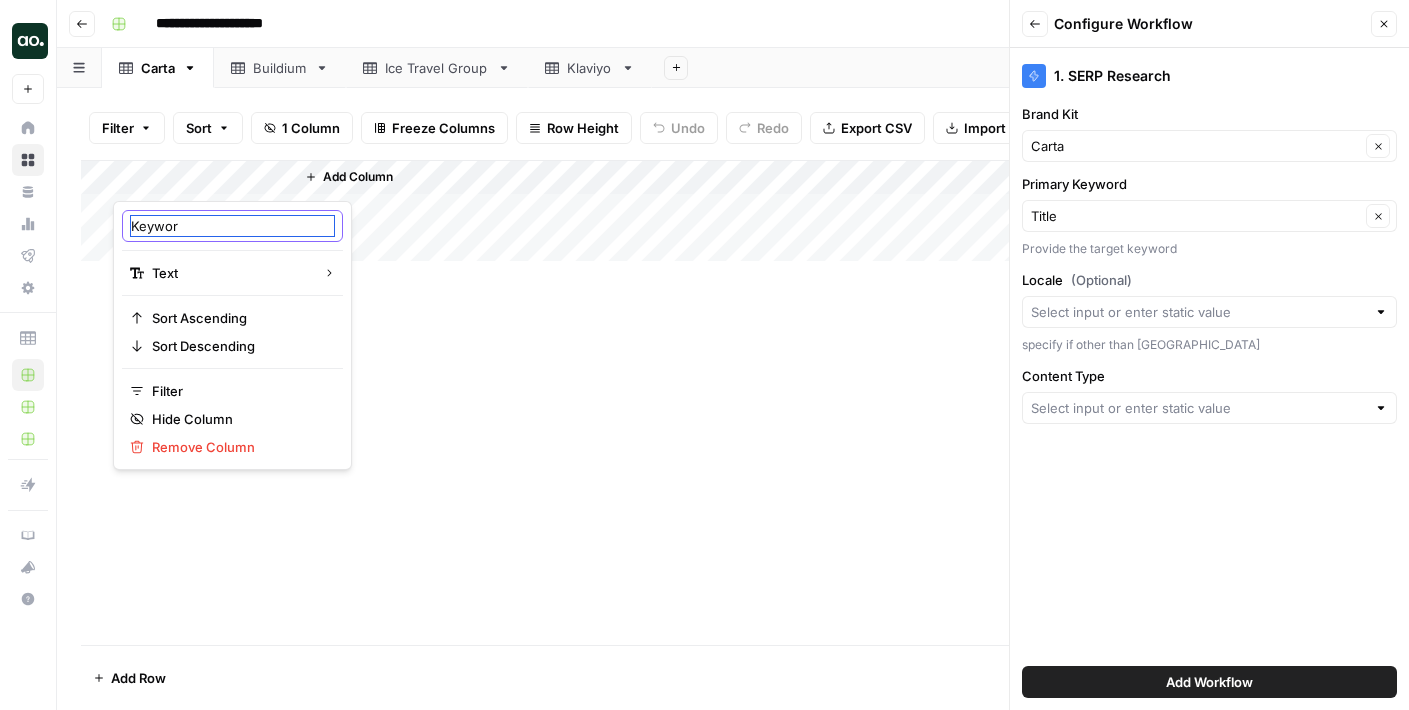 type on "Keyword" 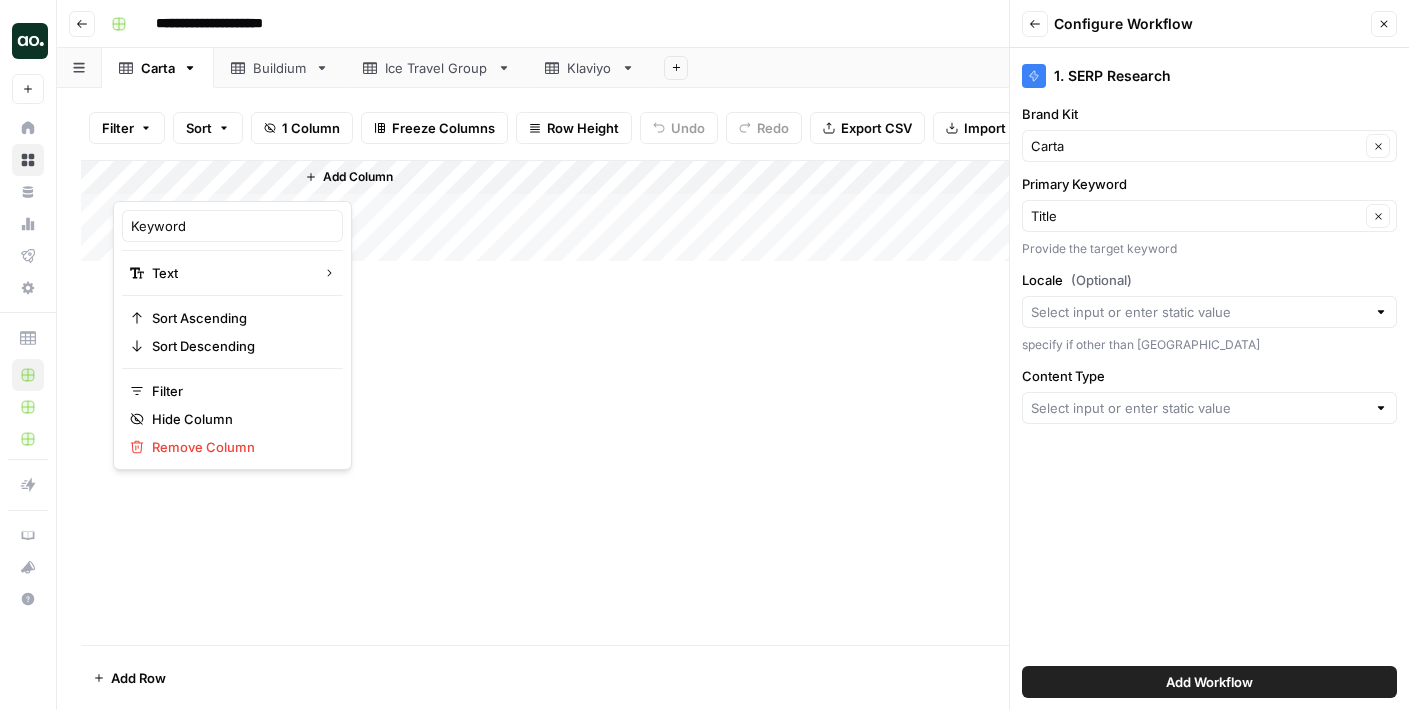 click on "Add Column" at bounding box center (733, 402) 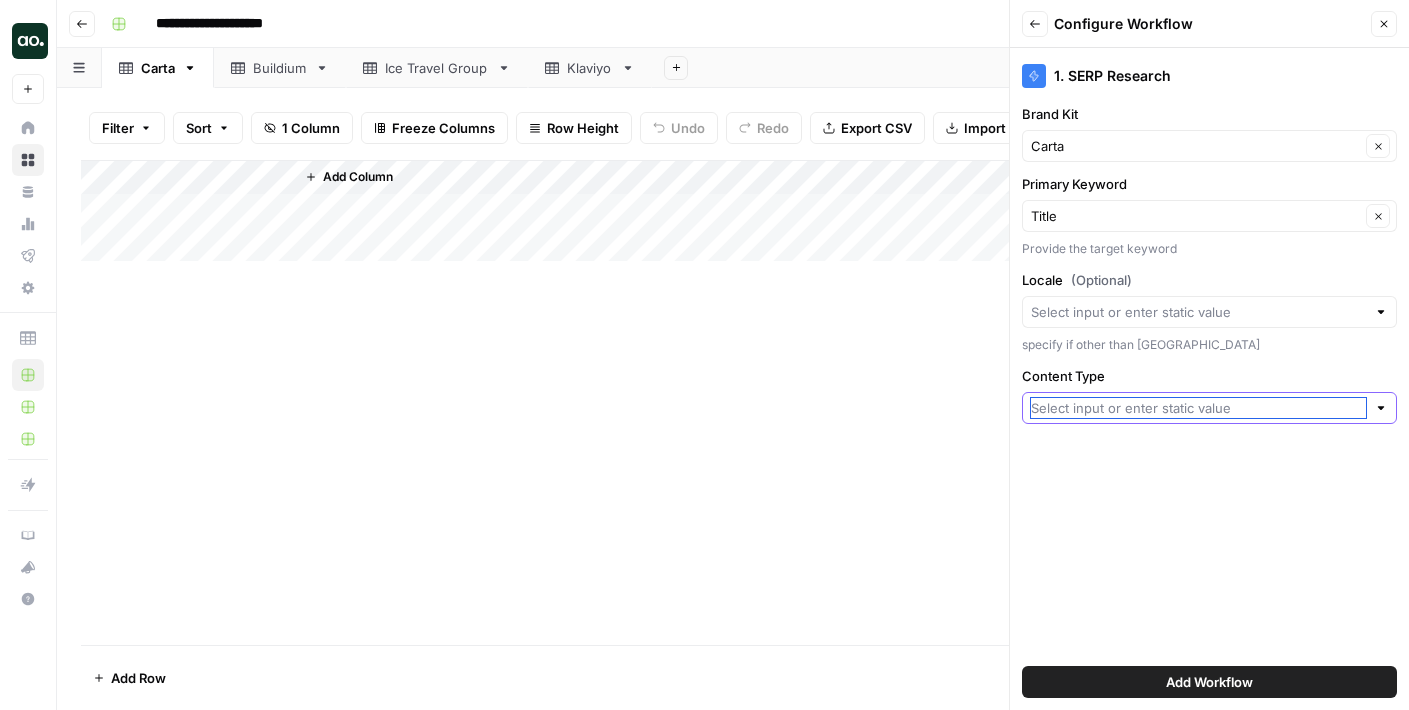 click on "Content Type" at bounding box center [1198, 408] 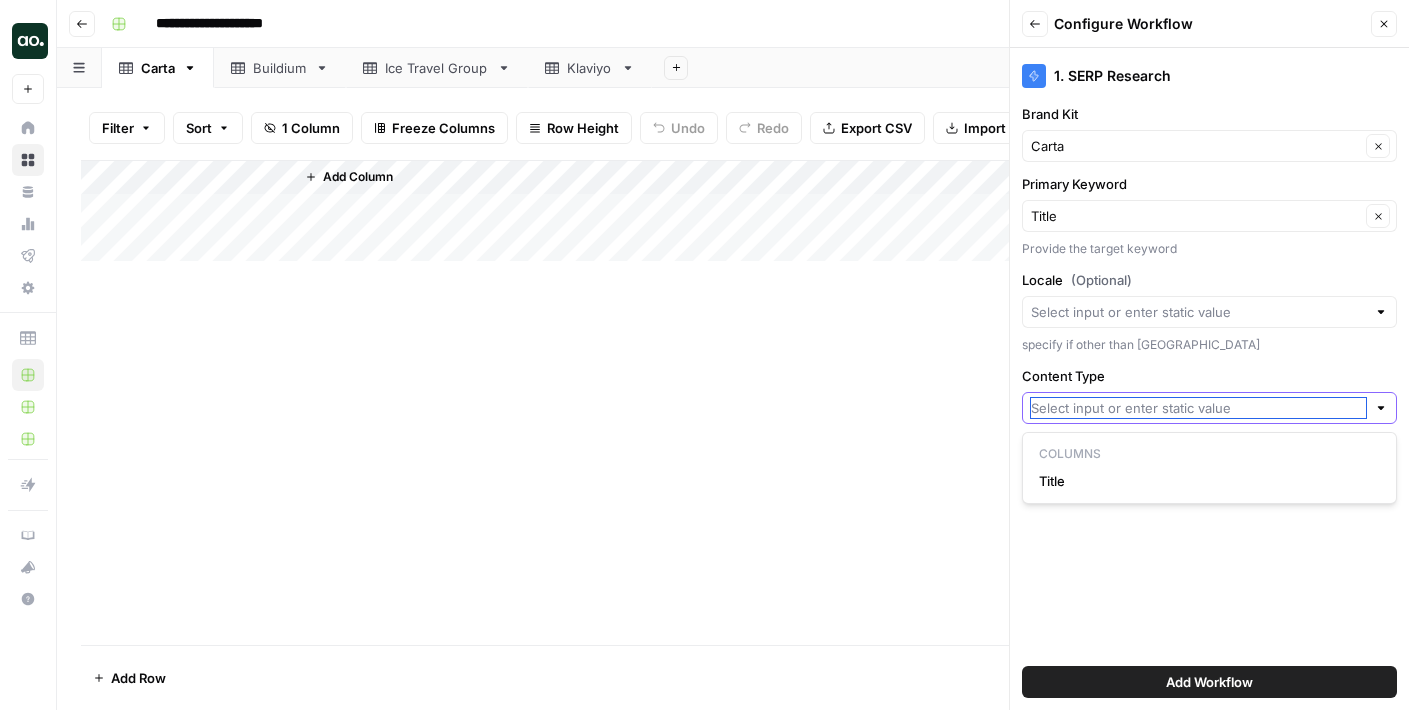 click on "Content Type" at bounding box center (1198, 408) 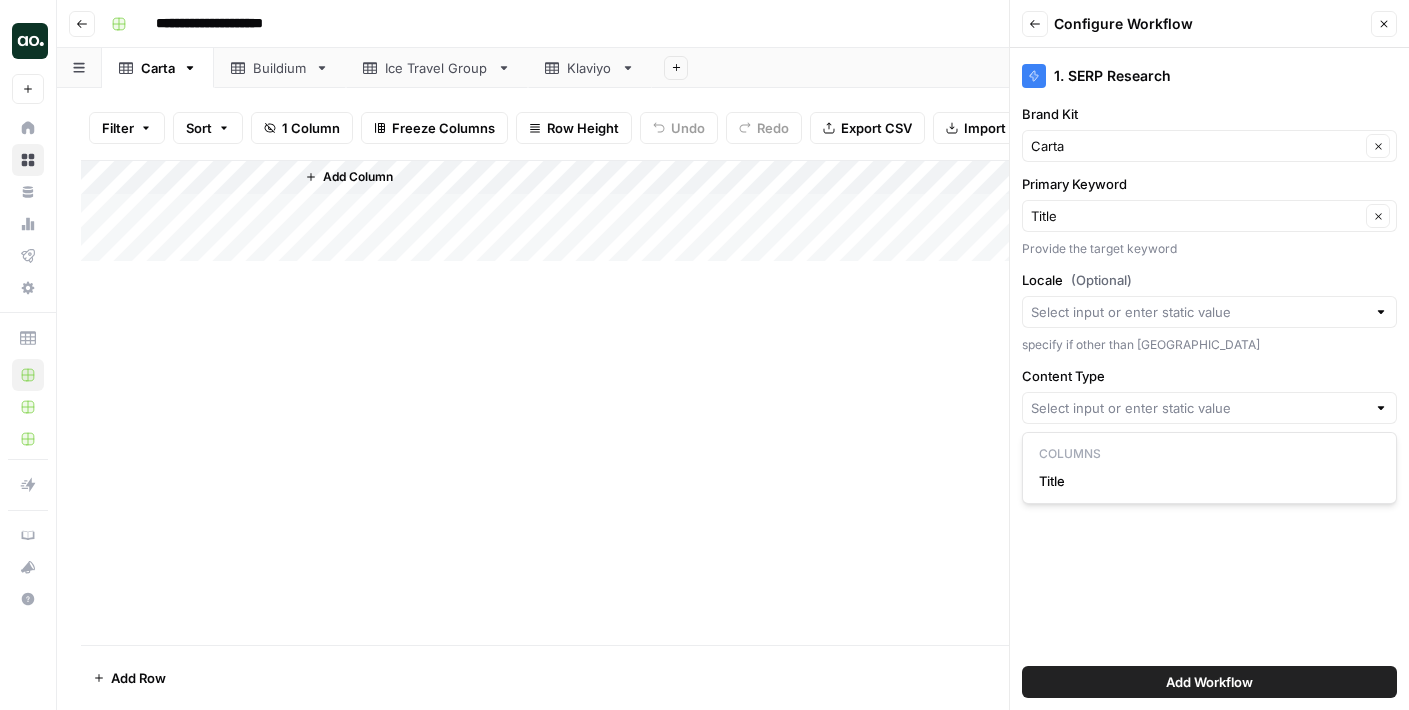 click on "specify if other than US" at bounding box center [1209, 345] 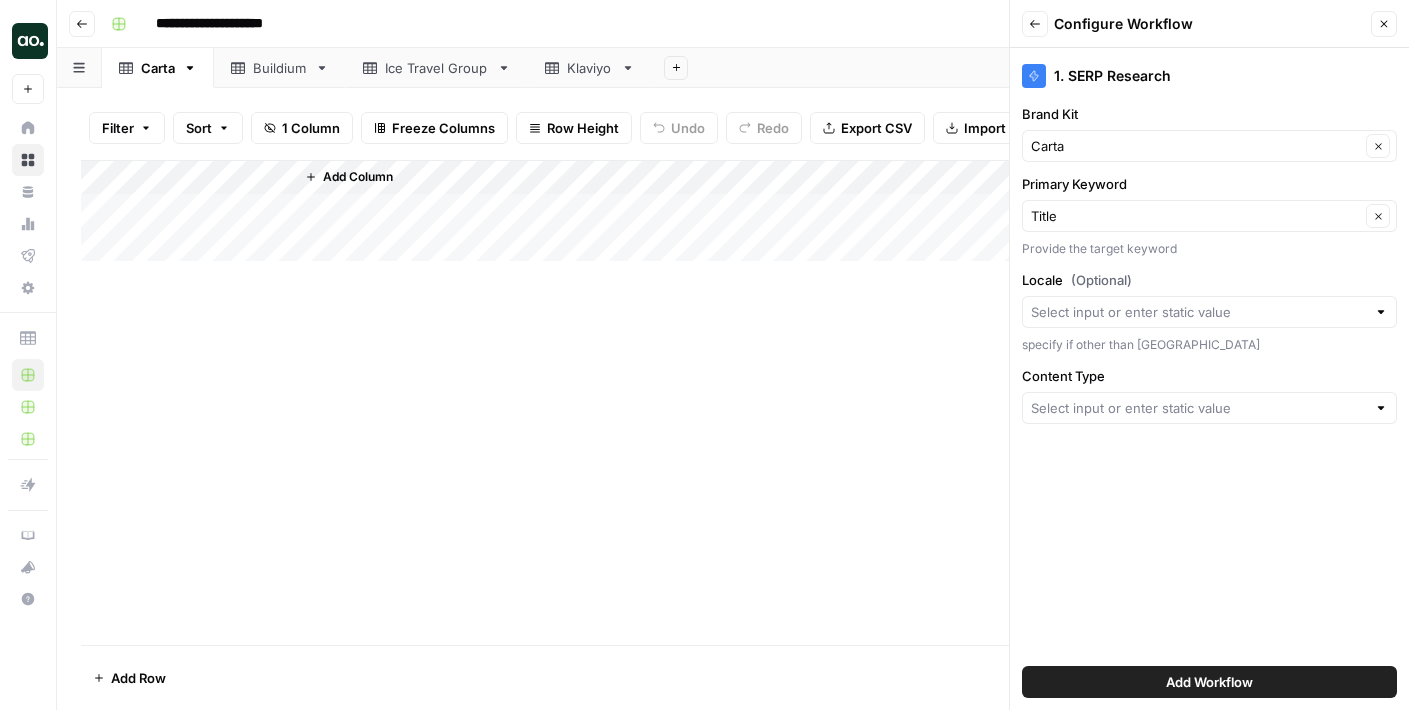 click on "Add Column" at bounding box center [733, 211] 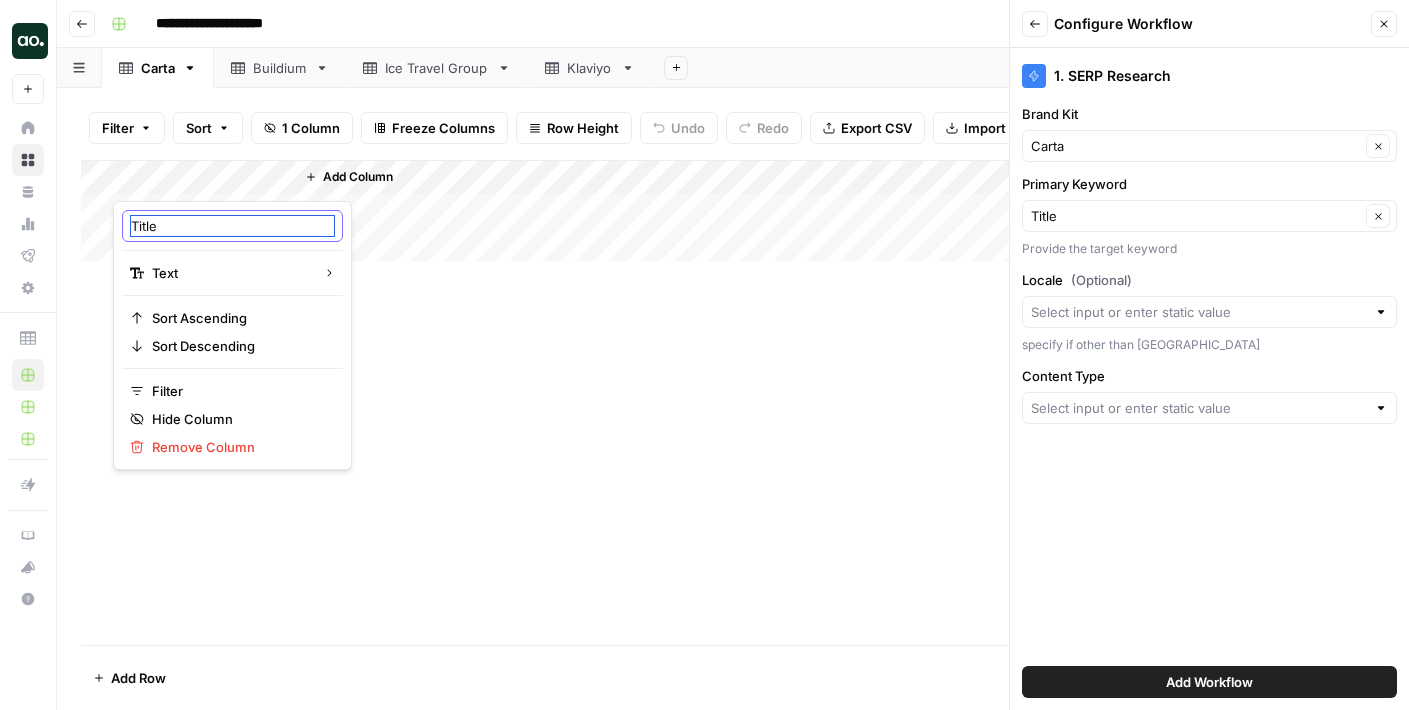 click on "Title" at bounding box center [232, 226] 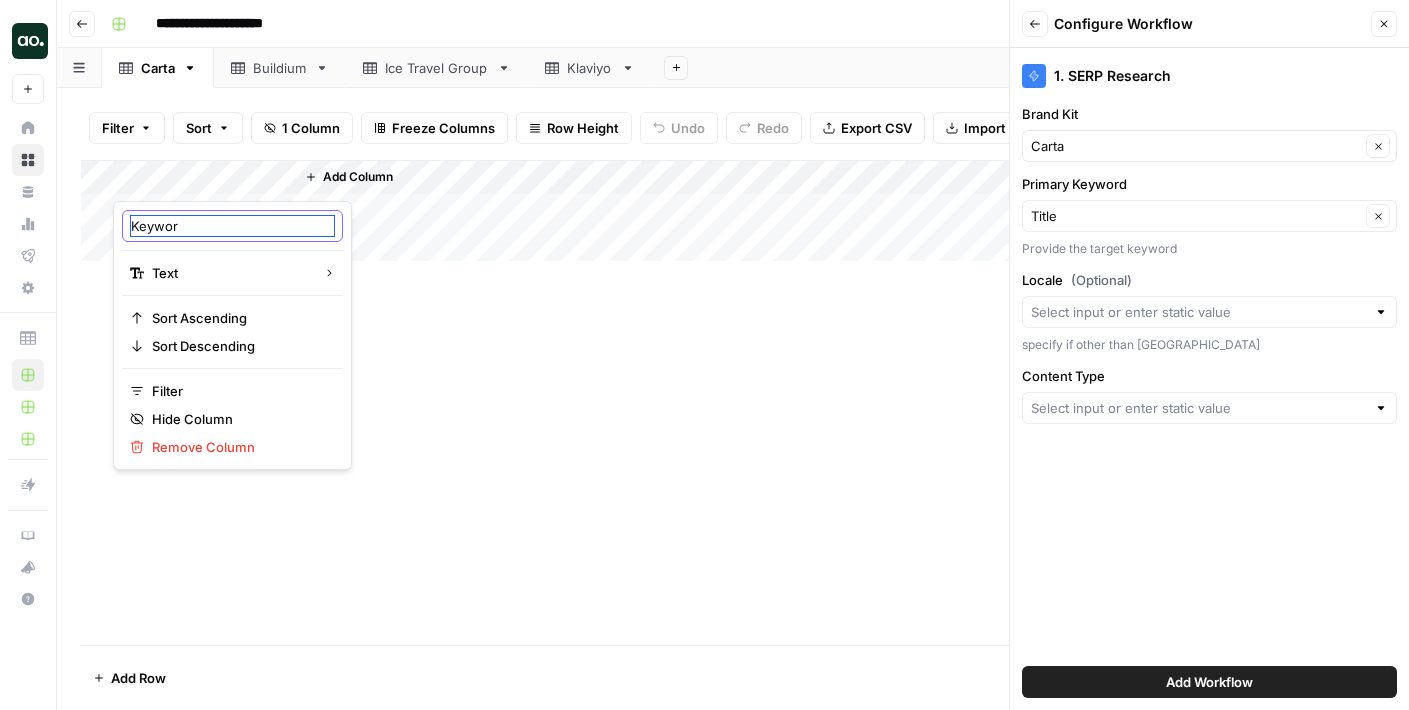 type on "Keyword" 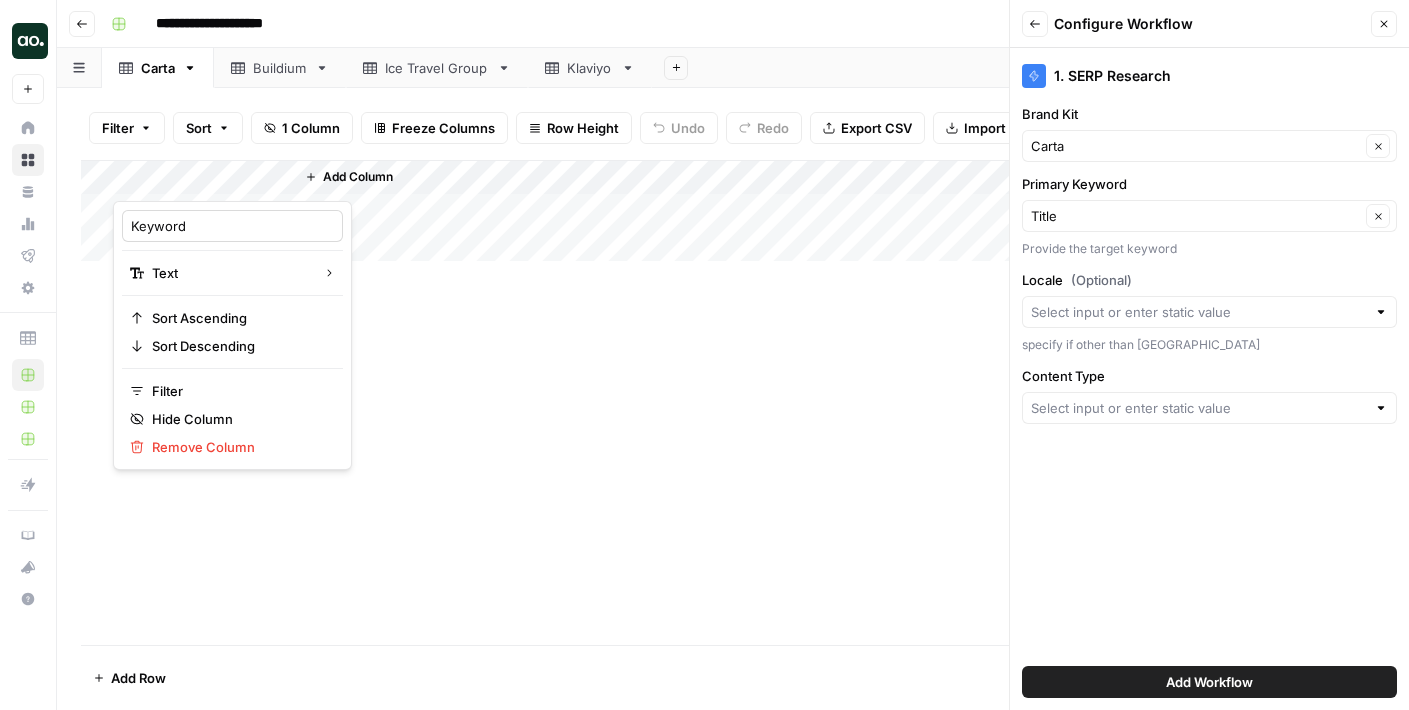 type on "Keyword" 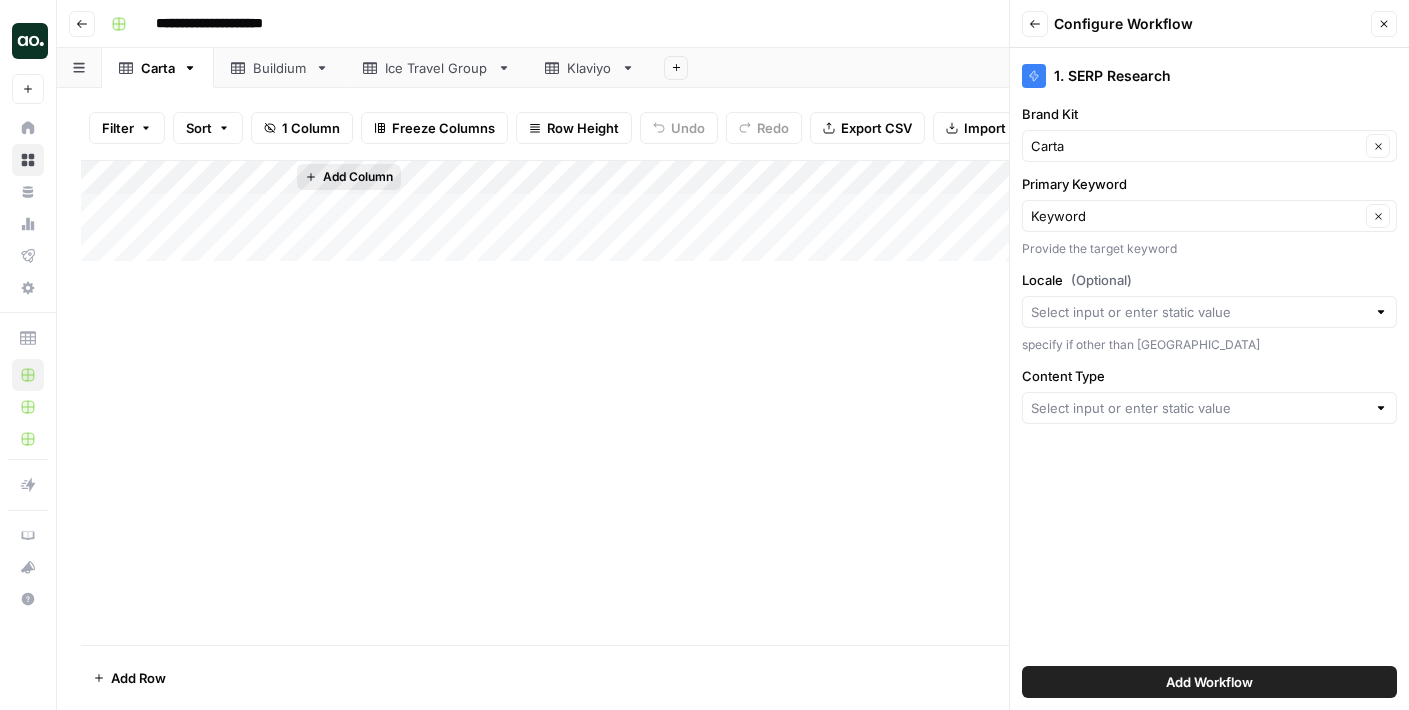 click on "Add Column" at bounding box center [358, 177] 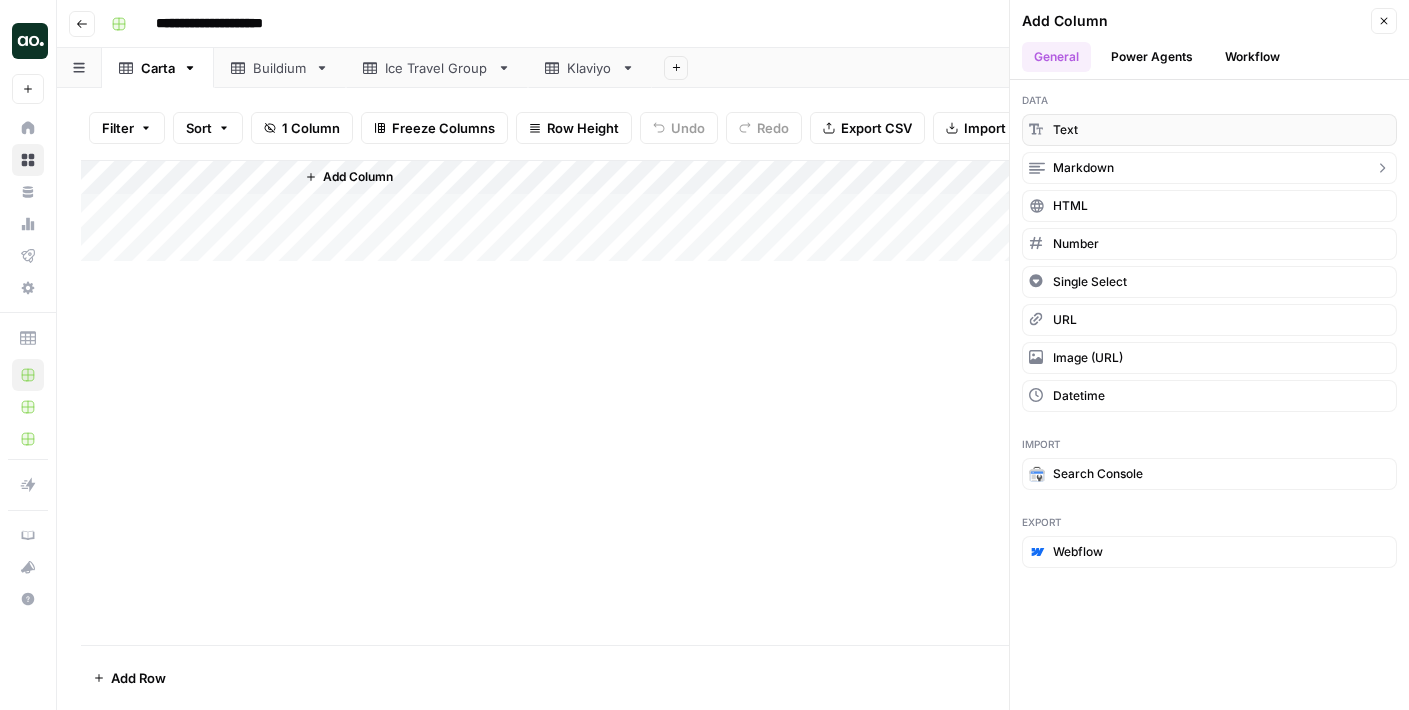 click on "text" at bounding box center [1065, 130] 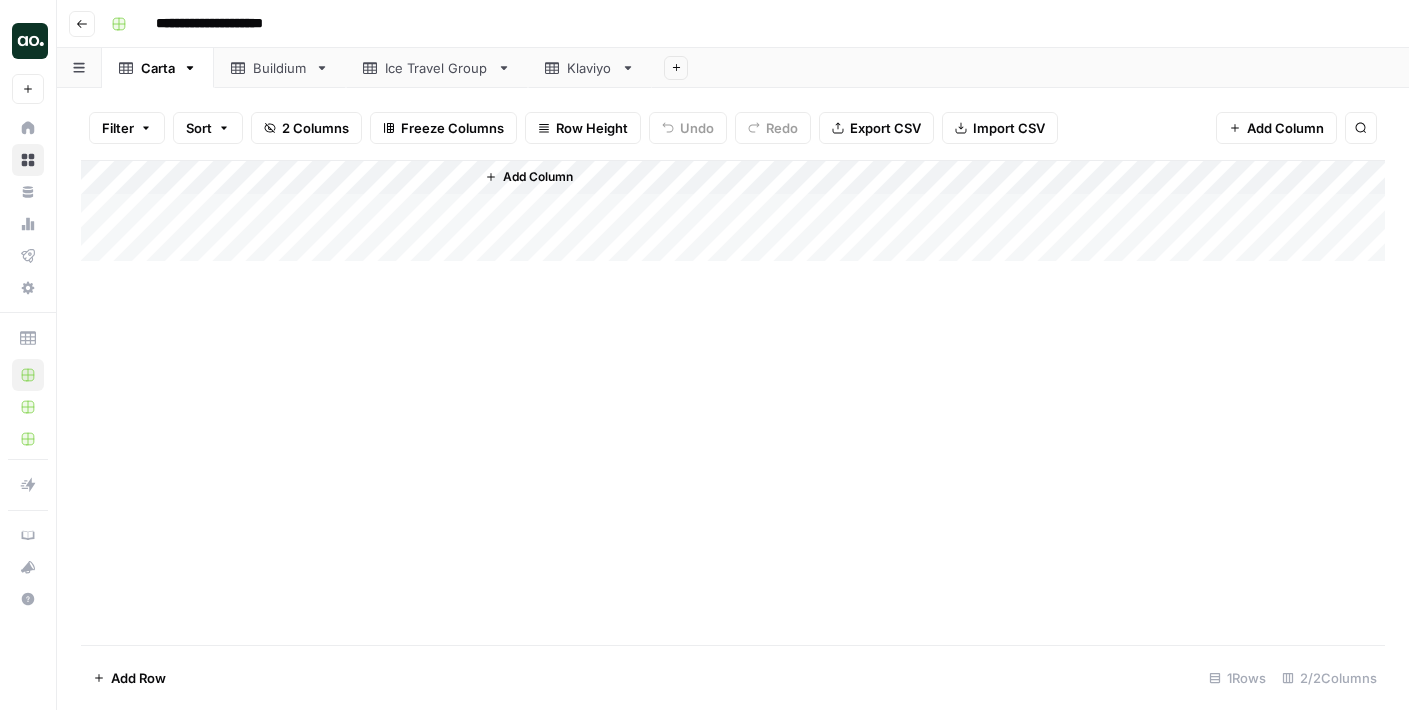 click on "Add Column" at bounding box center [733, 211] 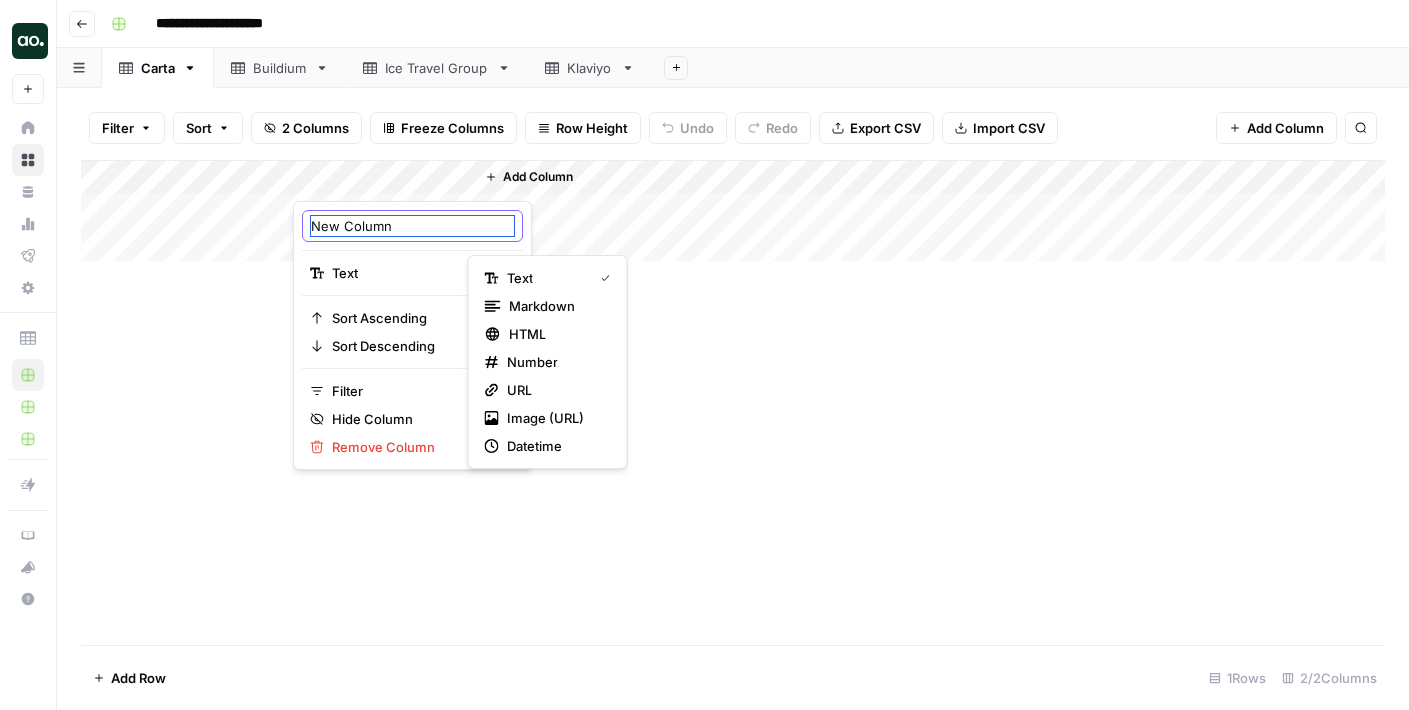 click on "New Column" at bounding box center (412, 226) 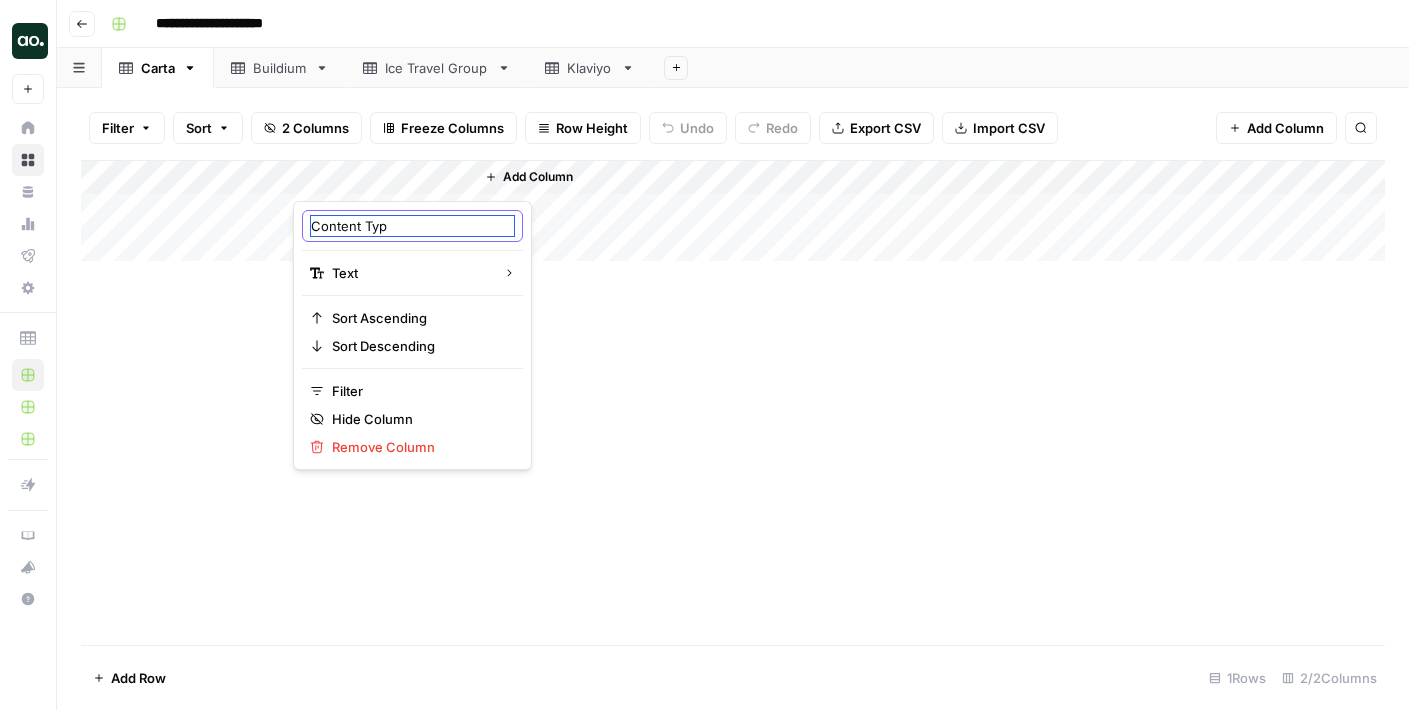 type on "Content Type" 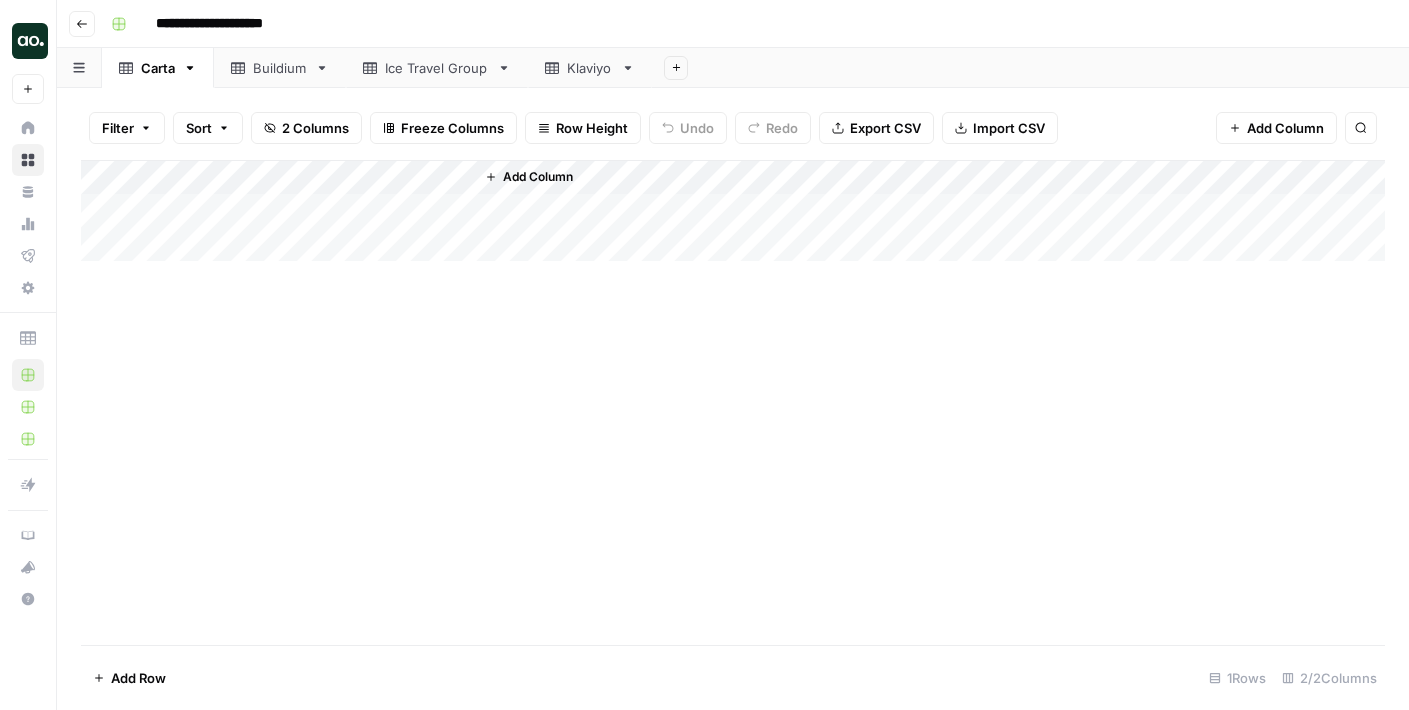 click on "Add Column" at bounding box center [733, 402] 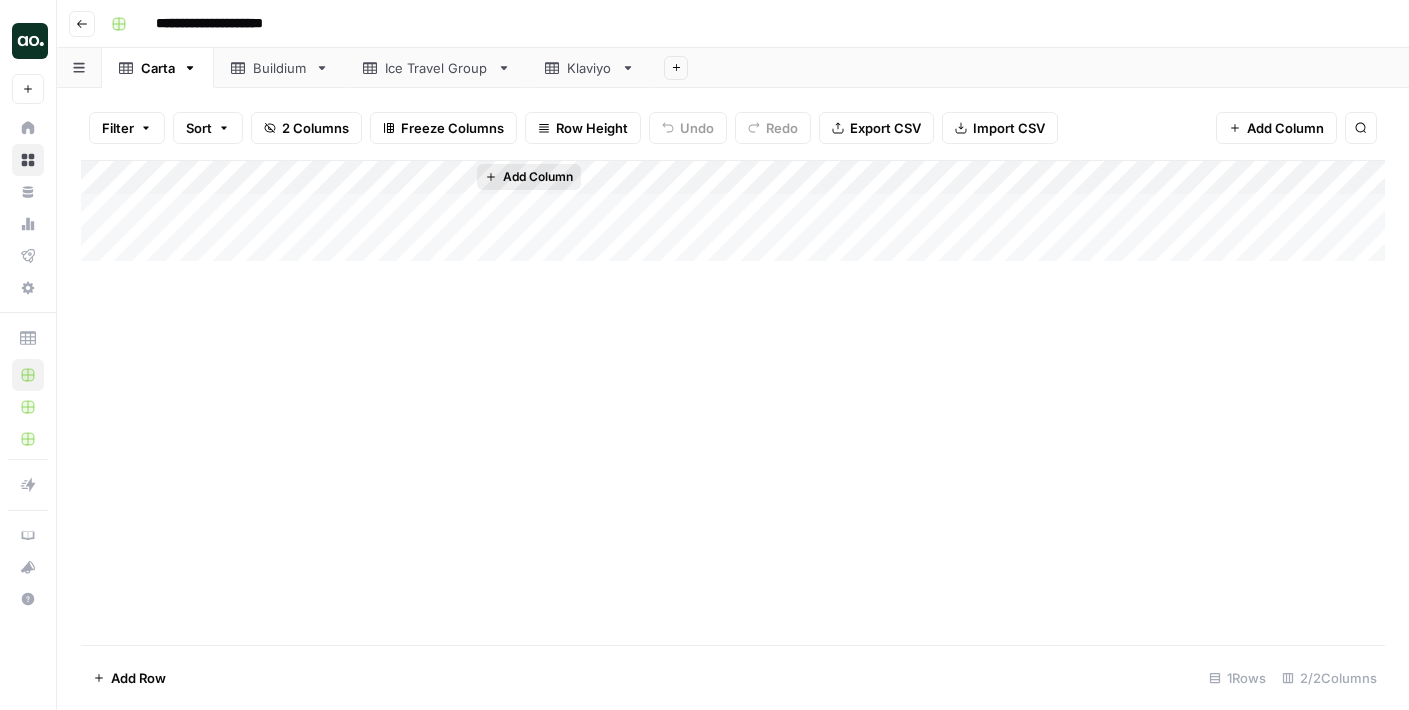 click on "Add Column" at bounding box center [538, 177] 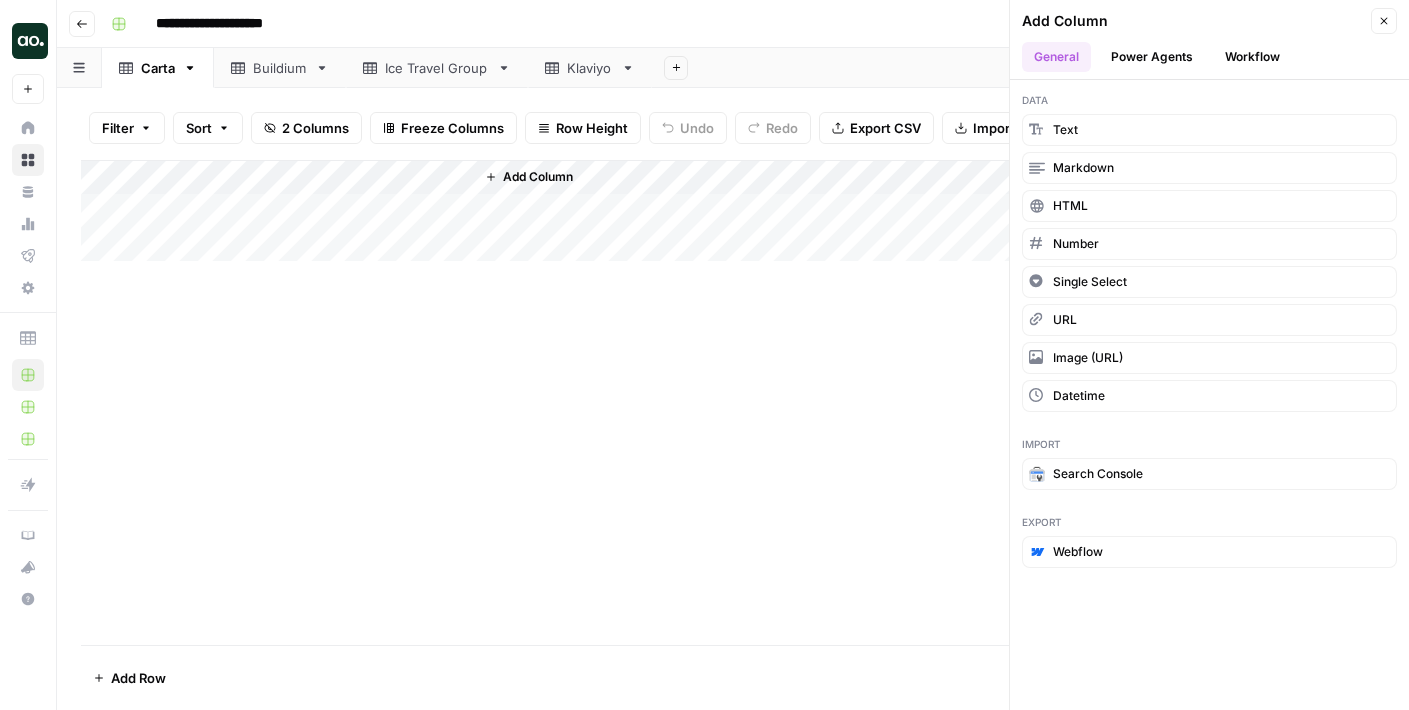 click on "Add Column" at bounding box center (733, 211) 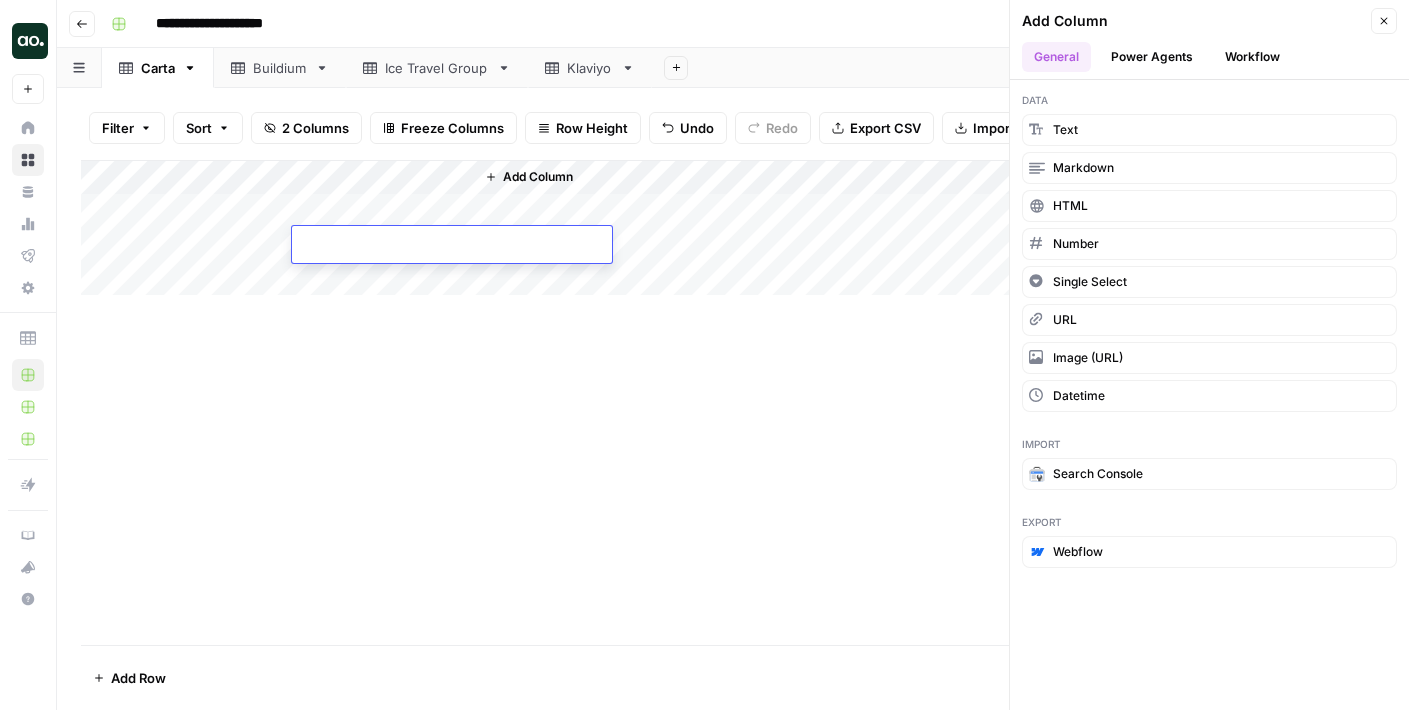 click on "Add Column" at bounding box center [733, 228] 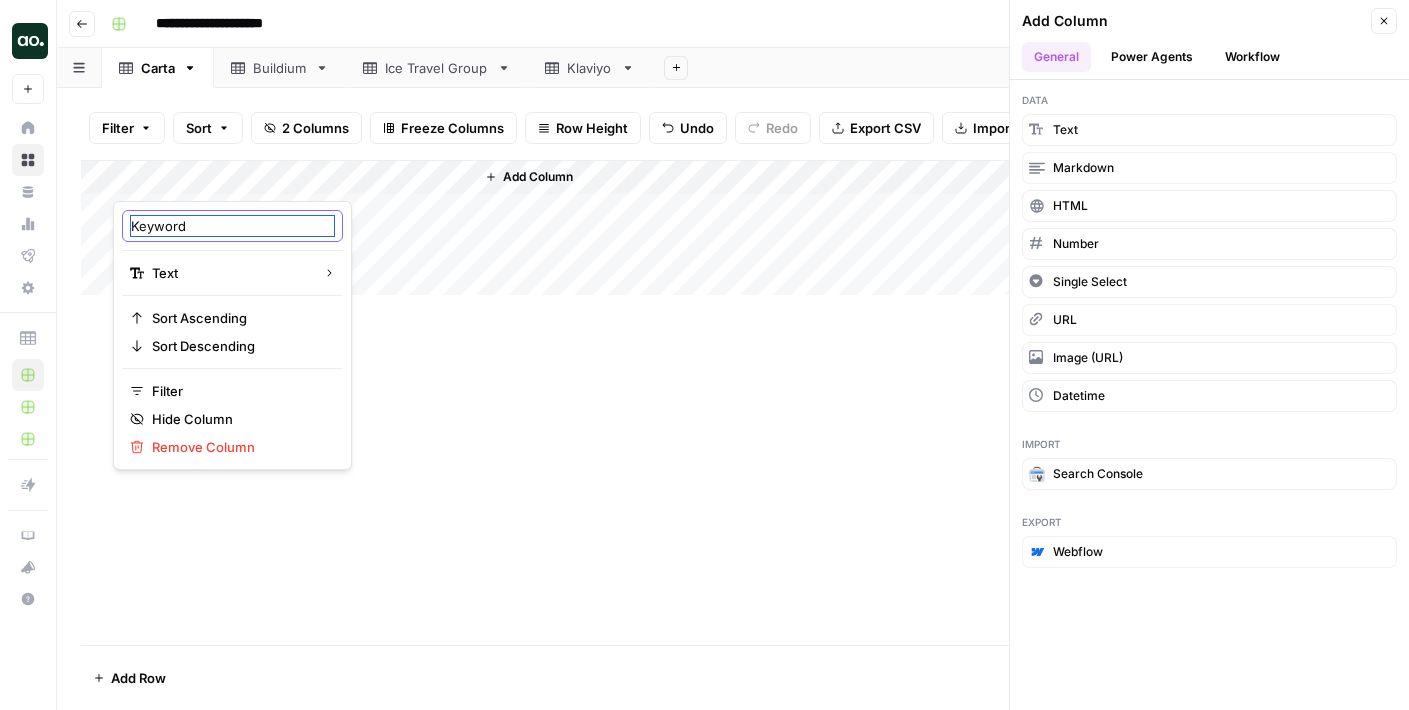 click on "Keyword" at bounding box center (232, 226) 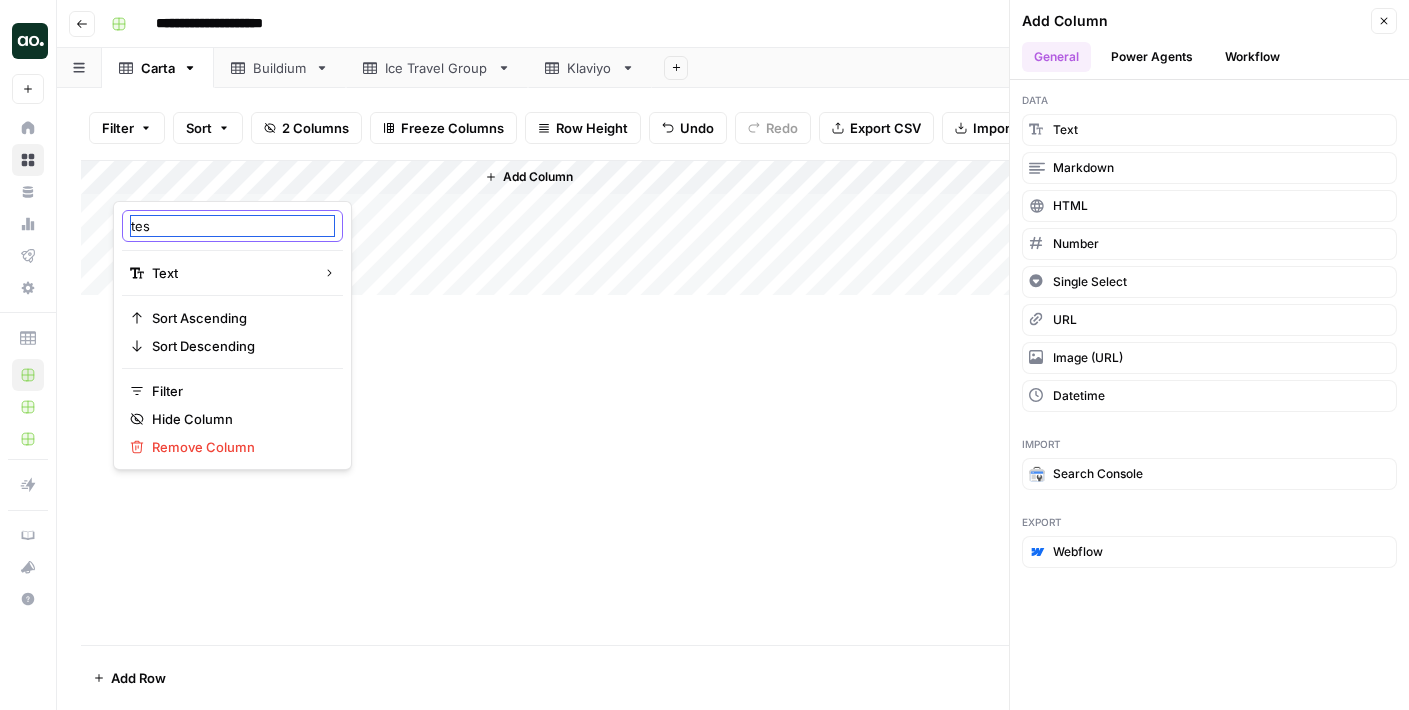 type on "test" 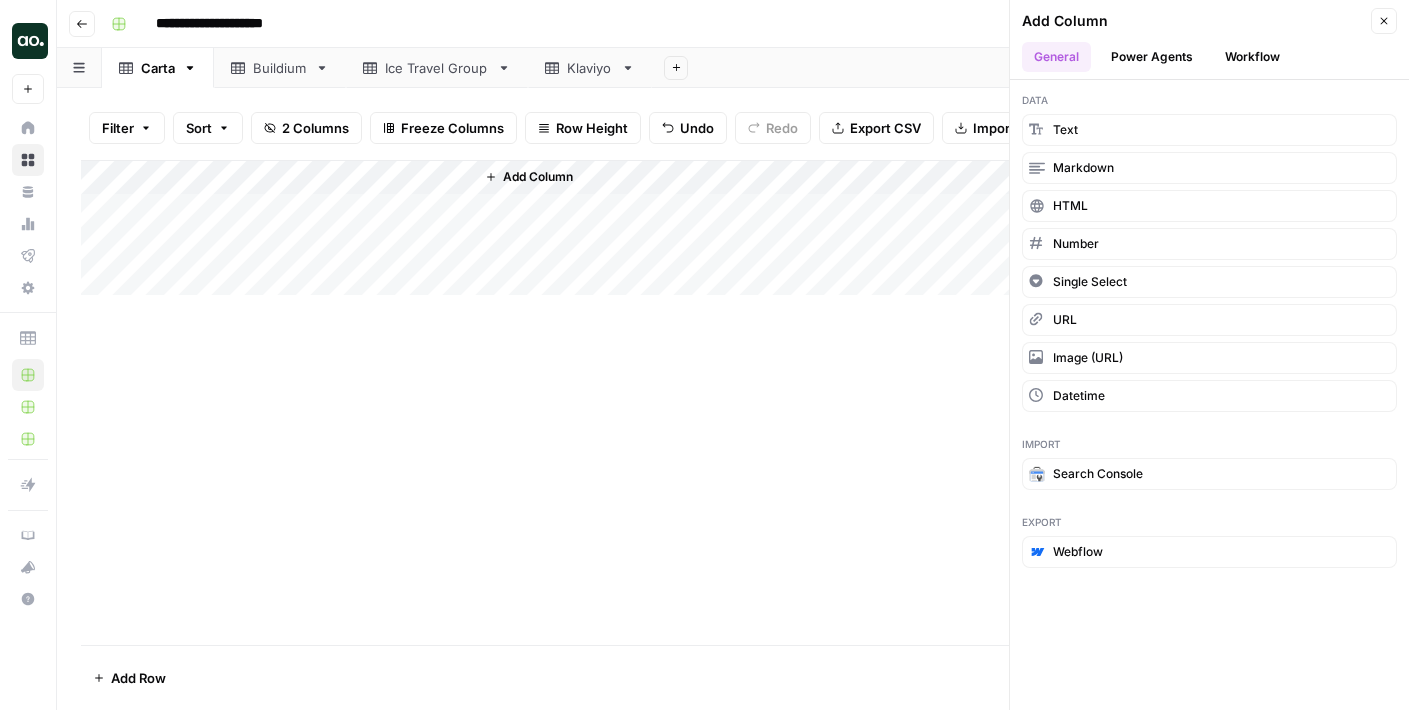 click on "Add Column" at bounding box center (733, 402) 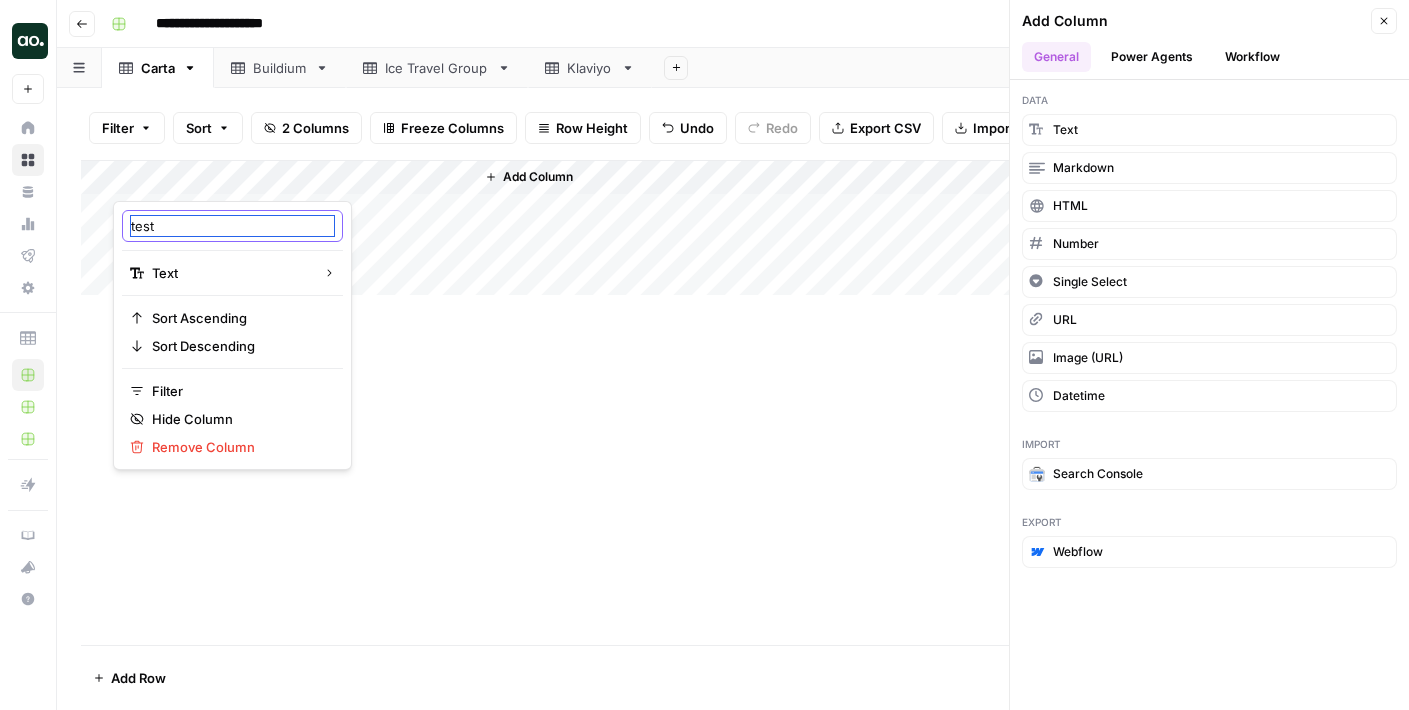 click on "test" at bounding box center (232, 226) 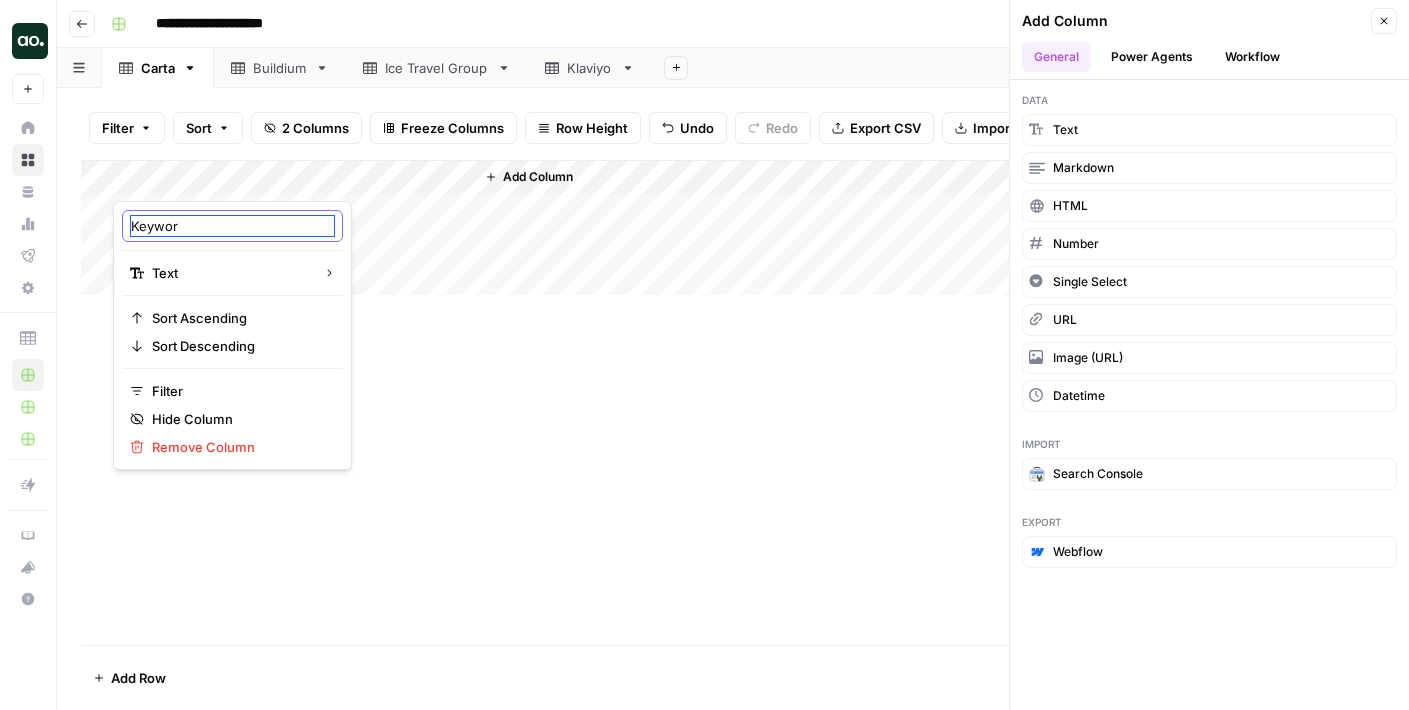 type on "Keyword" 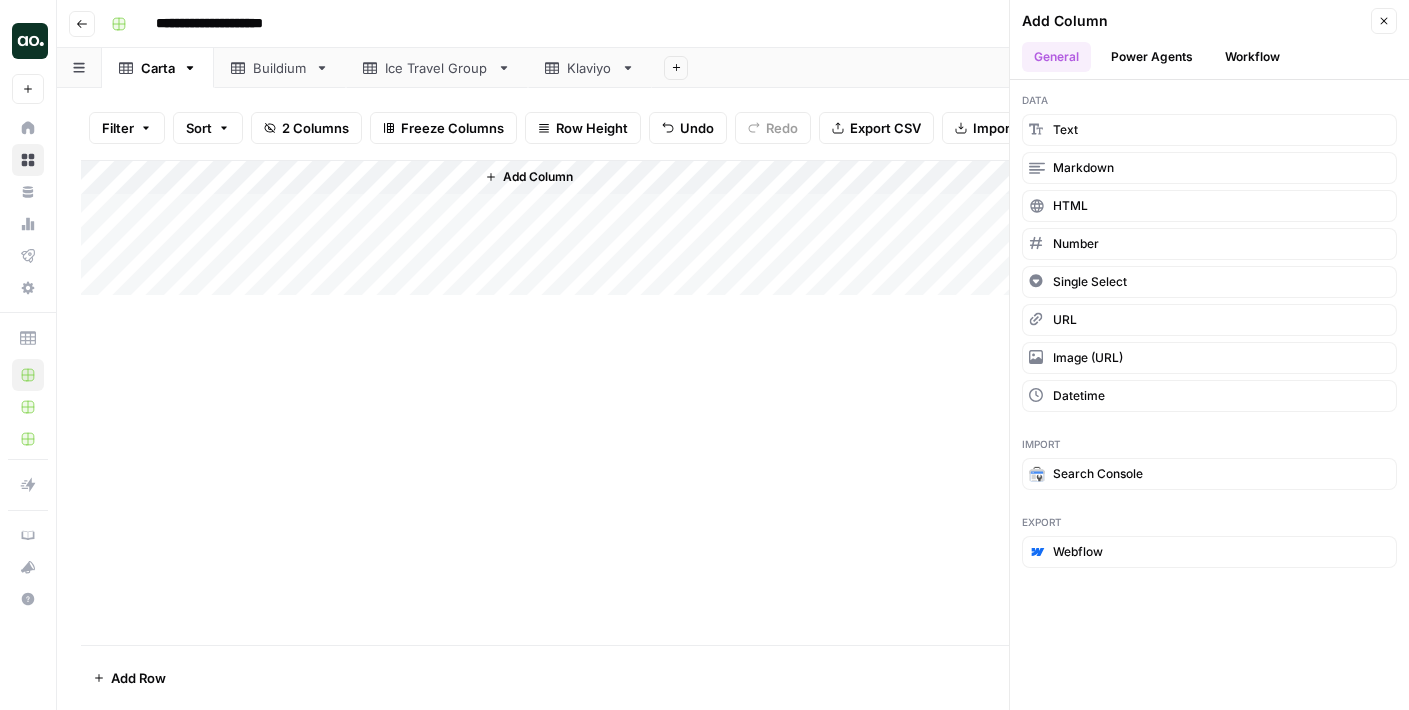 click on "Add Column" at bounding box center (733, 228) 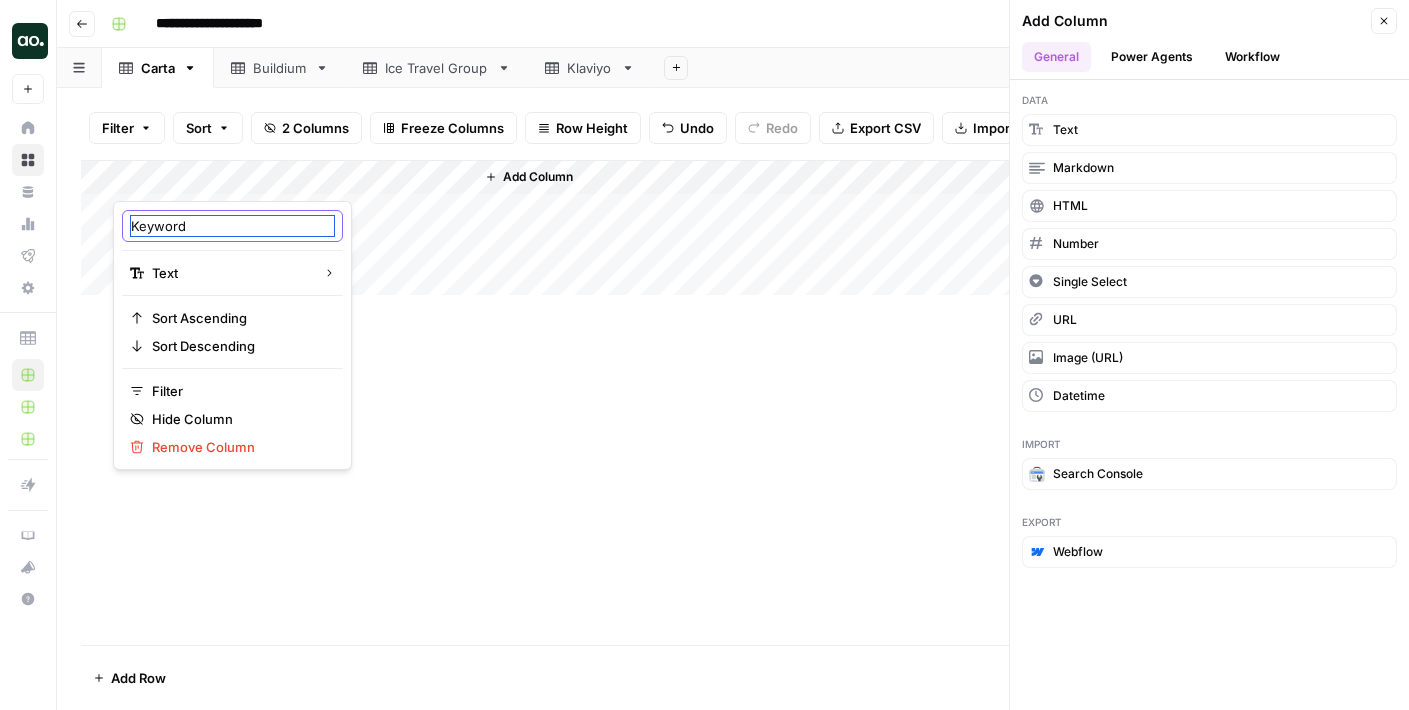 click on "Keyword" at bounding box center [232, 226] 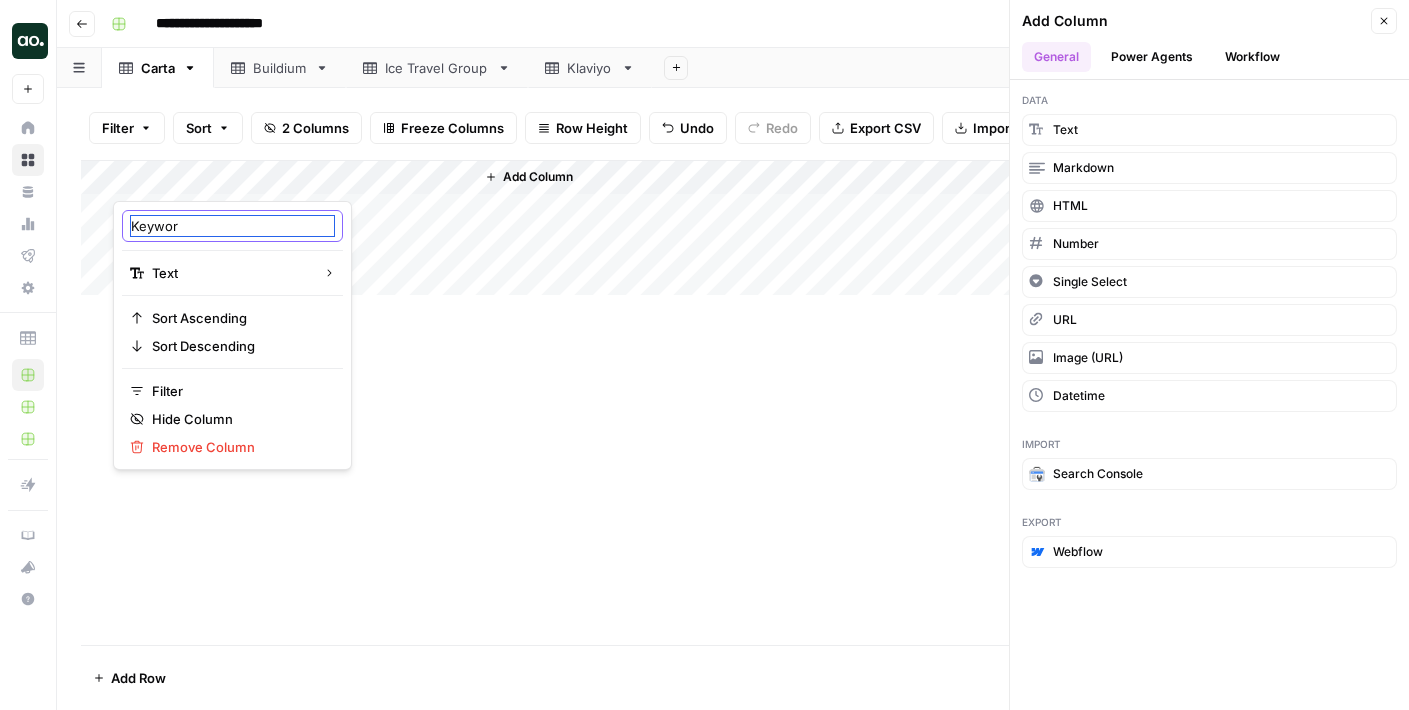 type on "Keyword" 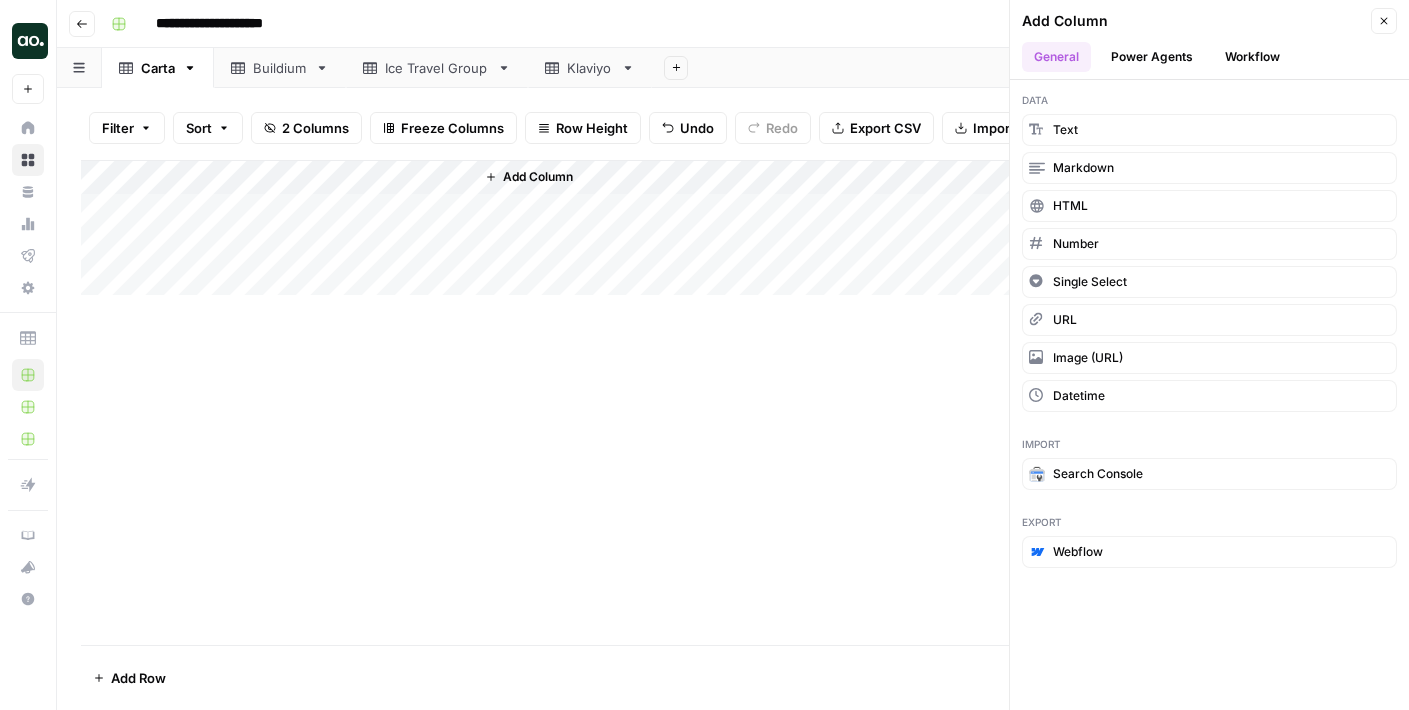 click on "Add Column" at bounding box center [733, 228] 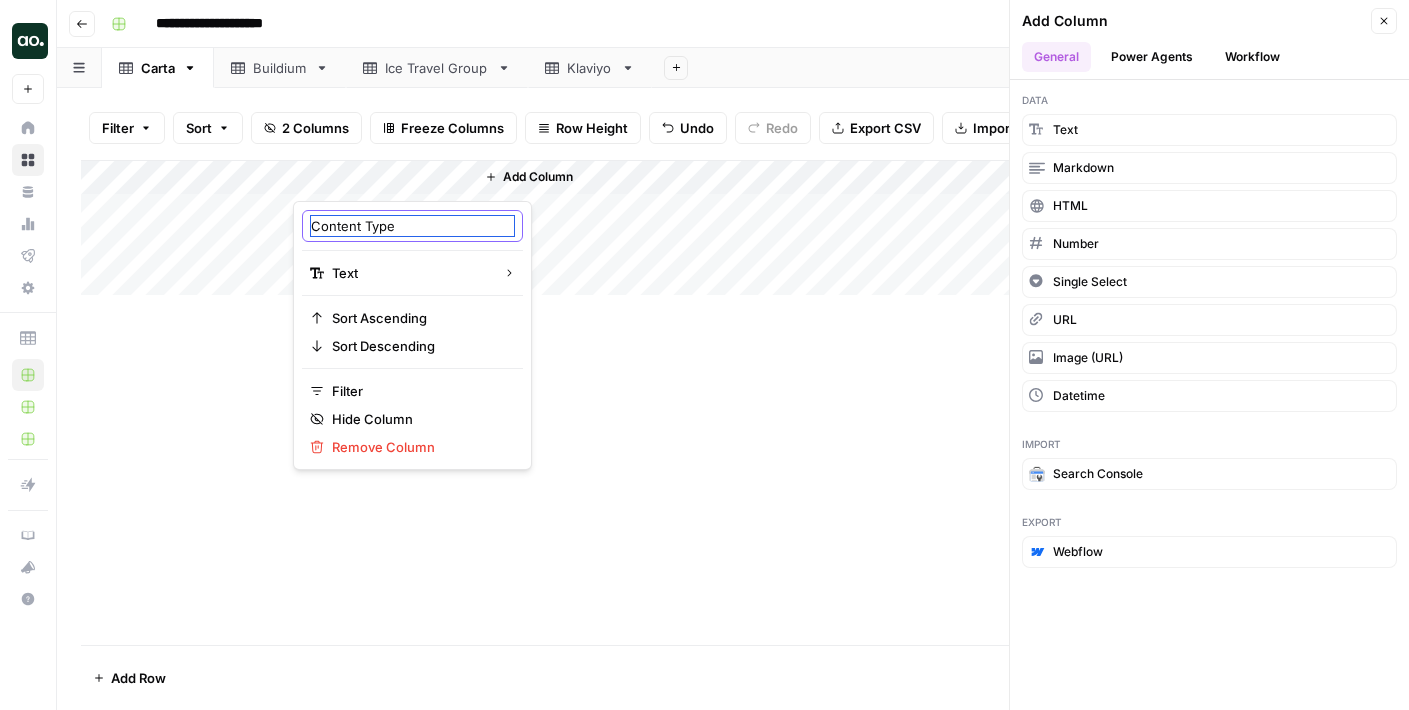 click on "Content Type" at bounding box center [412, 226] 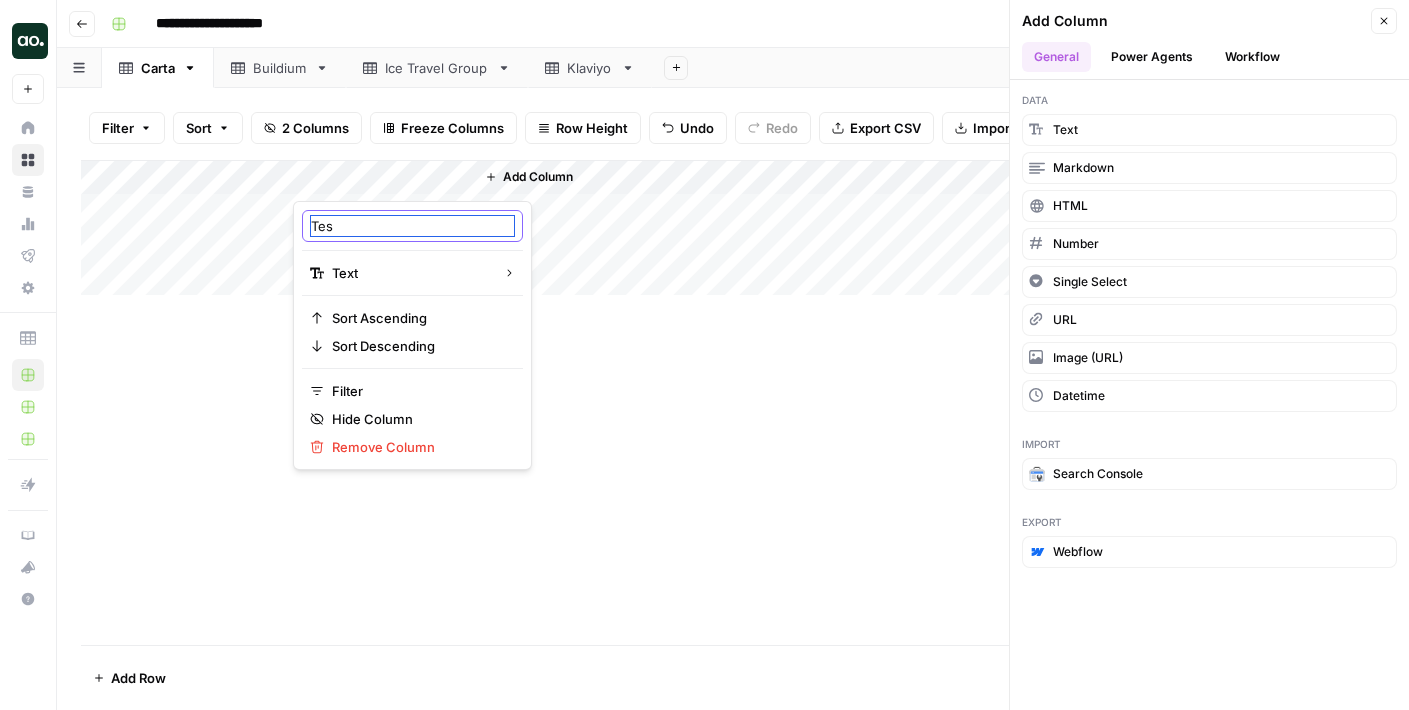 type on "Test" 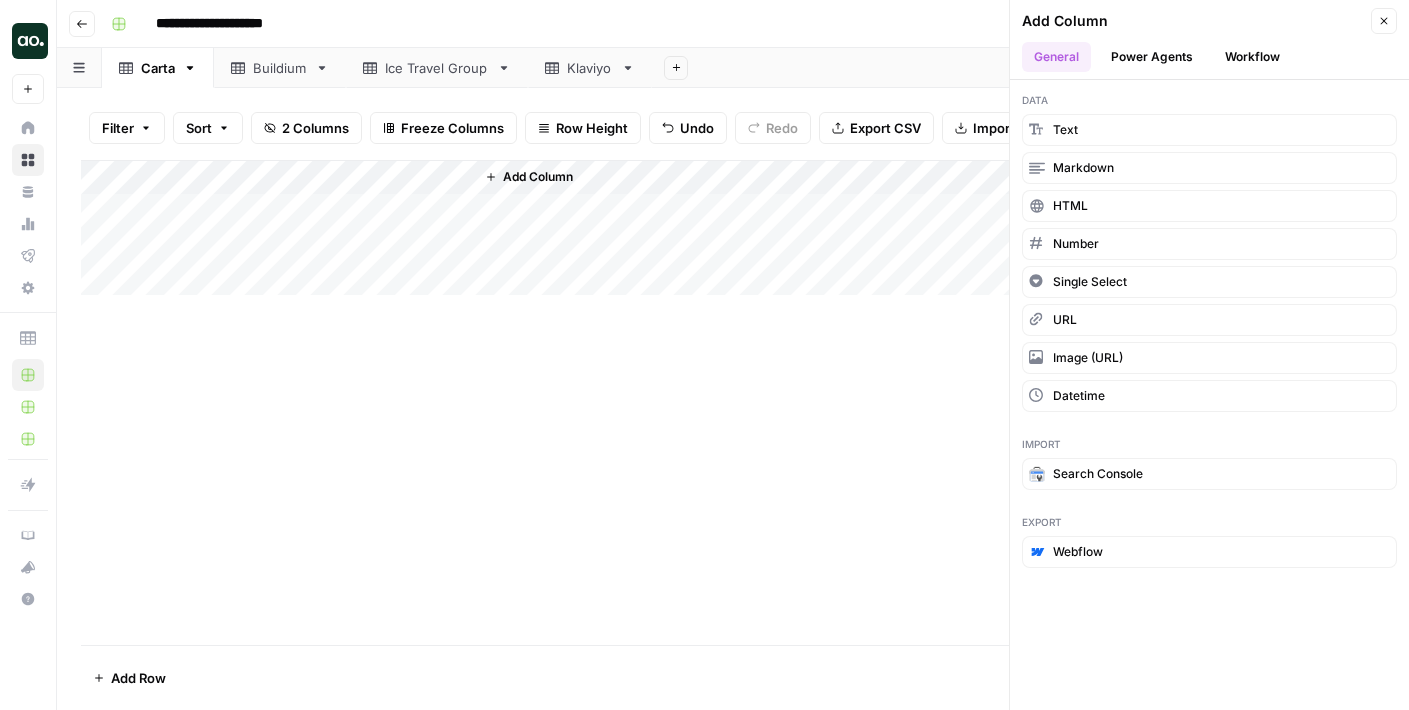 click on "Add Column" at bounding box center (733, 228) 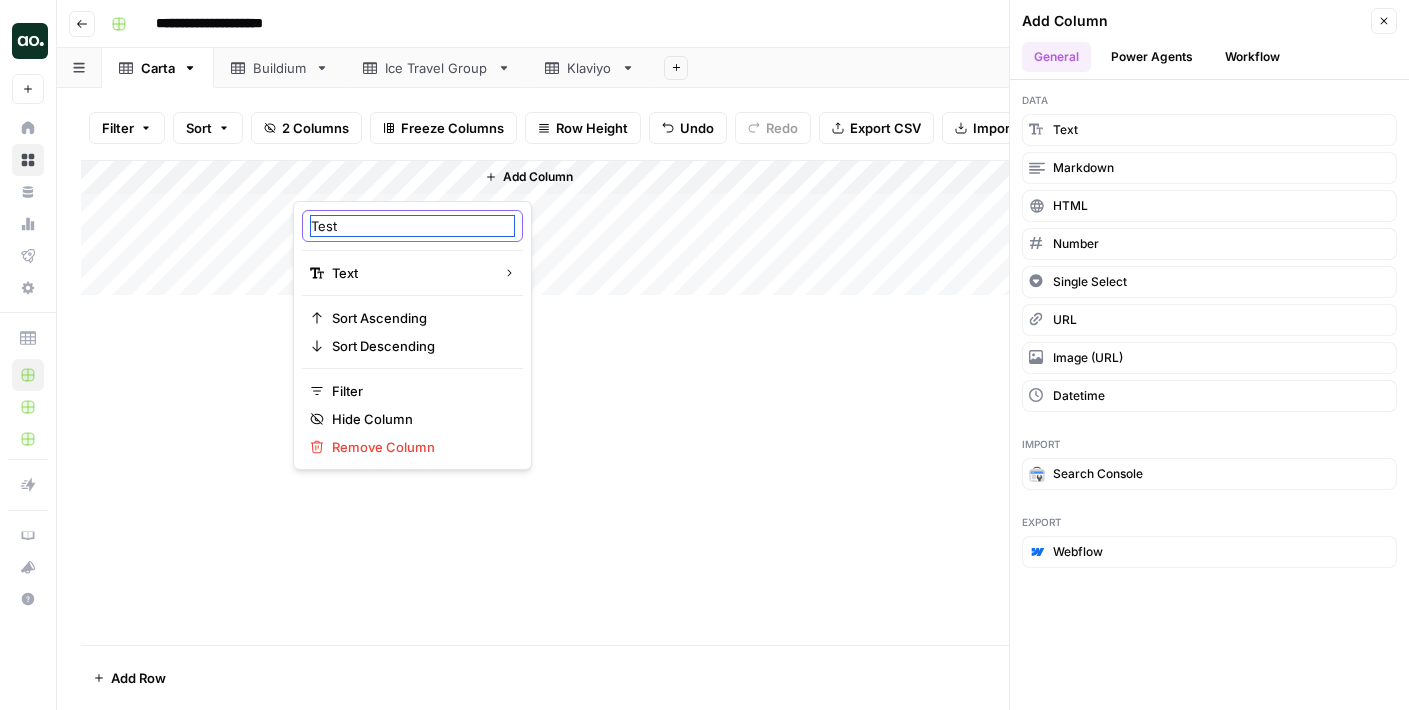 click on "Test" at bounding box center (412, 226) 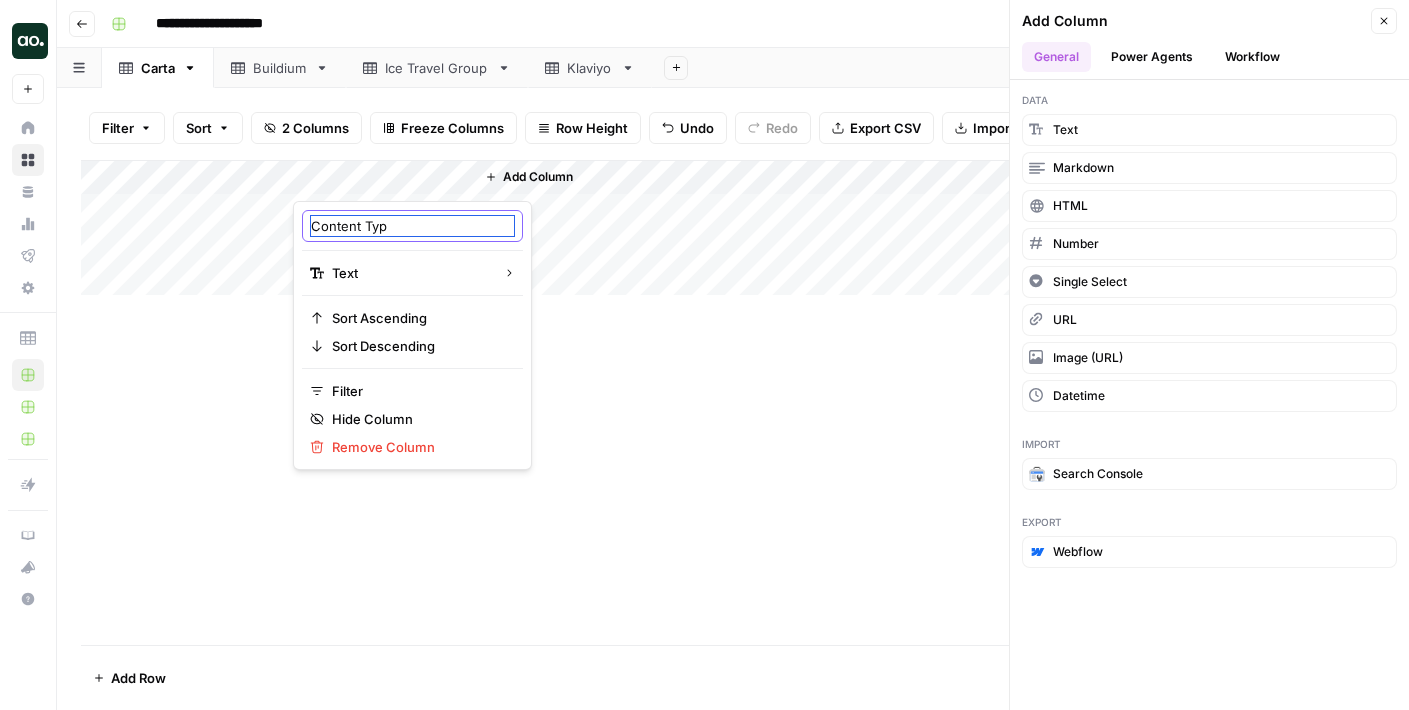 type on "Content Type" 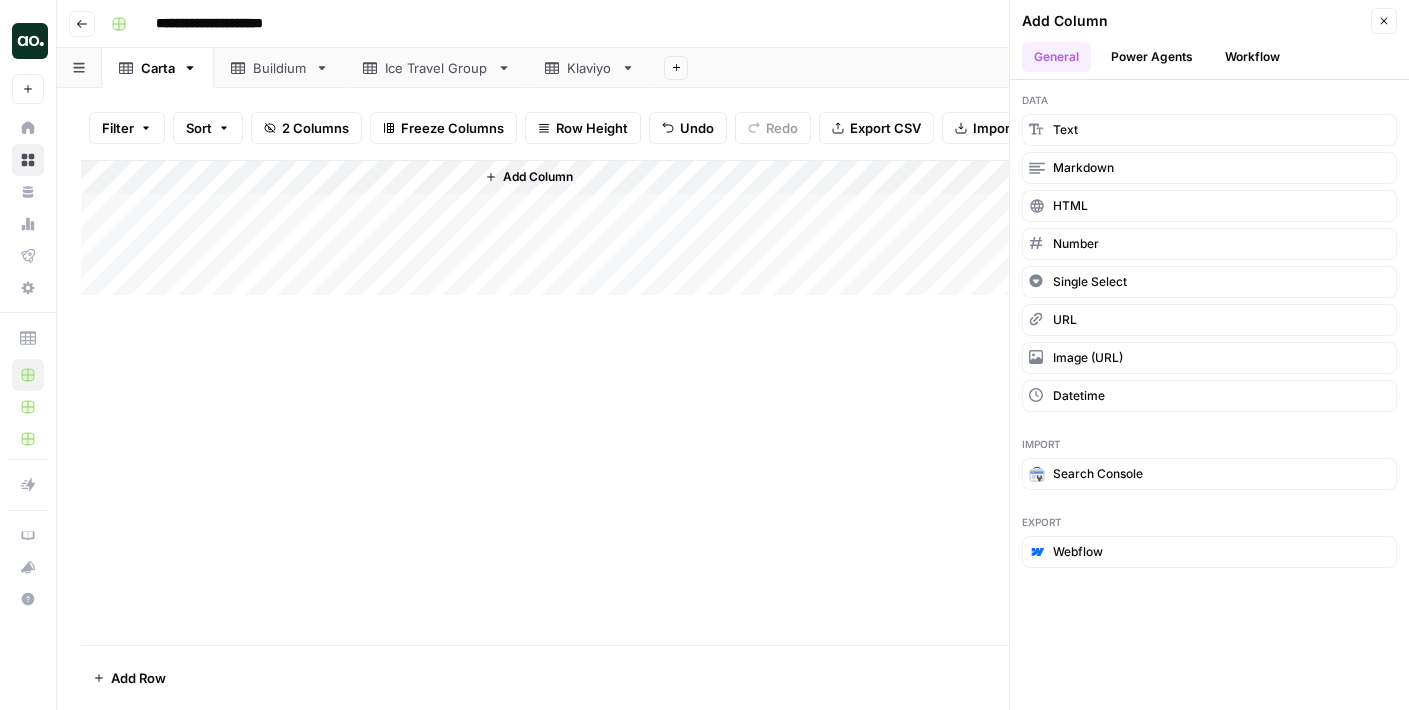 click on "Add Column" at bounding box center (733, 402) 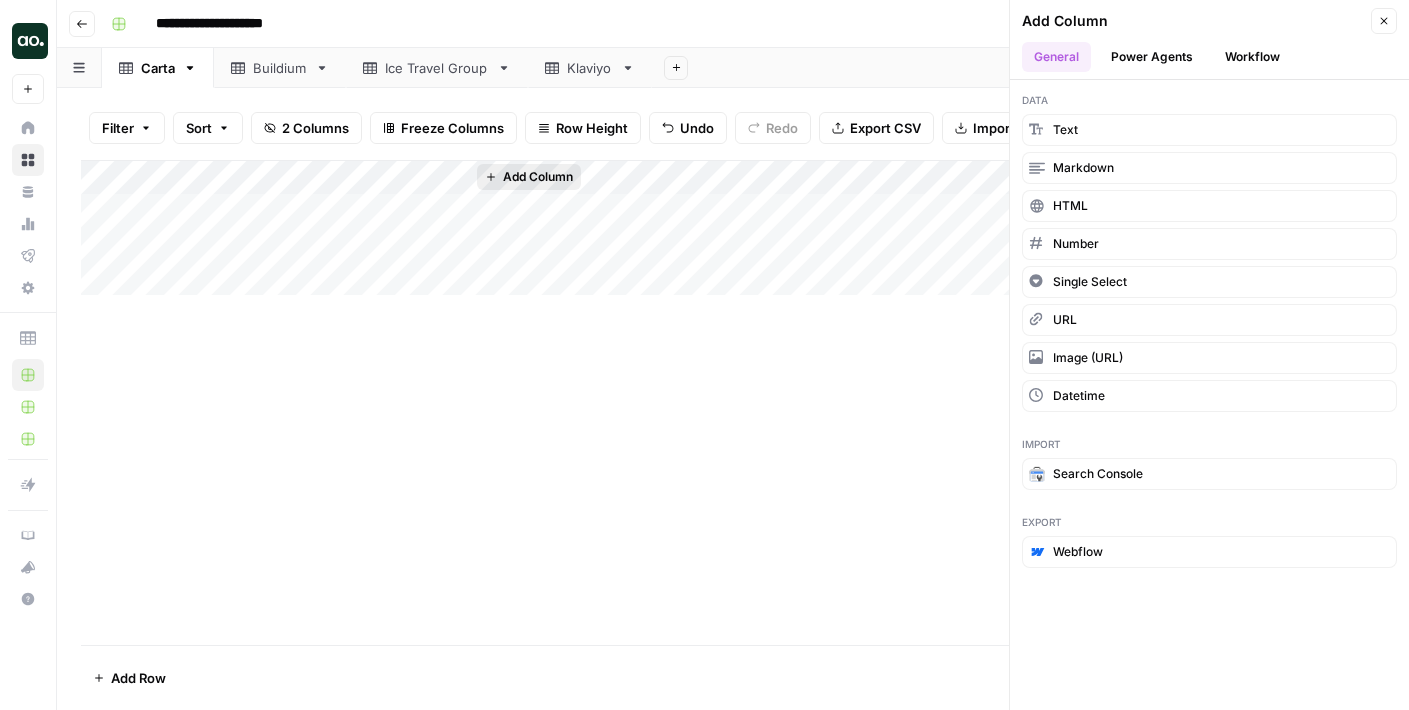 click on "Add Column" at bounding box center [538, 177] 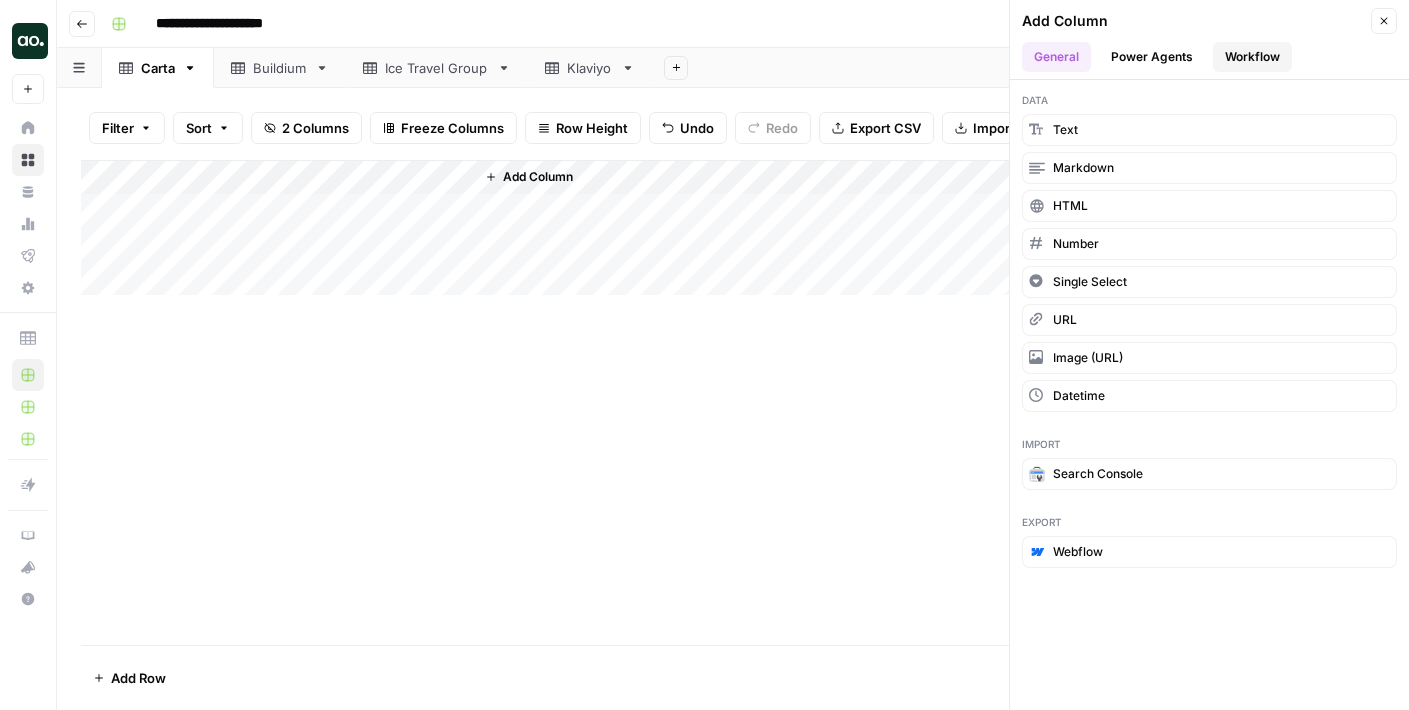 click on "Workflow" at bounding box center (1252, 57) 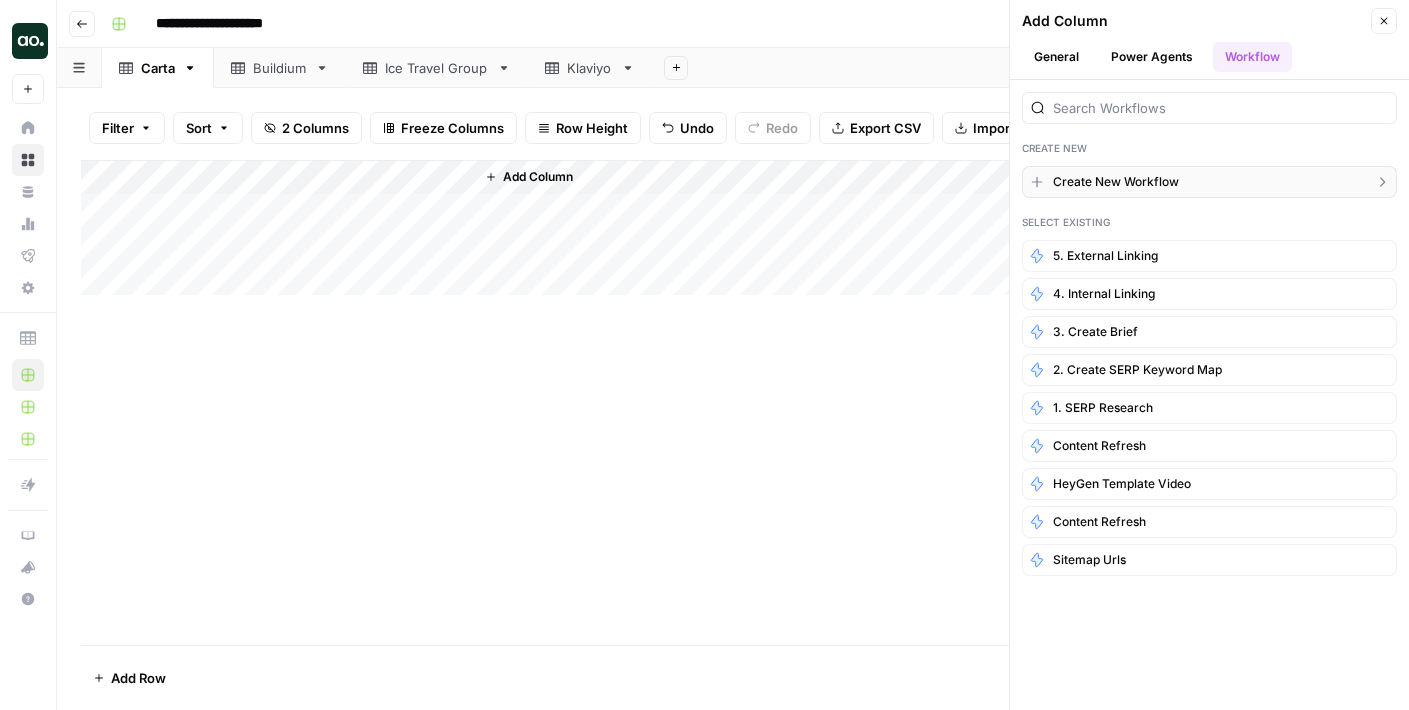 click on "Create New Workflow" at bounding box center (1116, 182) 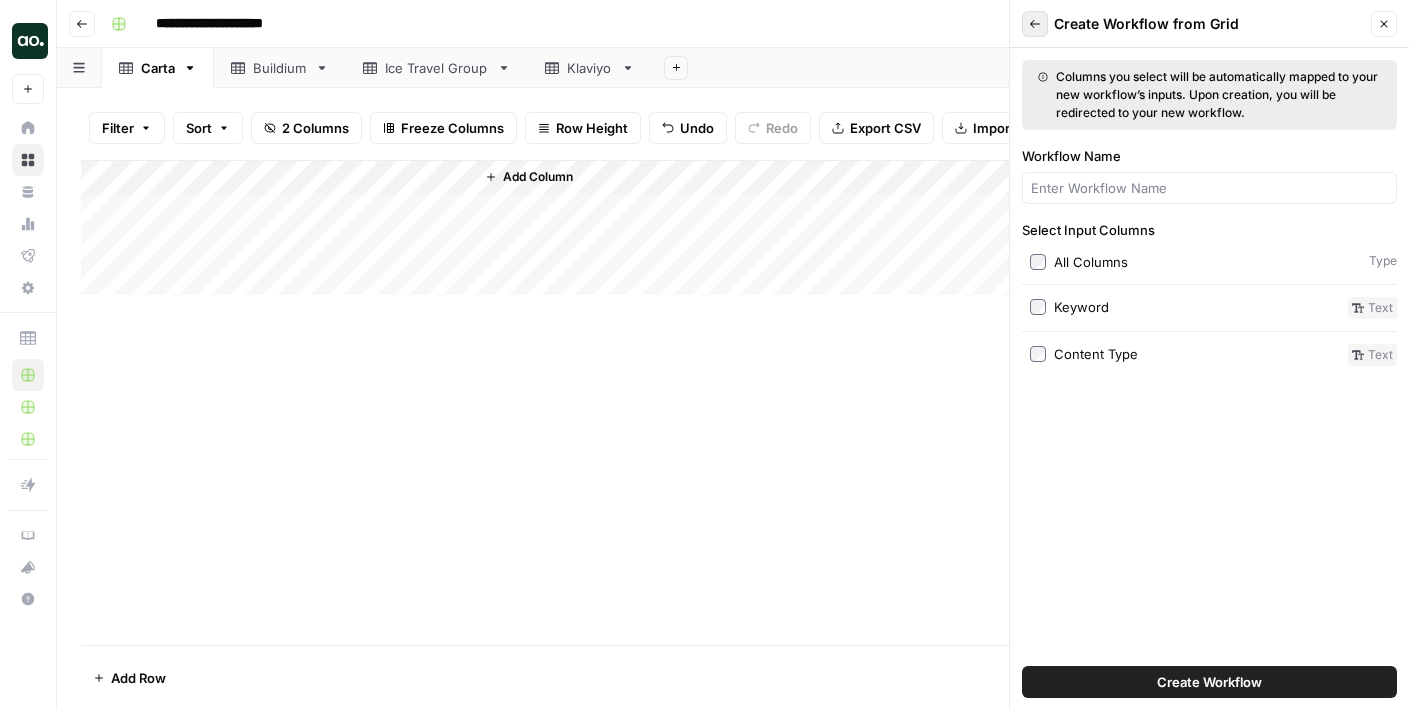 click 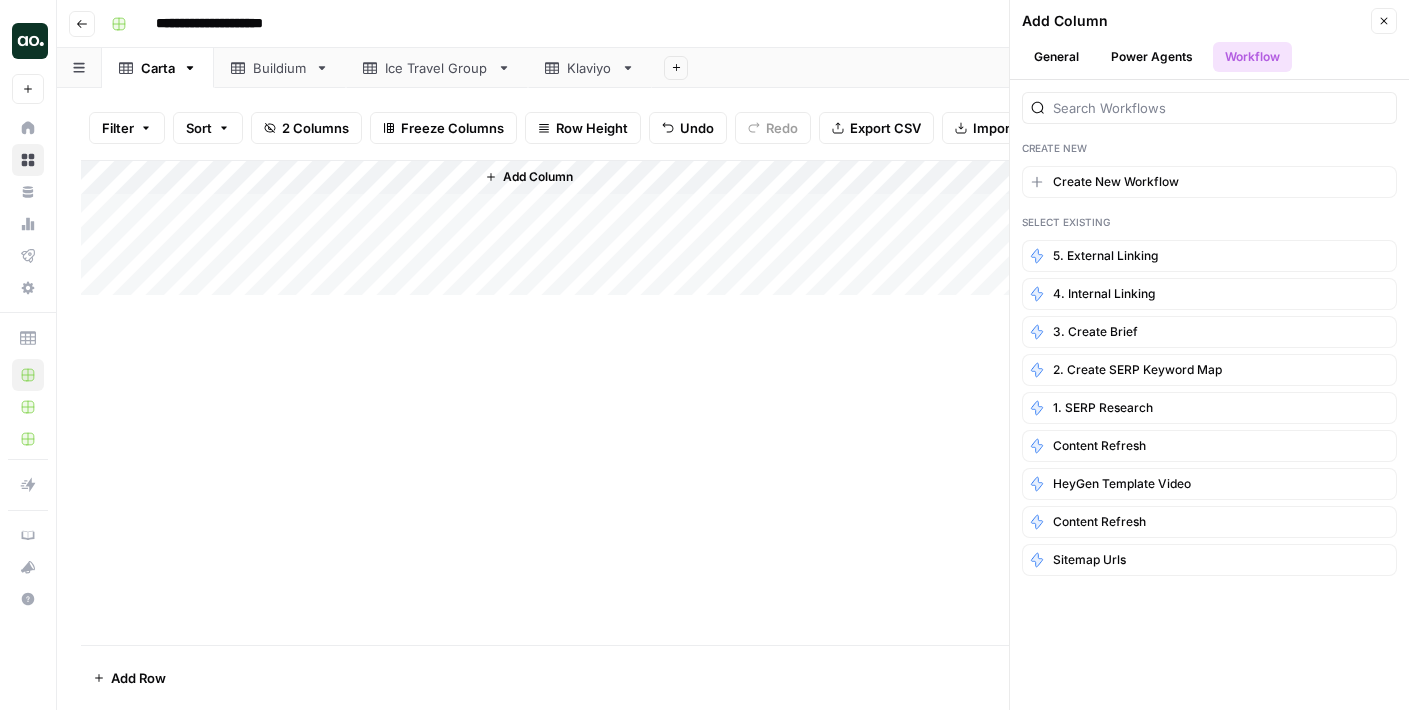 click on "Workflow" at bounding box center (1252, 57) 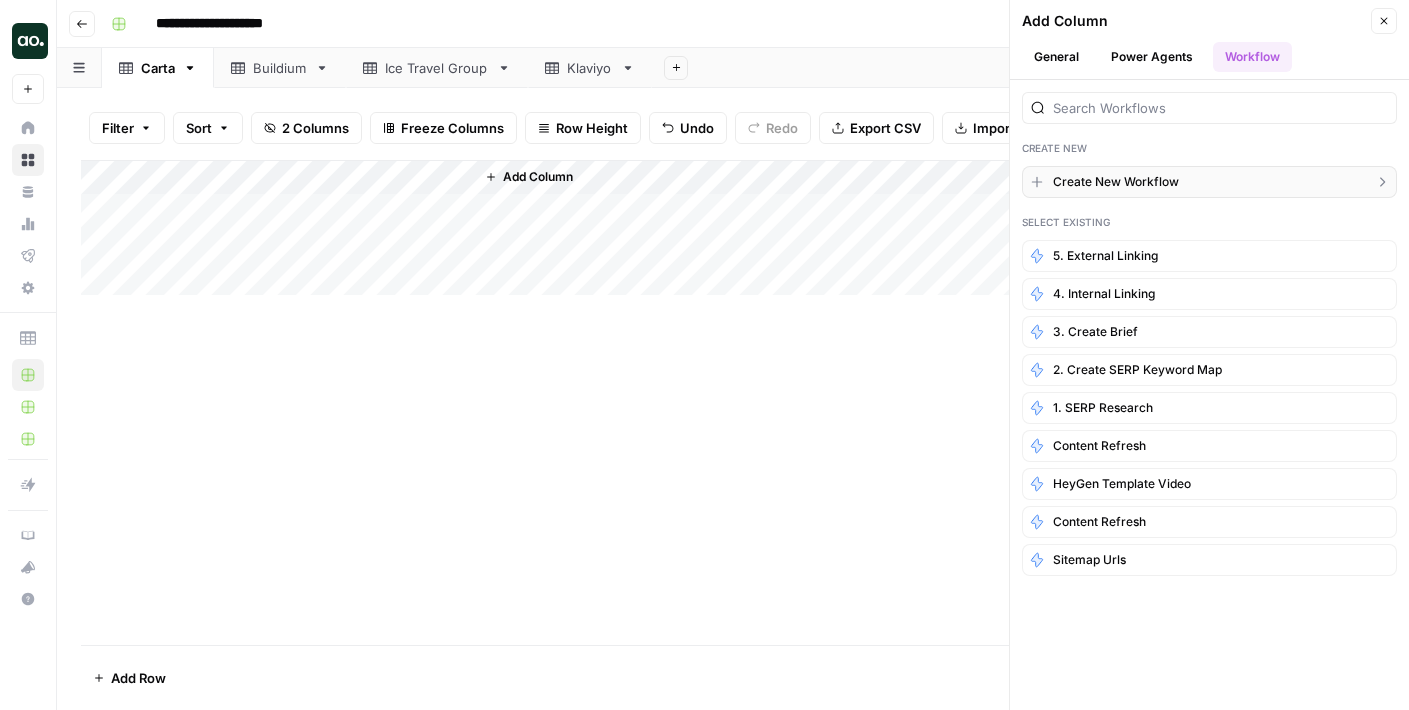 click on "Create New Workflow" at bounding box center [1116, 182] 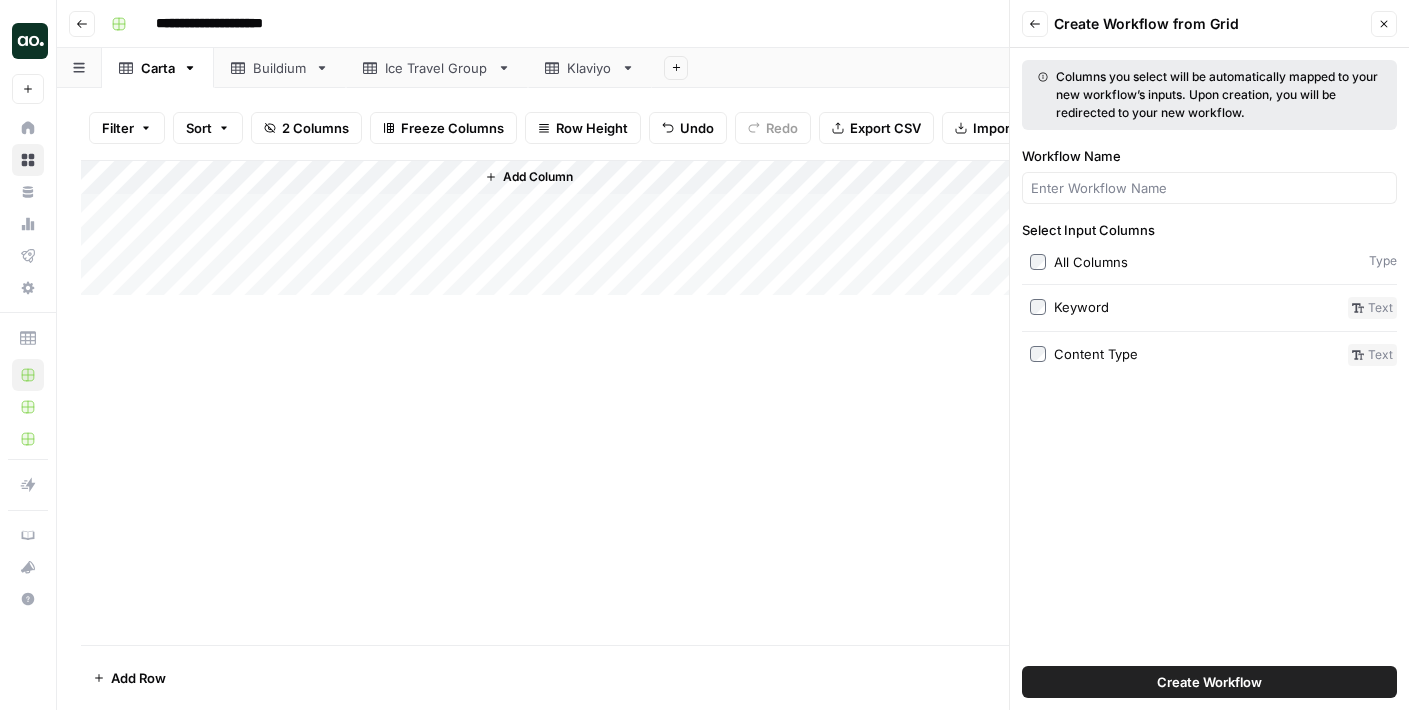 click on "Select Input Columns All Columns Type Keyword
text Content Type
text" at bounding box center [1209, 293] 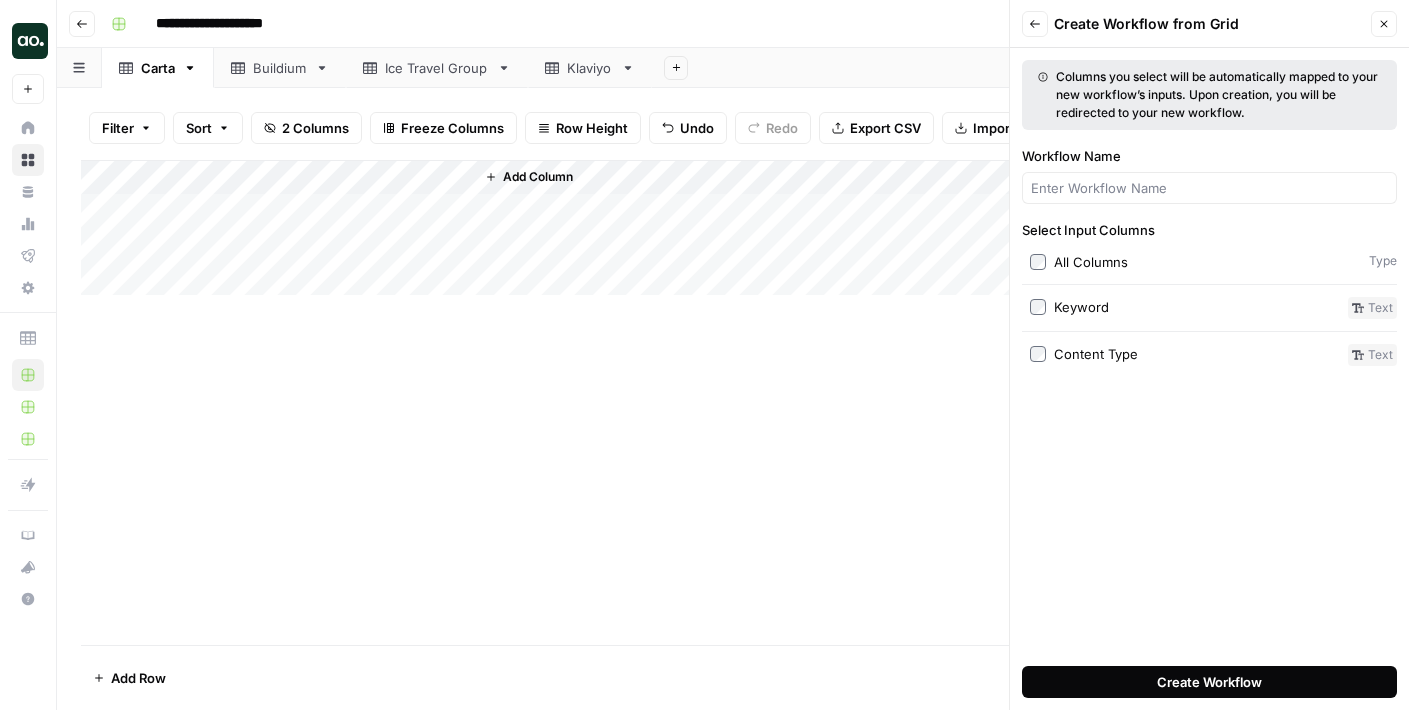 click on "Create Workflow" at bounding box center [1209, 682] 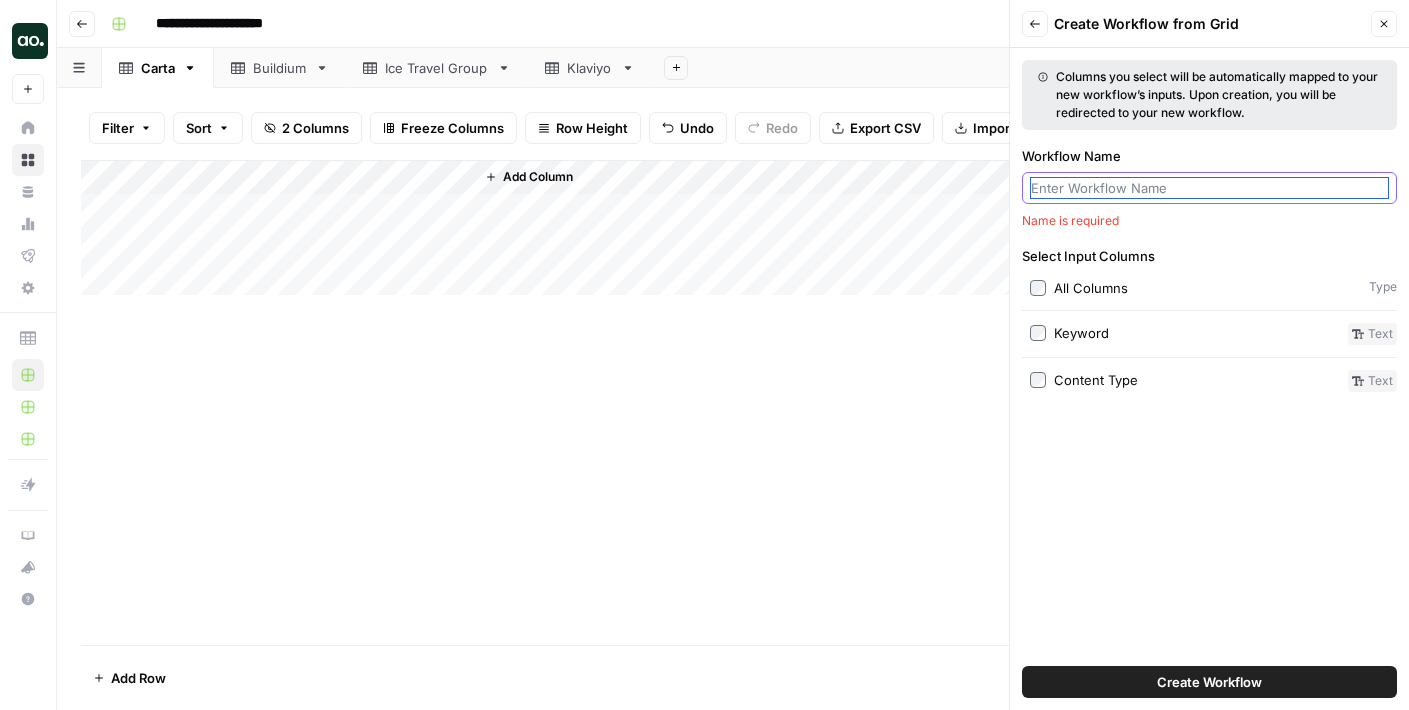 click on "Workflow Name" at bounding box center [1209, 188] 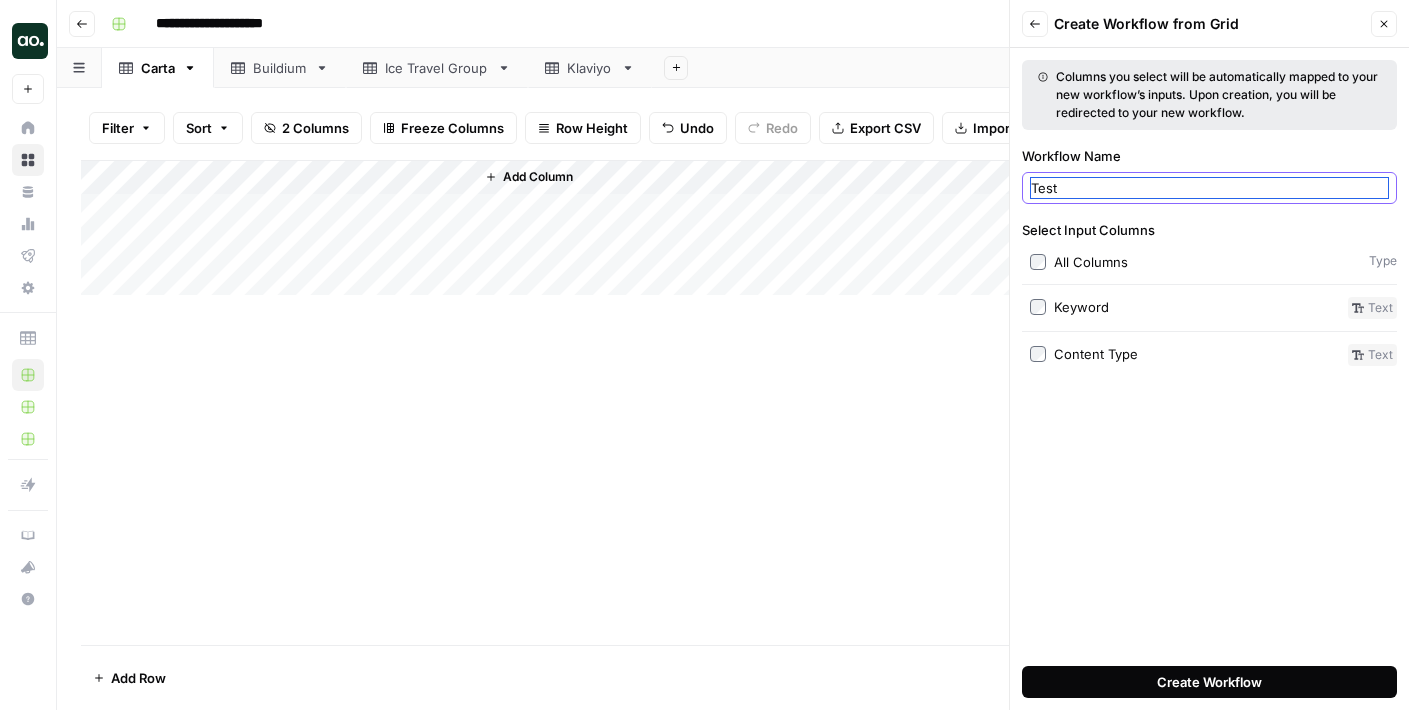 type on "Test" 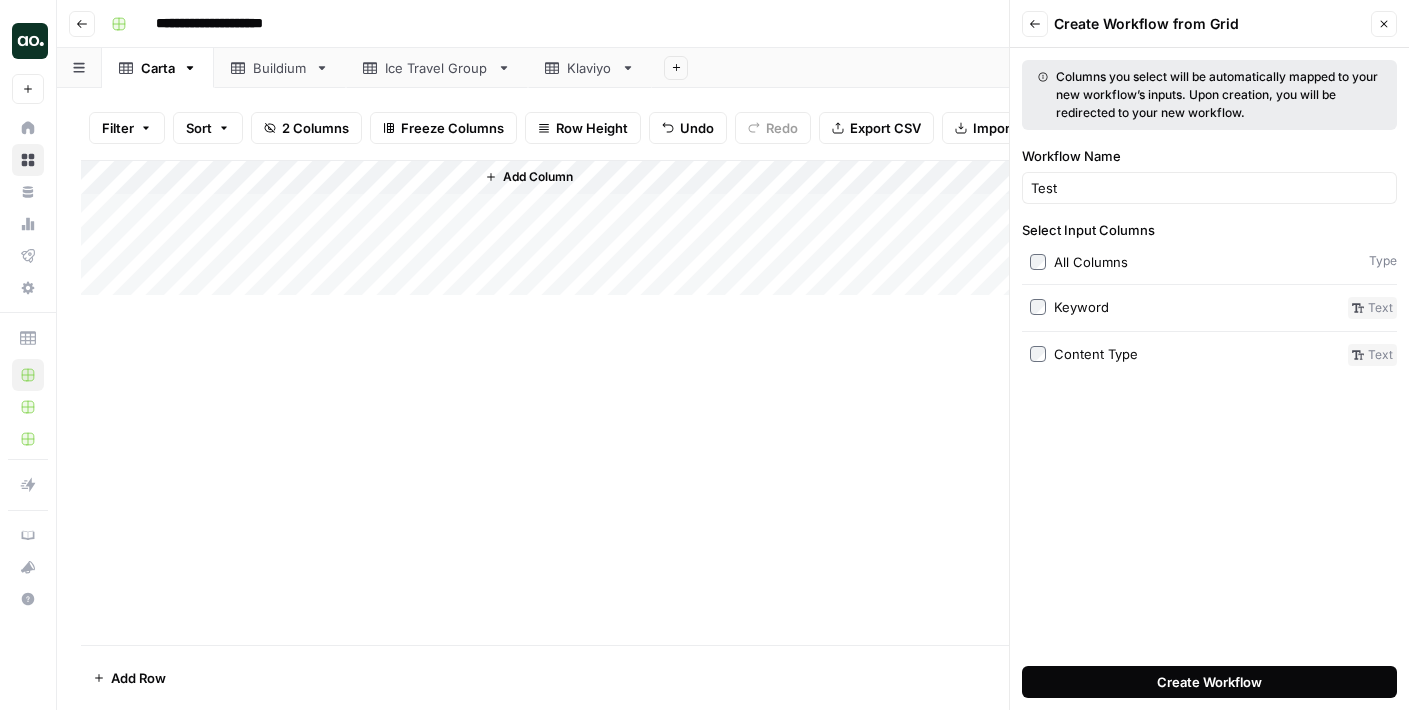 click on "Create Workflow" at bounding box center [1209, 682] 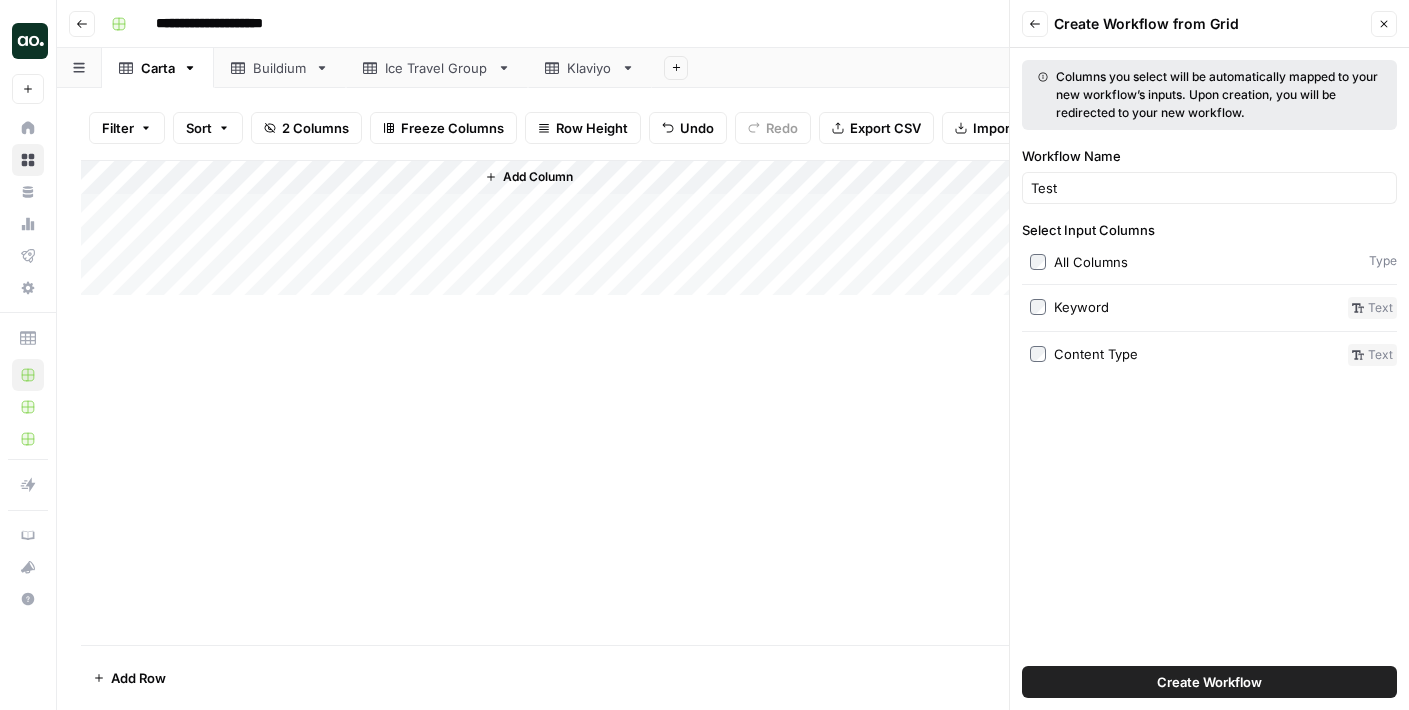 click on "Columns you select will be automatically mapped to your new workflow’s inputs. Upon creation, you will be redirected to your new workflow." at bounding box center [1209, 95] 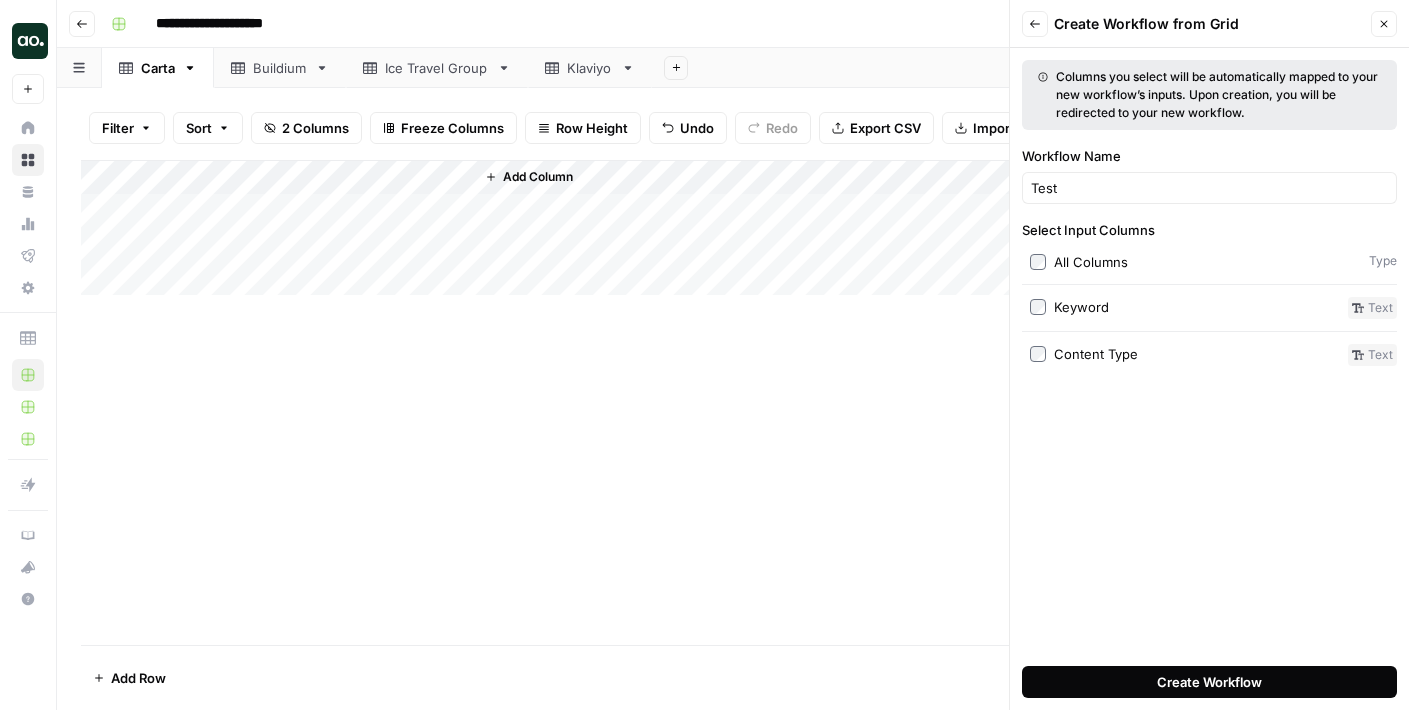 click on "Create Workflow" at bounding box center (1209, 682) 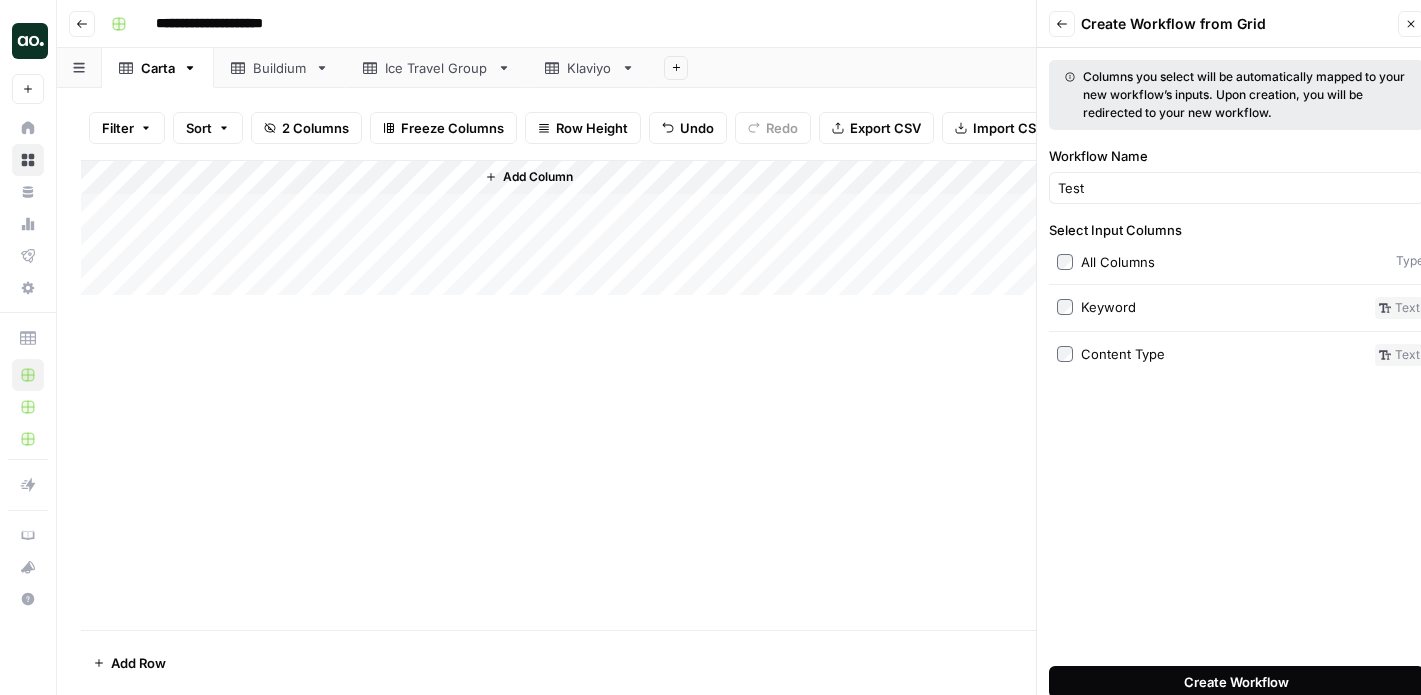 click on "Create Workflow" at bounding box center (1236, 682) 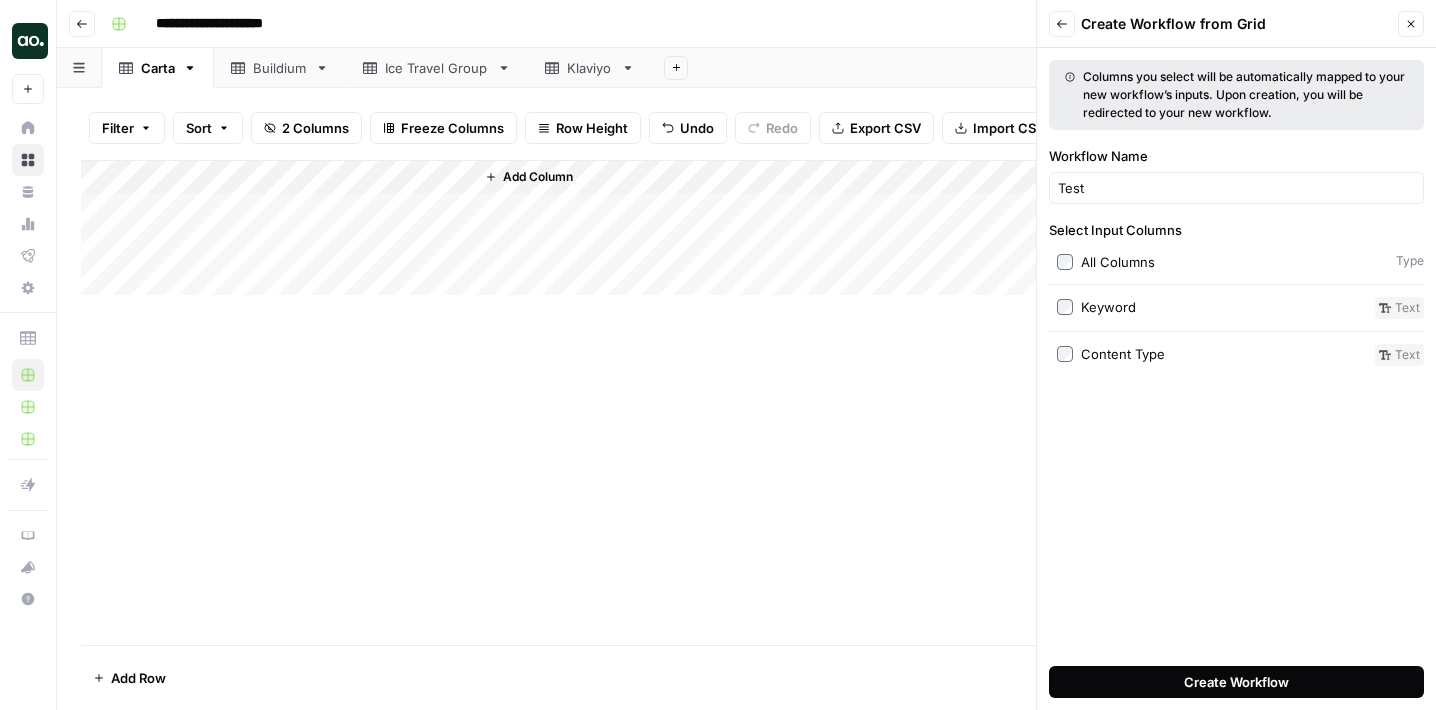 click on "Create Workflow" at bounding box center (1236, 682) 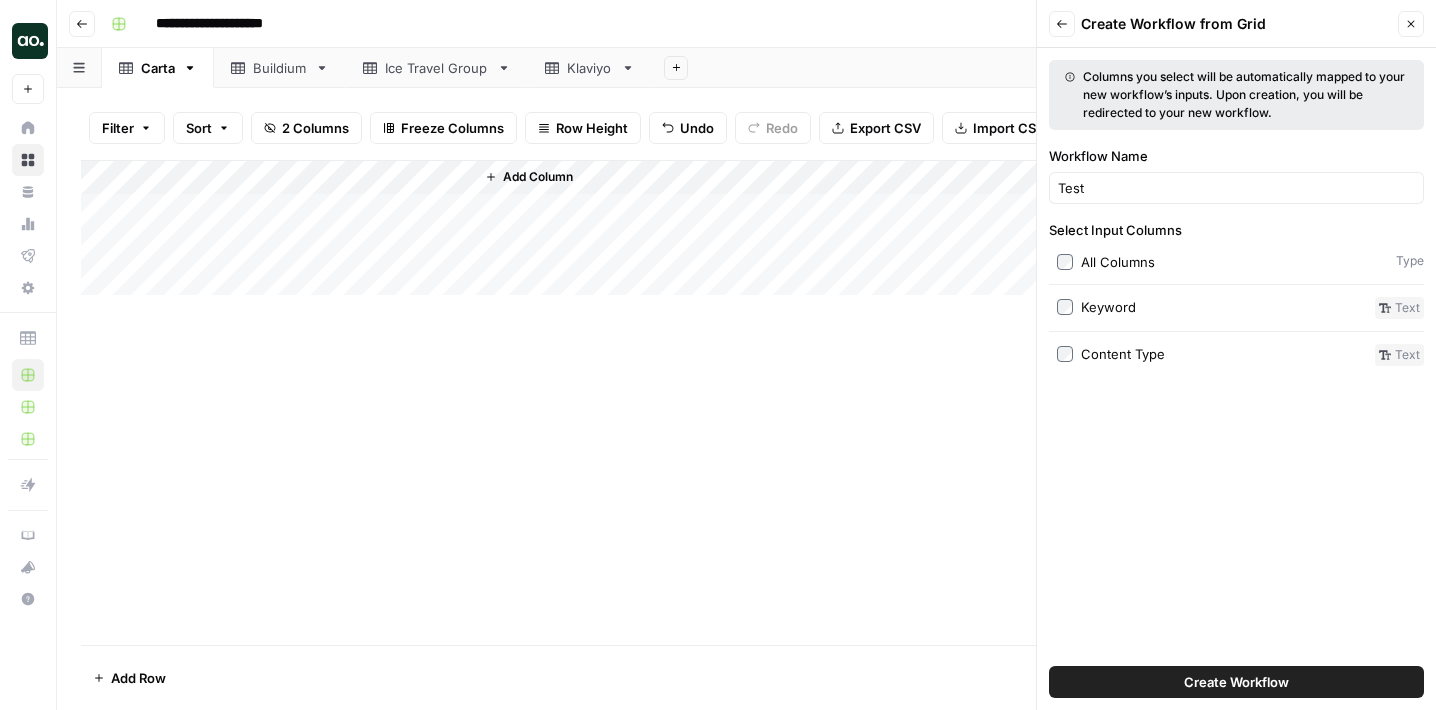 click on "Workflow Name Test" at bounding box center (1236, 175) 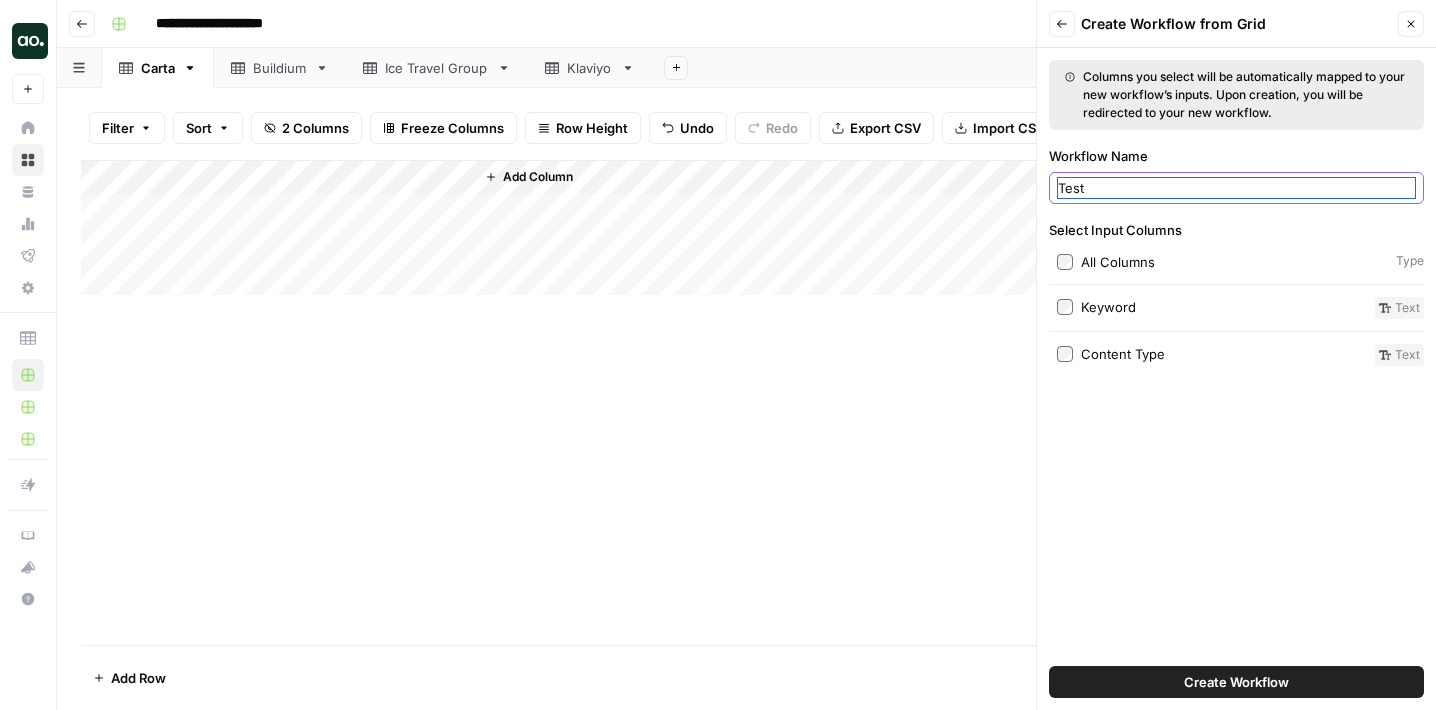 click on "Test" at bounding box center (1236, 188) 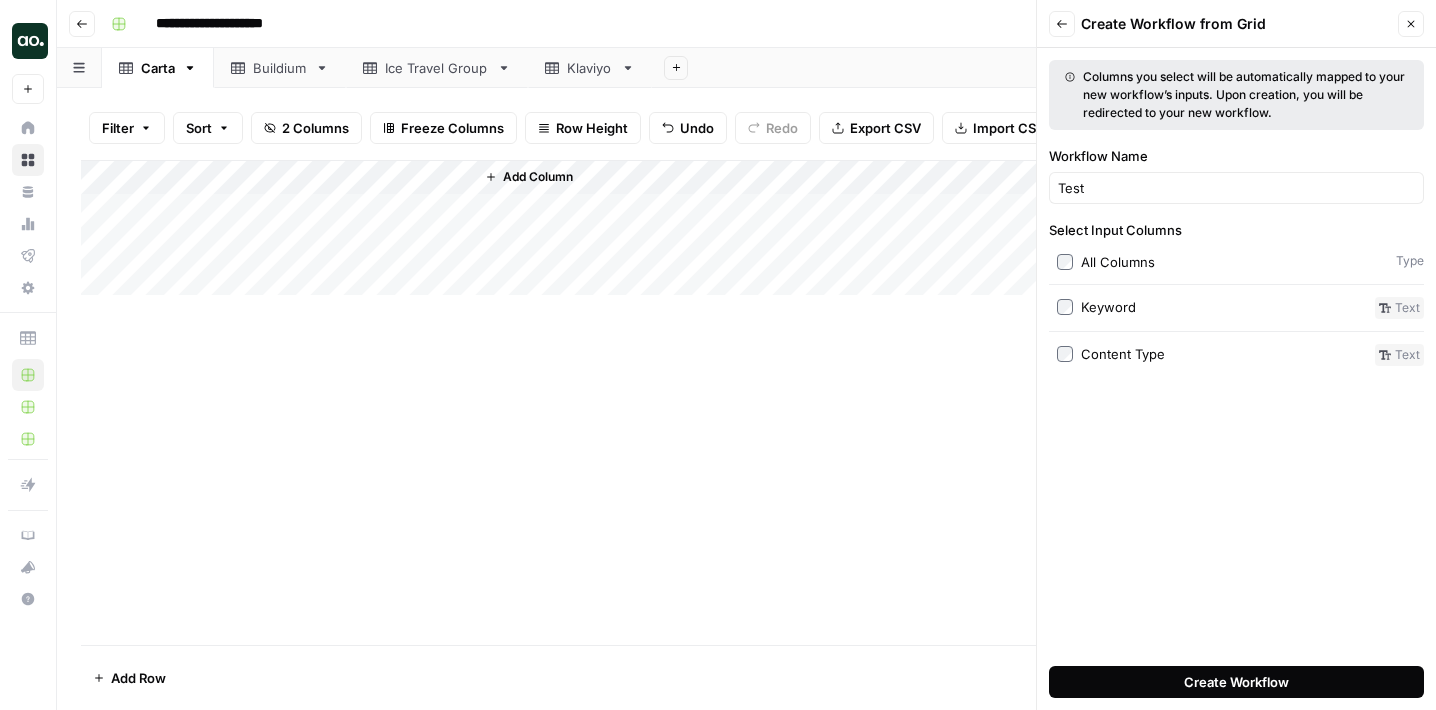 click on "Create Workflow" at bounding box center [1236, 682] 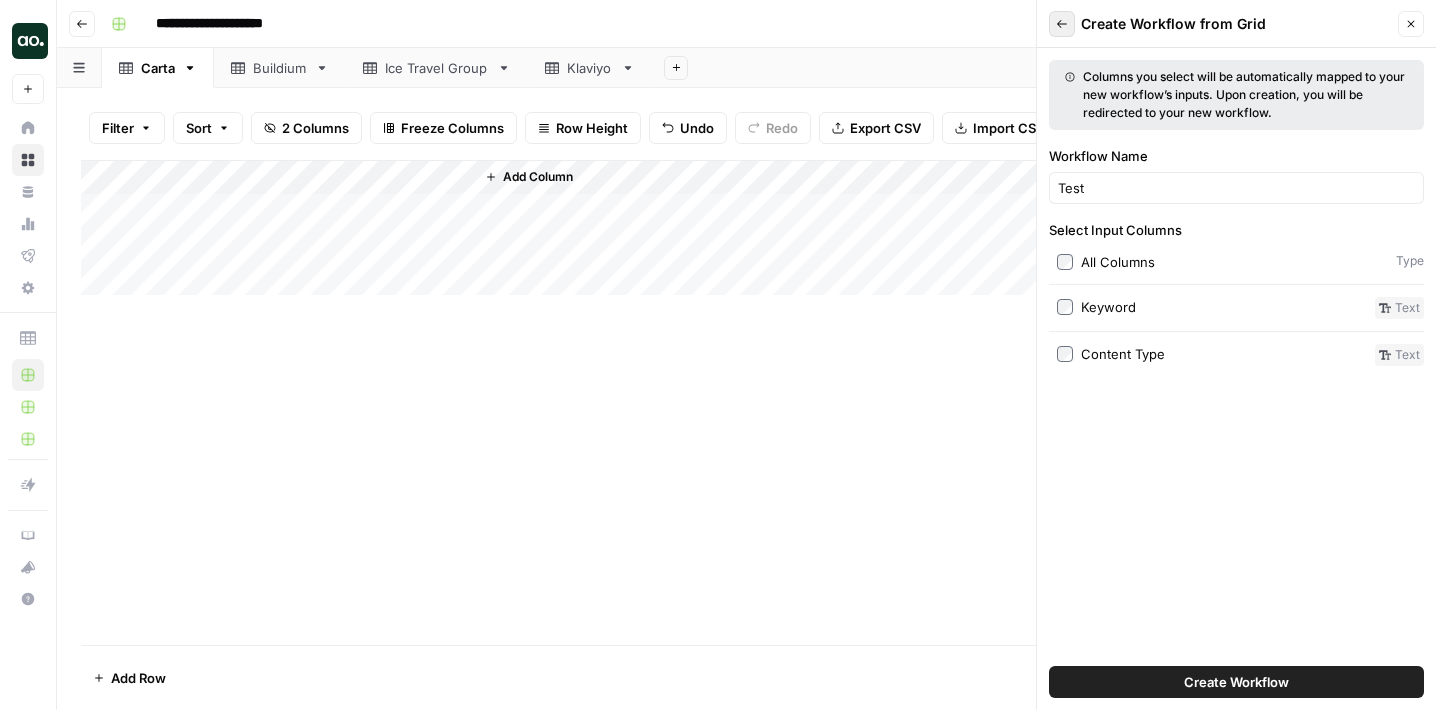 click 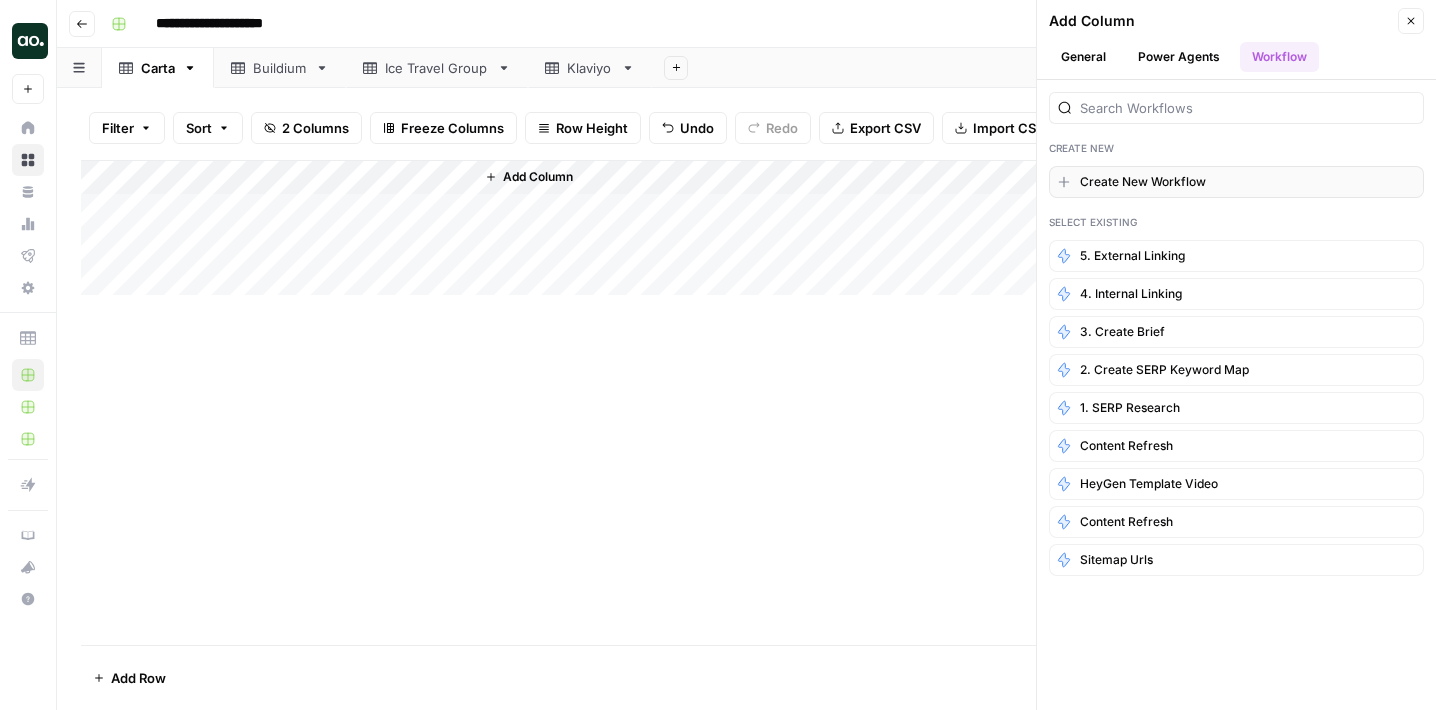 click on "Create New Workflow" at bounding box center [1143, 182] 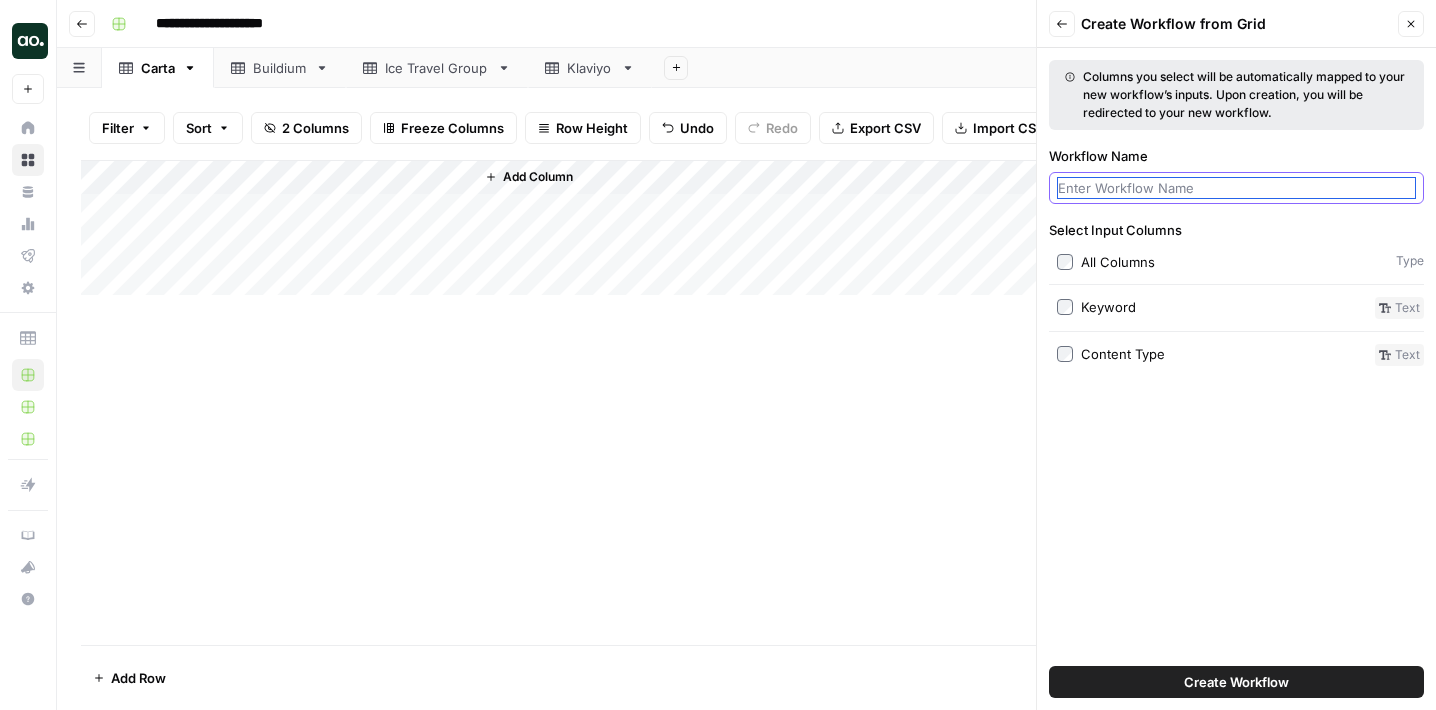 click on "Workflow Name" at bounding box center (1236, 188) 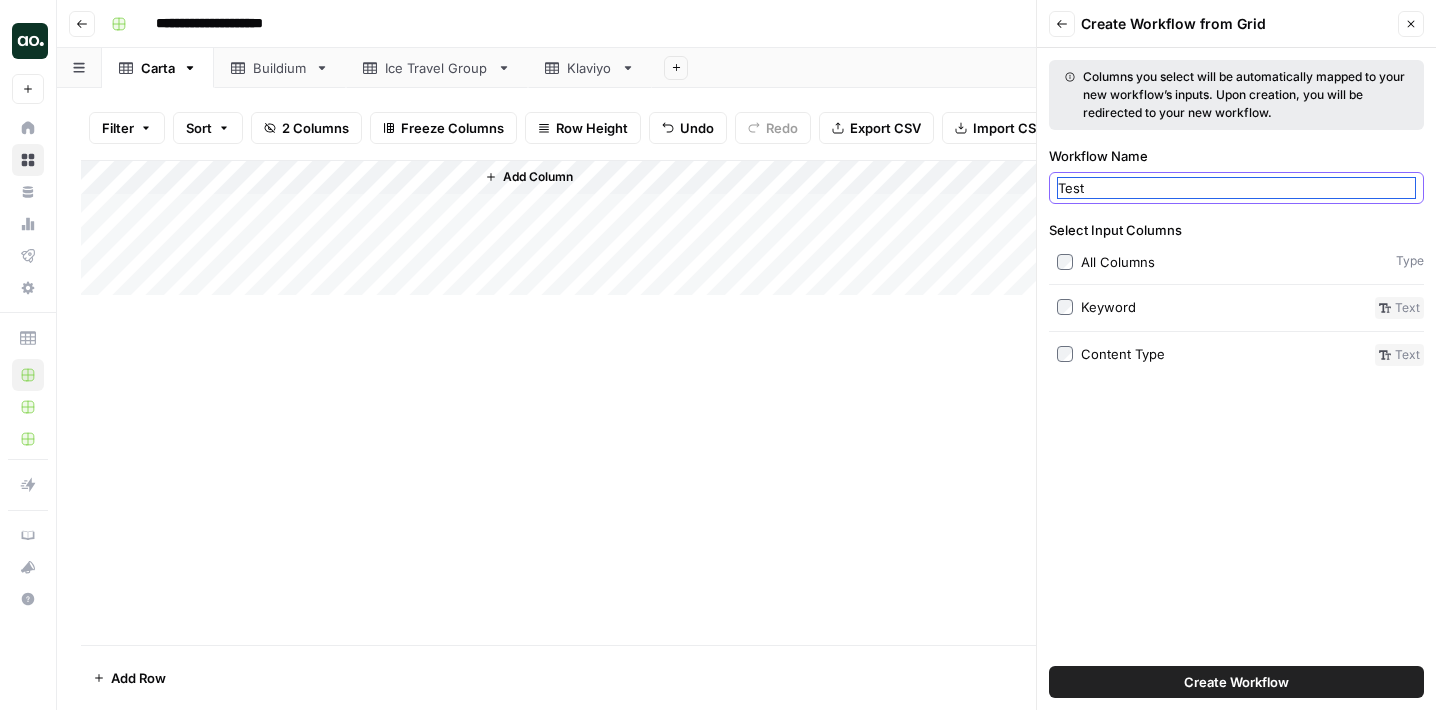 type on "Test" 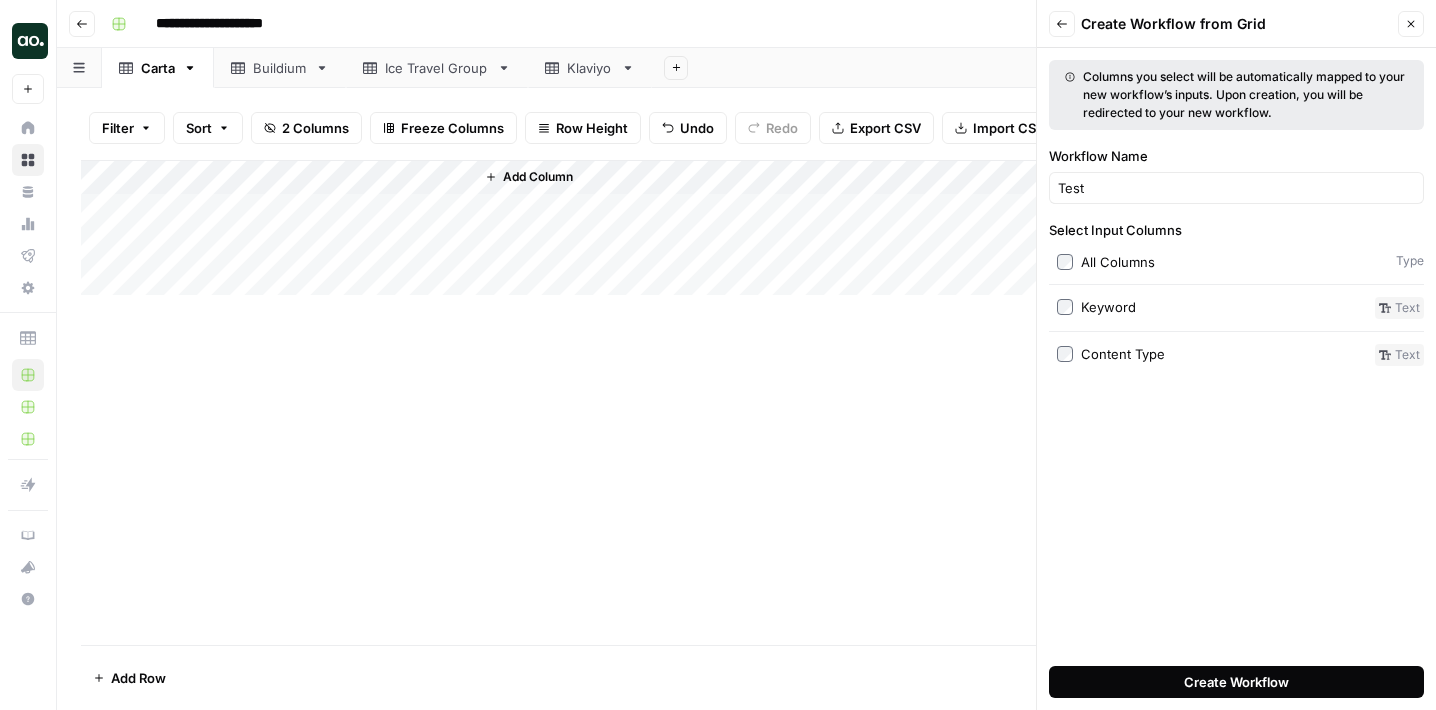 click on "Create Workflow" at bounding box center (1236, 682) 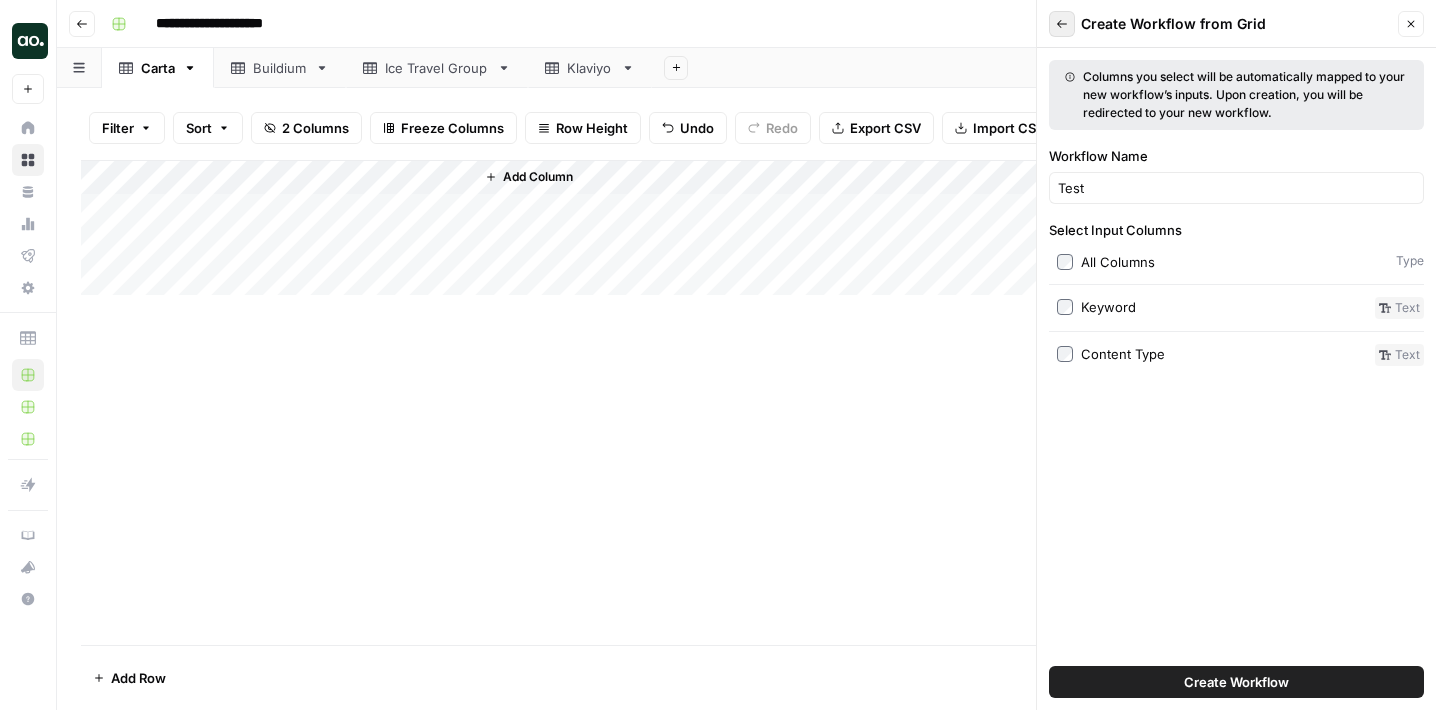 click on "Back" at bounding box center (1062, 24) 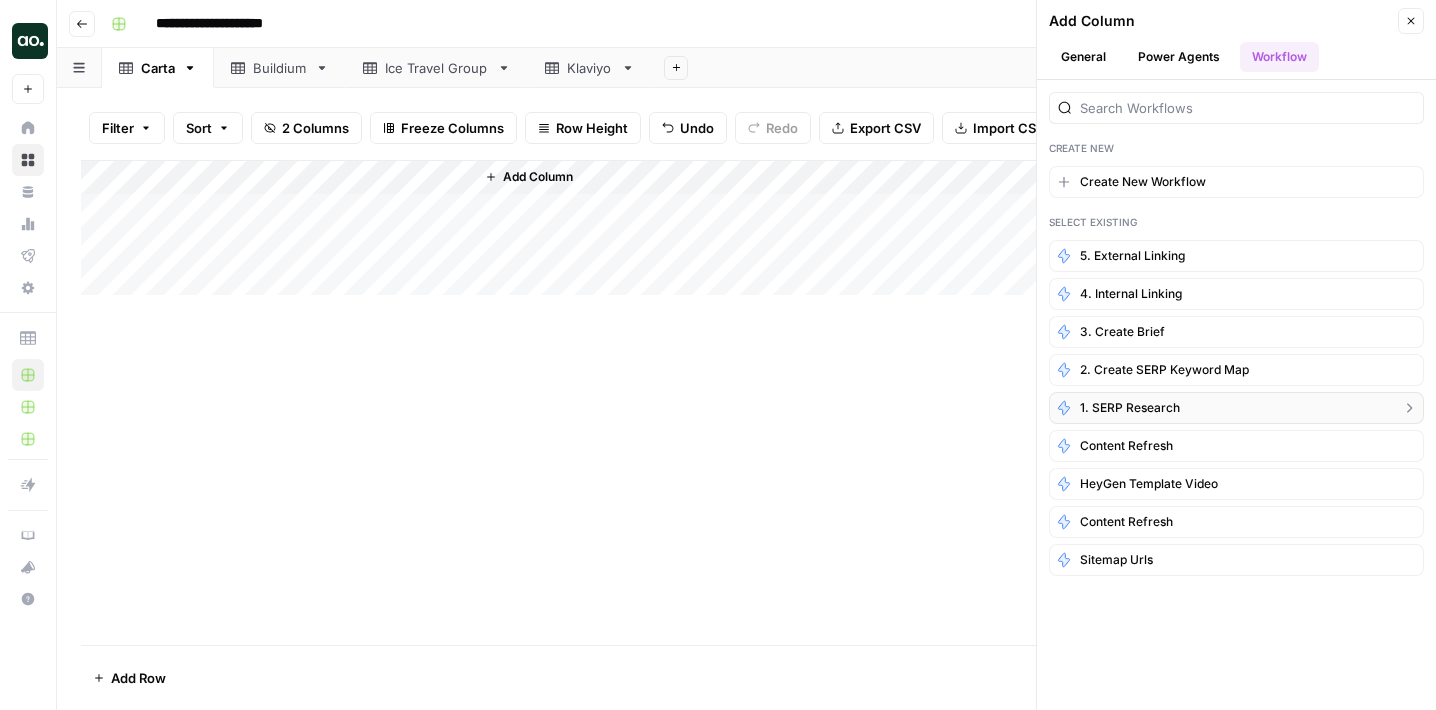 click on "1. SERP Research" at bounding box center [1130, 408] 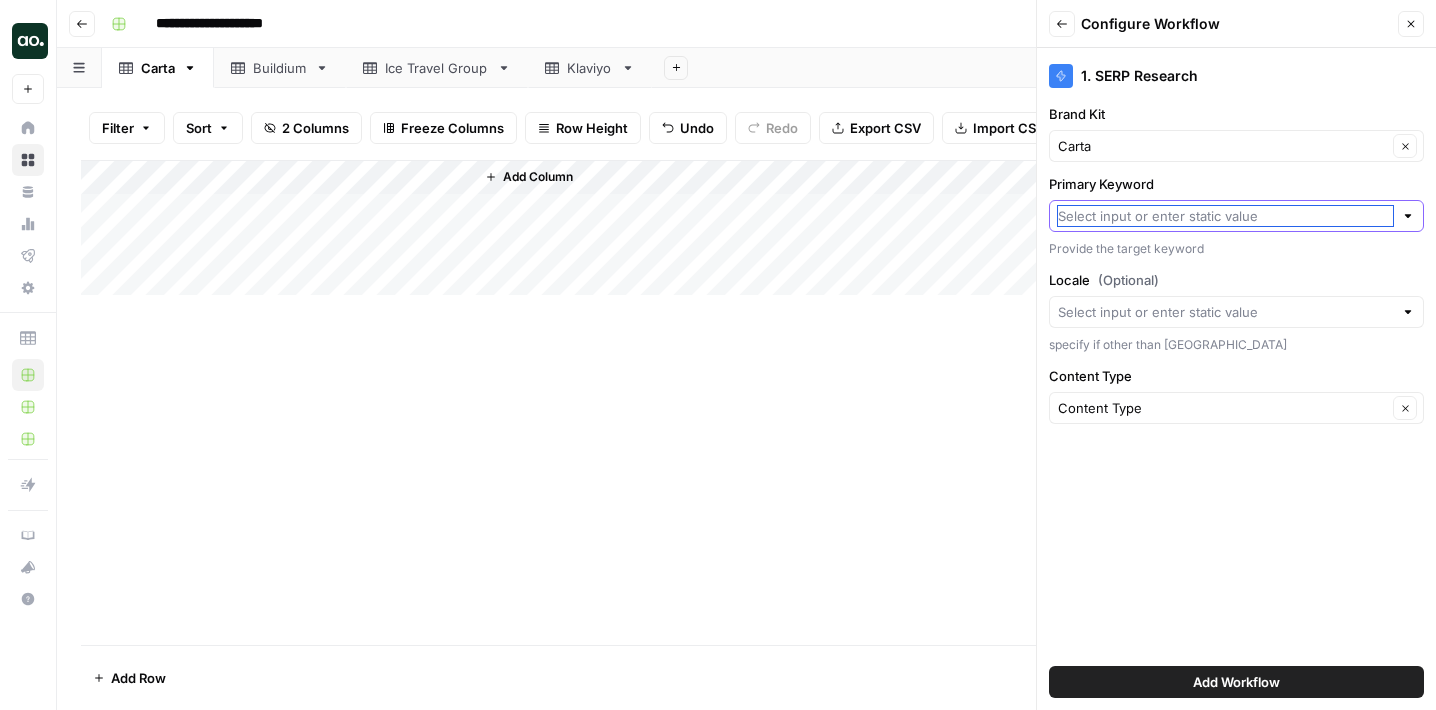 click on "Primary Keyword" at bounding box center [1225, 216] 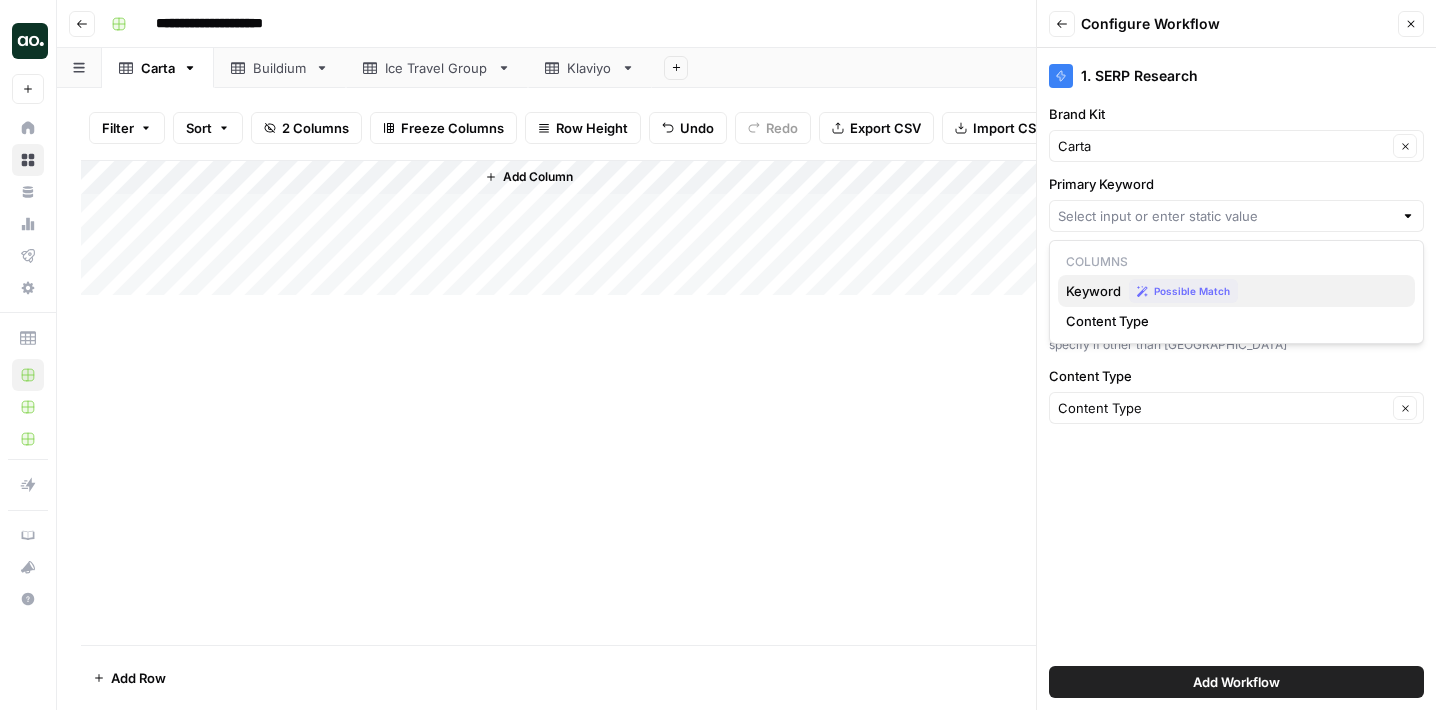 click on "Keyword" at bounding box center (1093, 291) 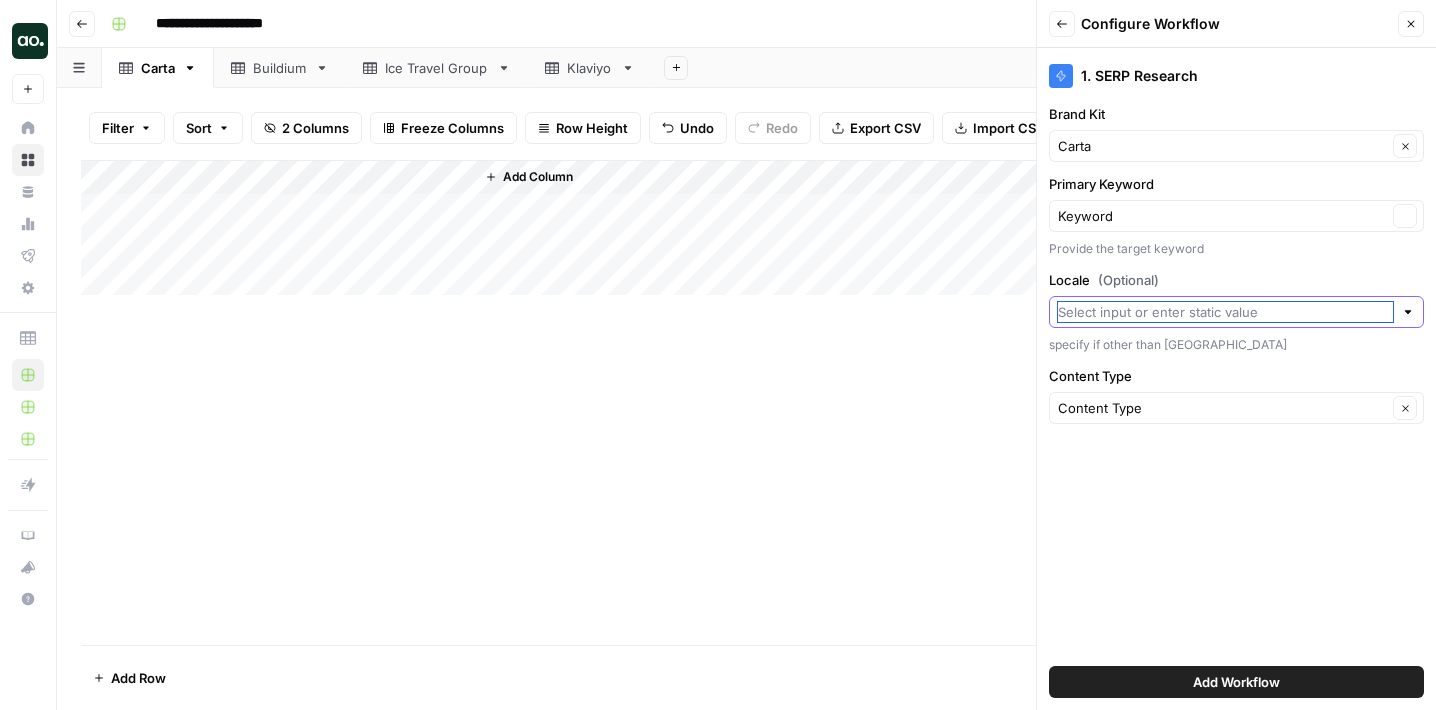 click on "Locale   (Optional)" at bounding box center [1225, 312] 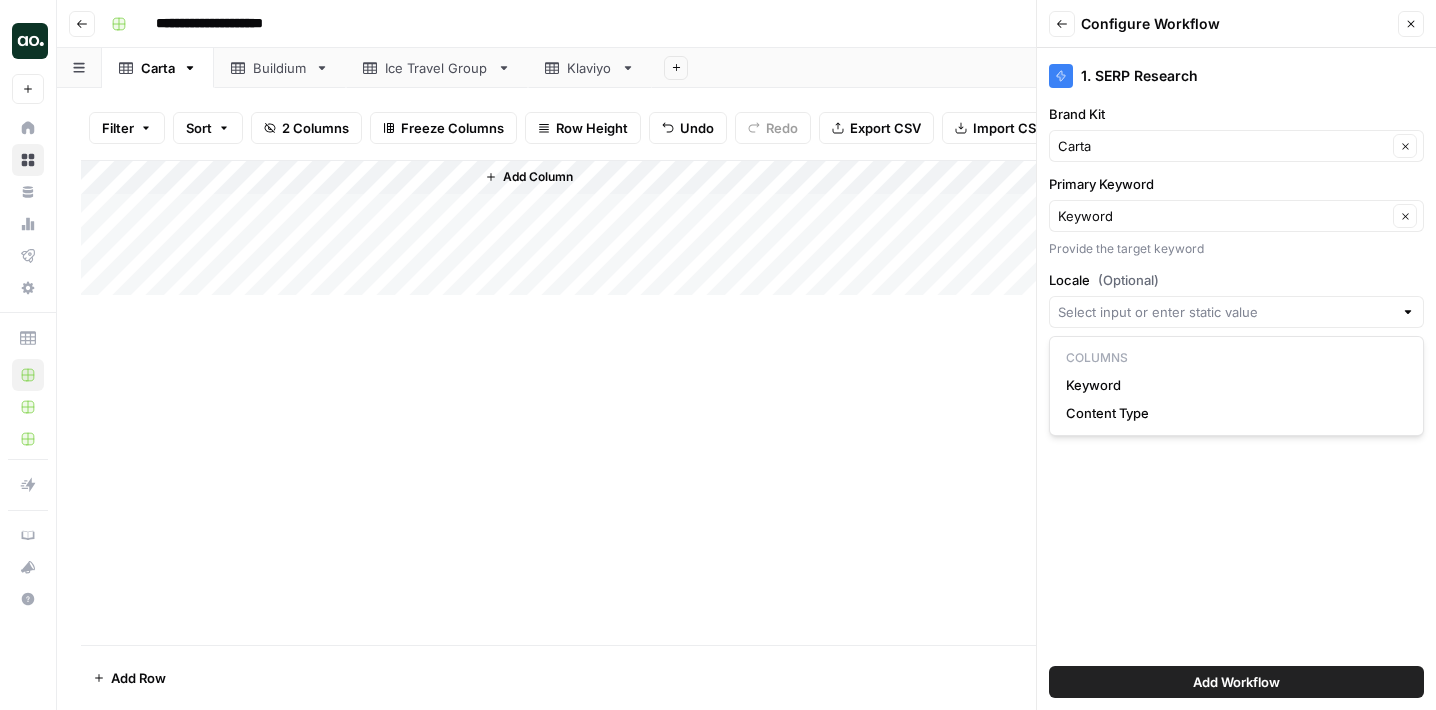 click on "1. SERP Research Brand Kit Carta Clear Primary Keyword Keyword Clear Provide the target keyword Locale   (Optional) specify if other than US Content Type Content Type Clear Add Workflow" at bounding box center [1236, 379] 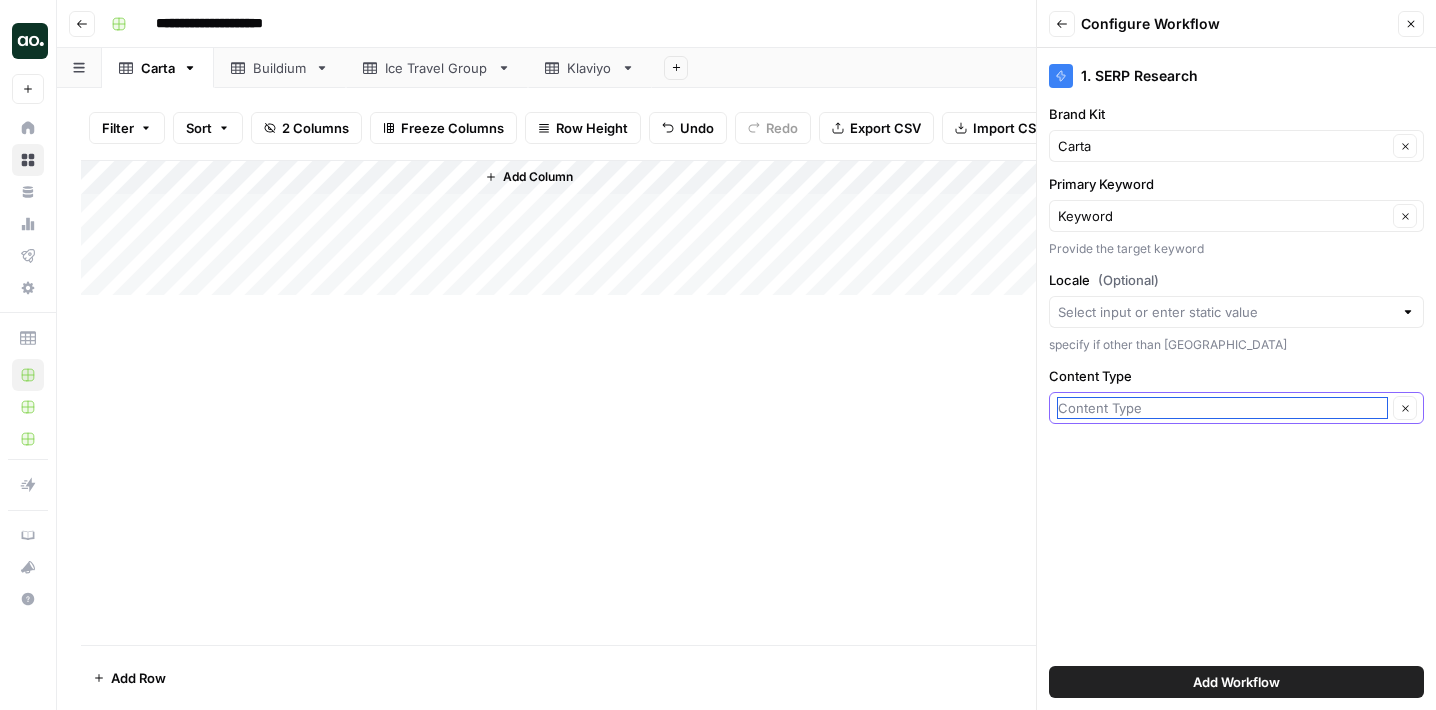 click on "Content Type" at bounding box center [1222, 408] 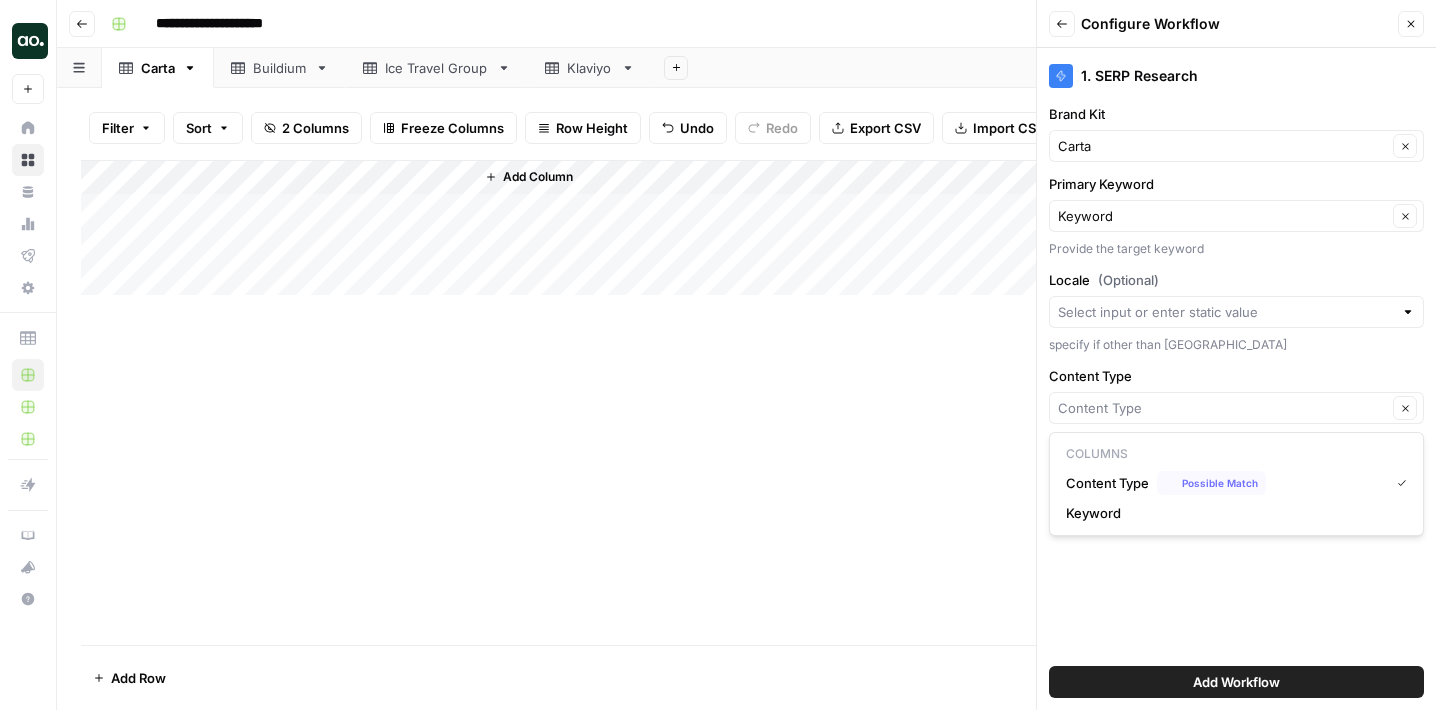 type on "Content Type" 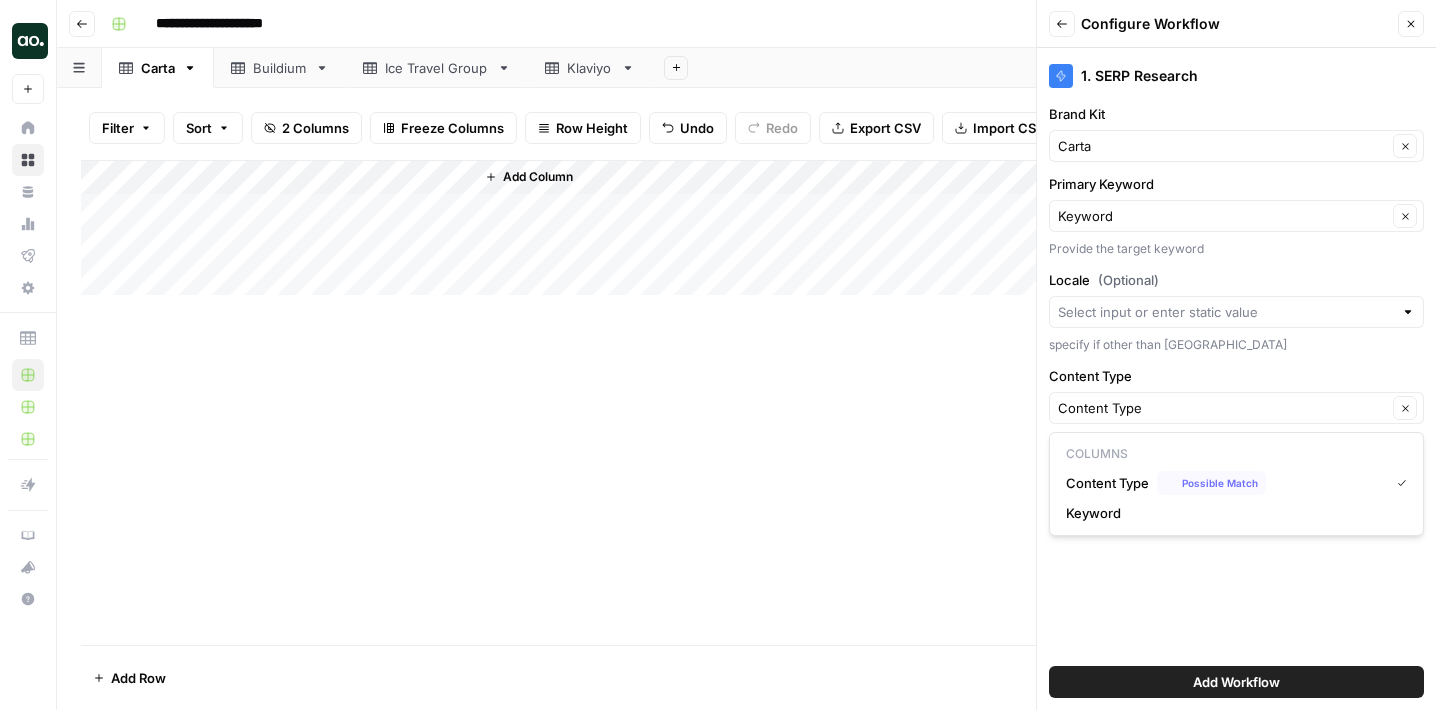 click on "Content Type Content Type Clear" at bounding box center [1236, 395] 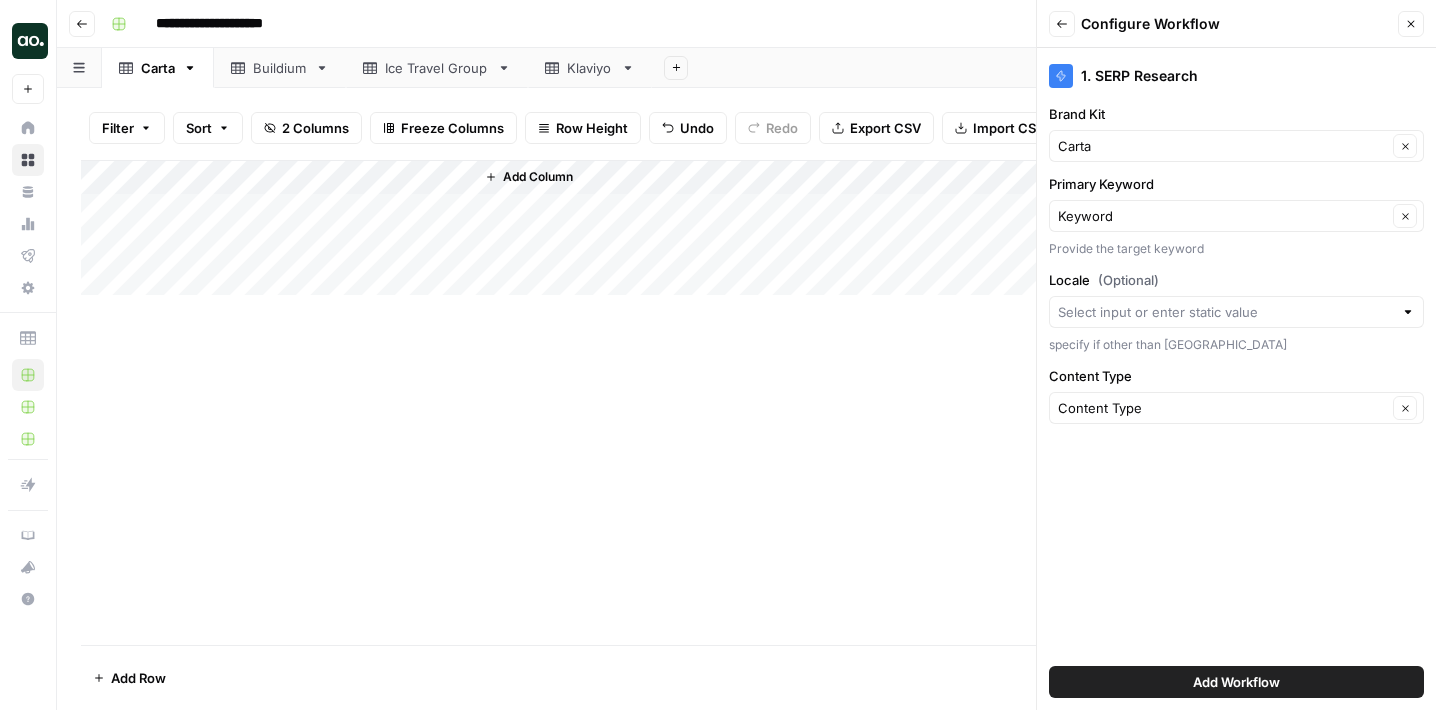 click on "Add Workflow" at bounding box center [1236, 682] 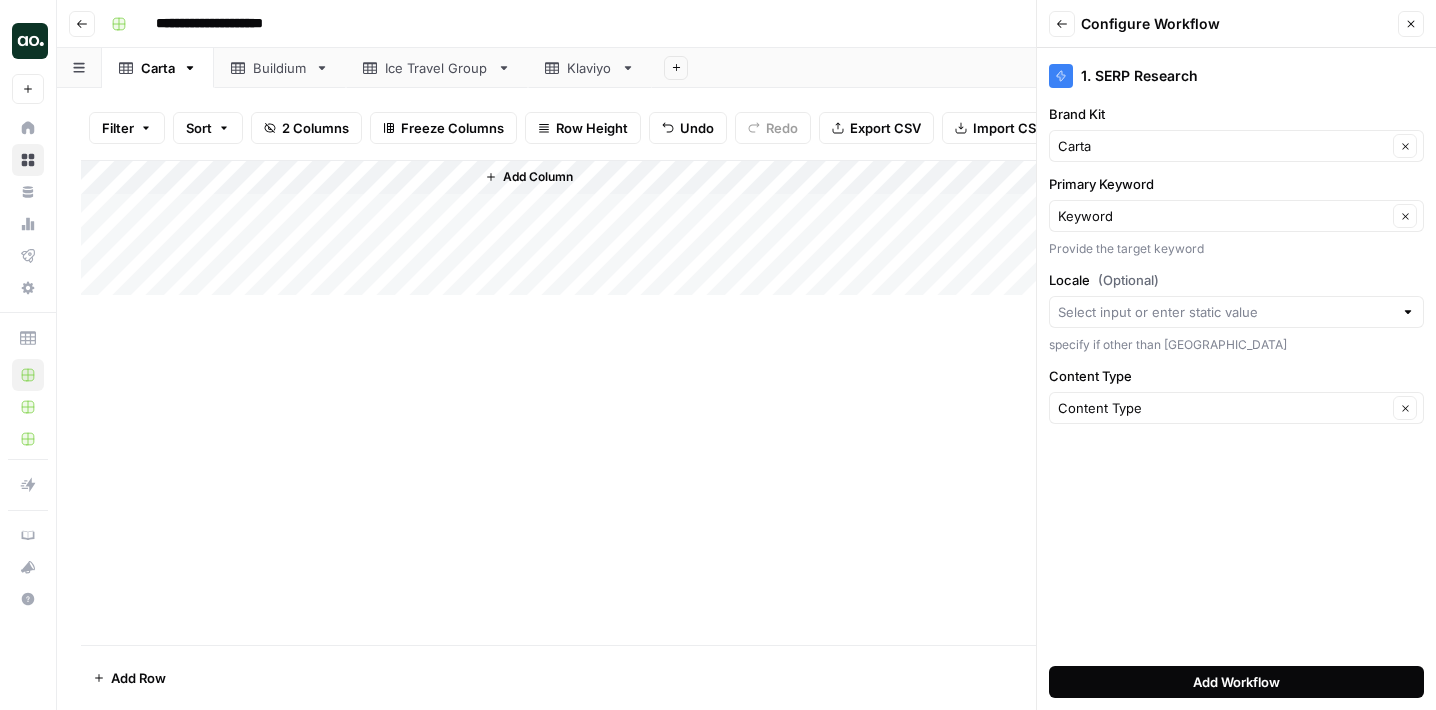 click on "Add Workflow" at bounding box center (1236, 682) 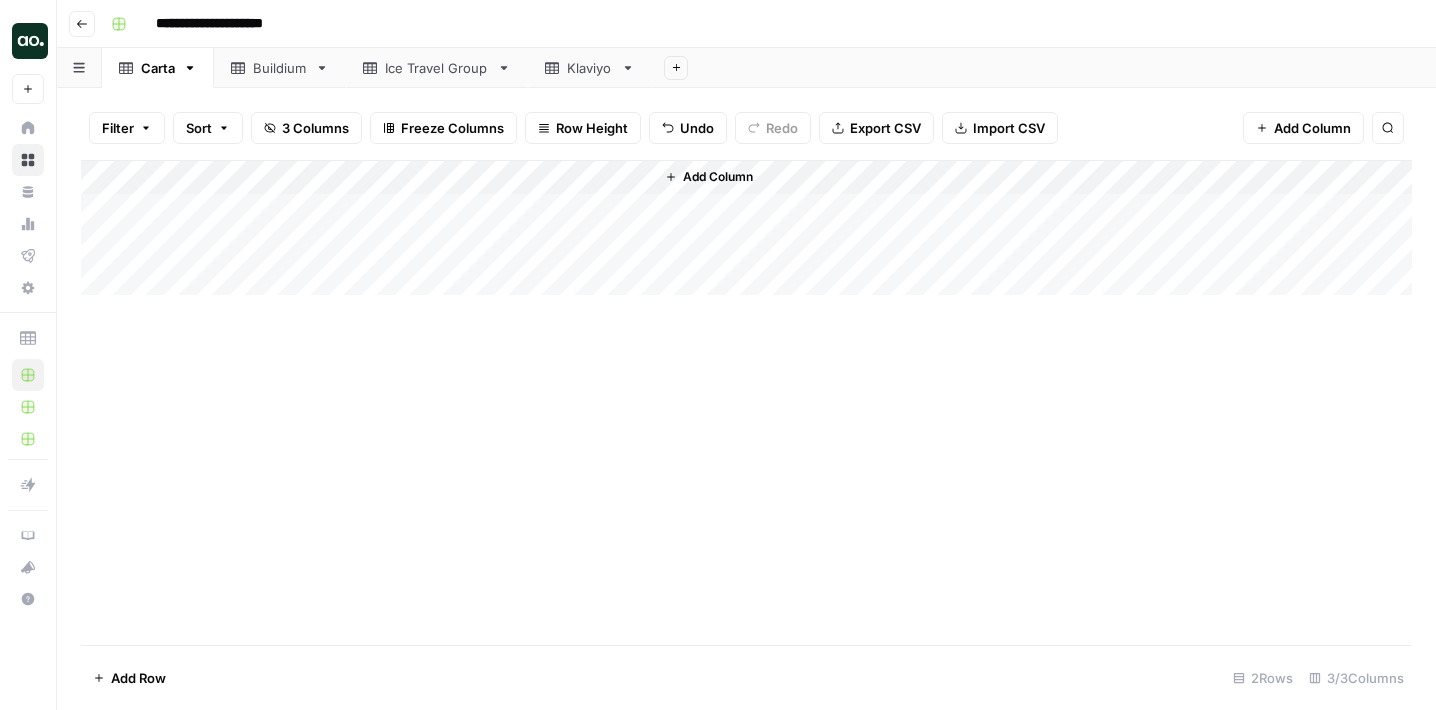 click on "Add Column" at bounding box center (746, 228) 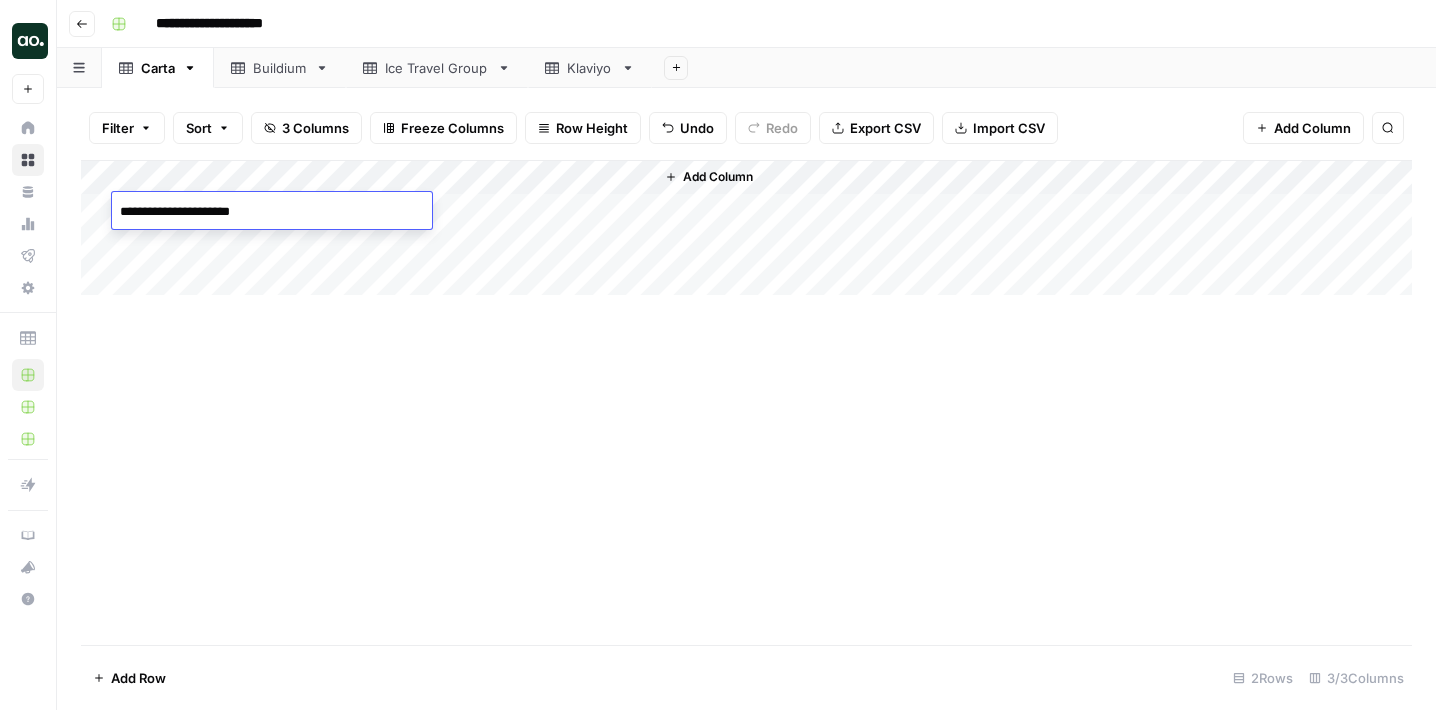 type on "**********" 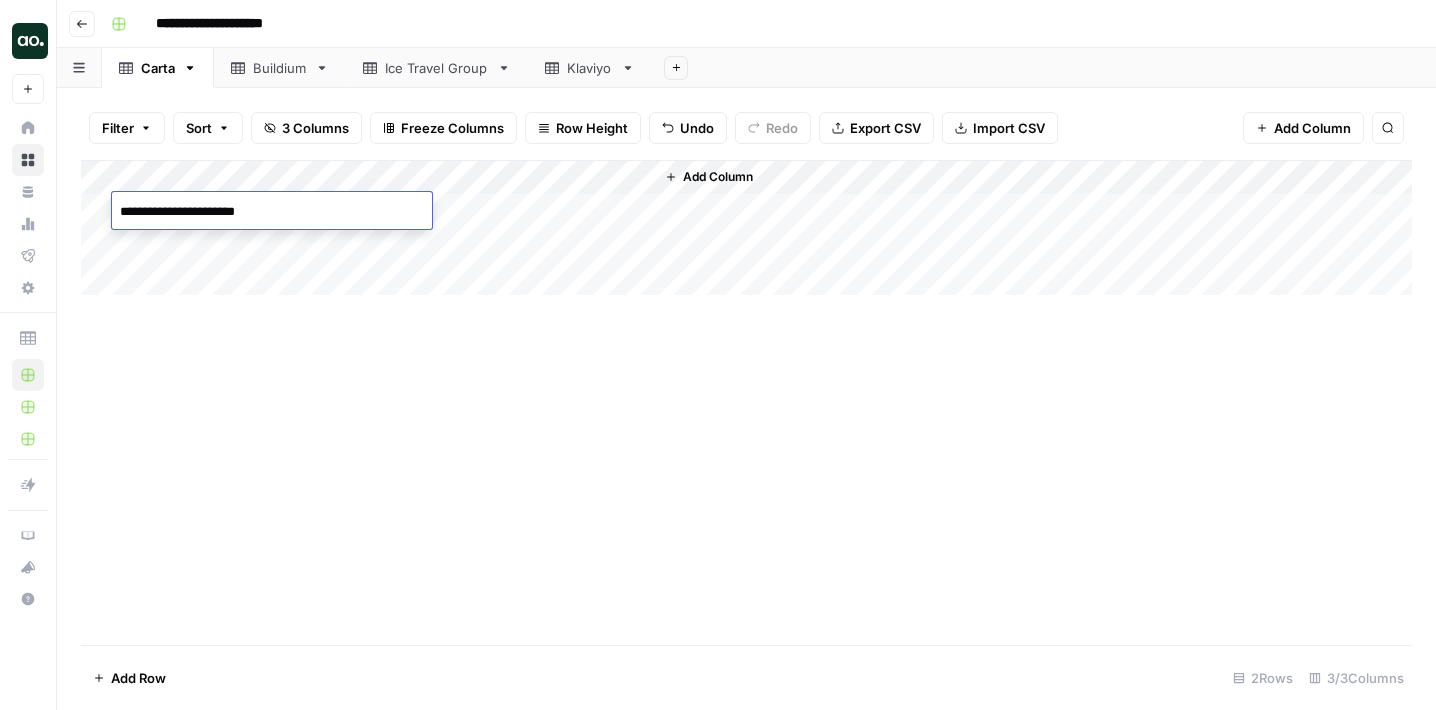 click on "Add Column" at bounding box center [746, 228] 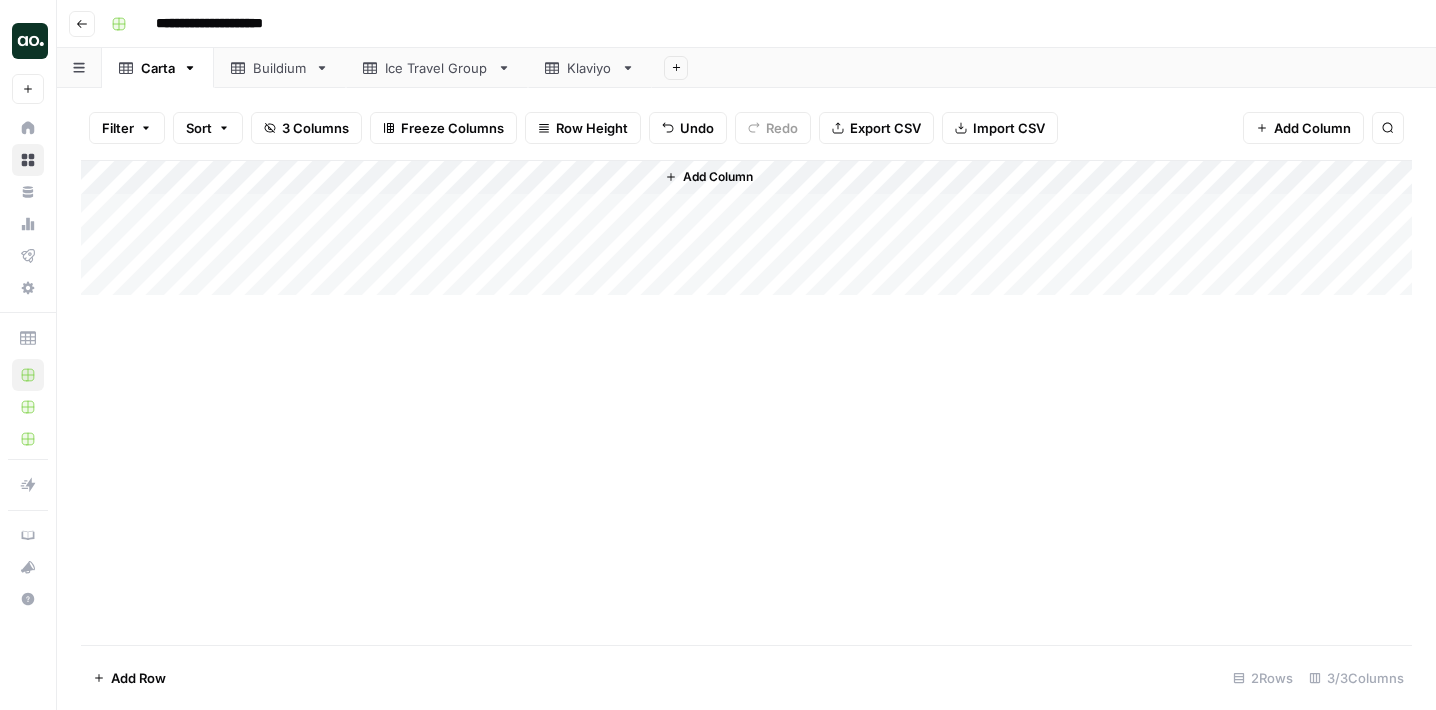 click on "Add Column" at bounding box center (746, 228) 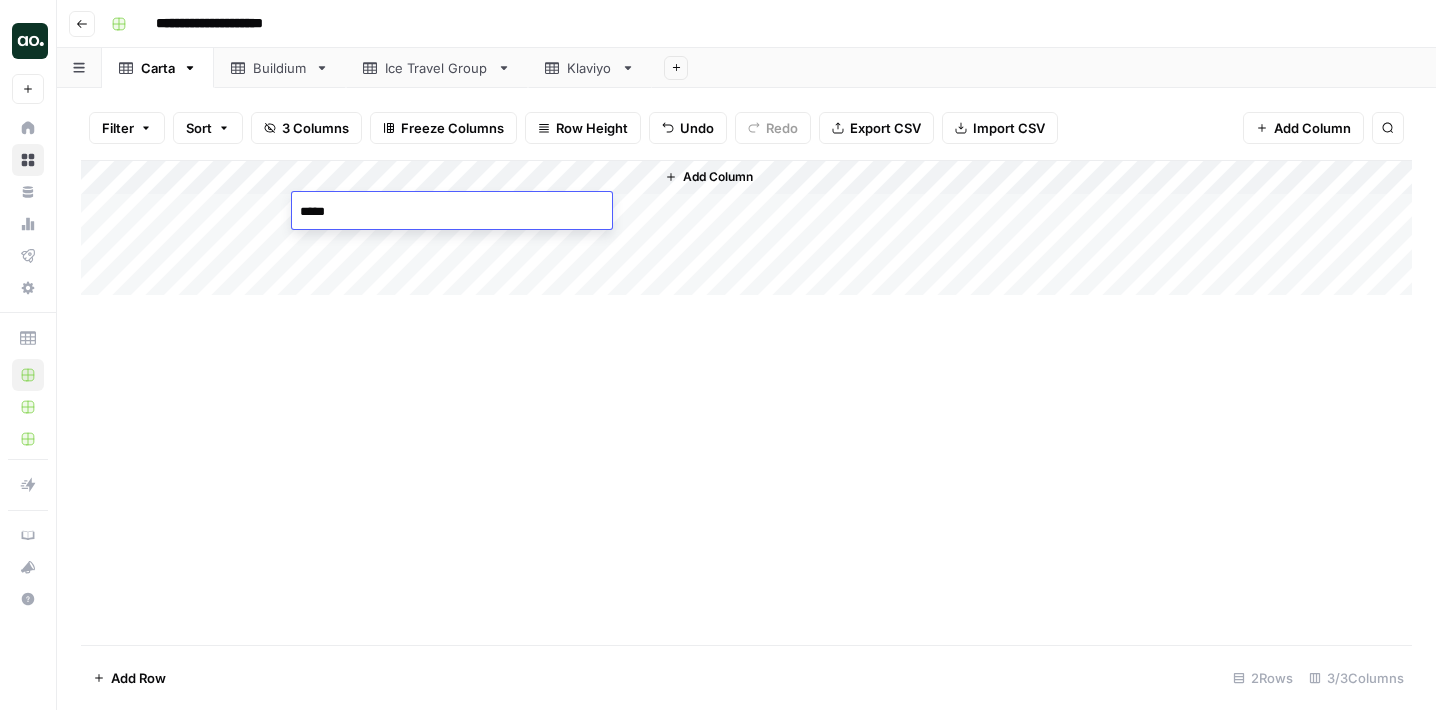 type on "******" 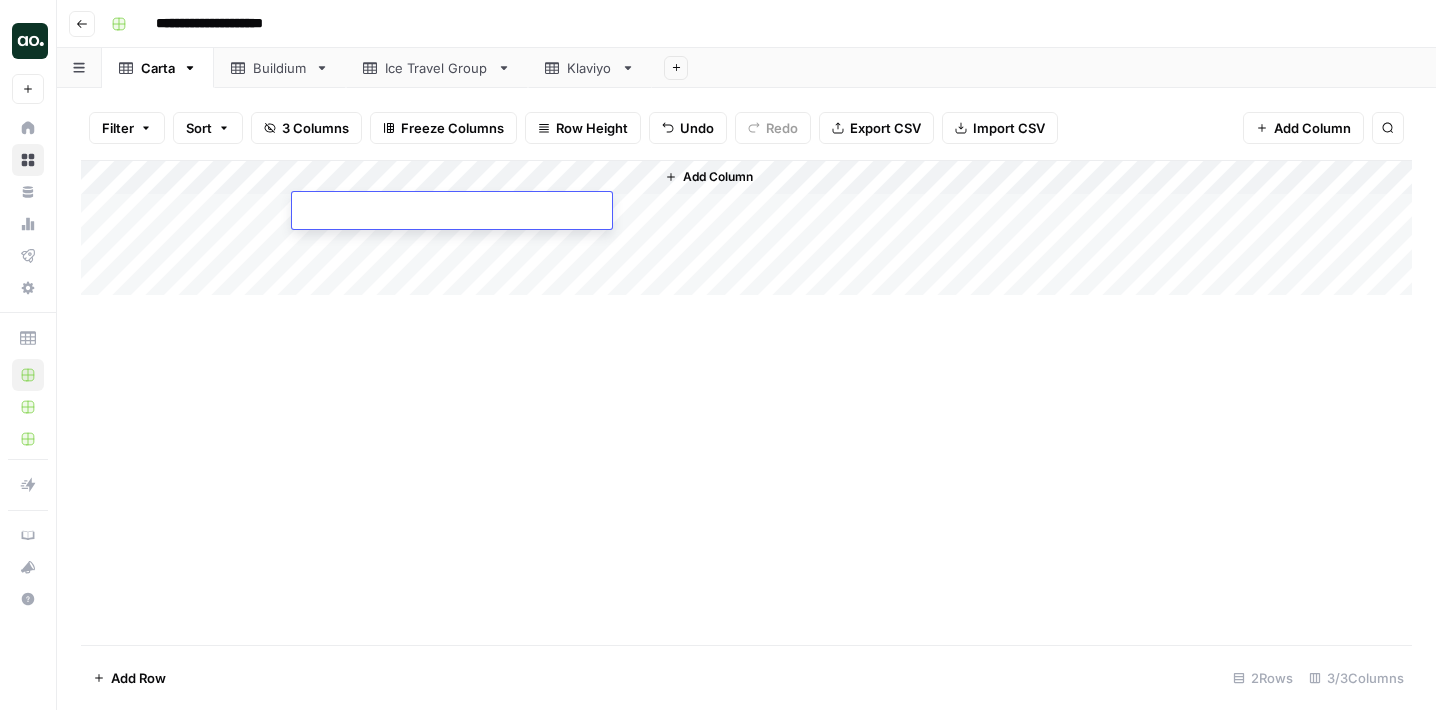 type on "*" 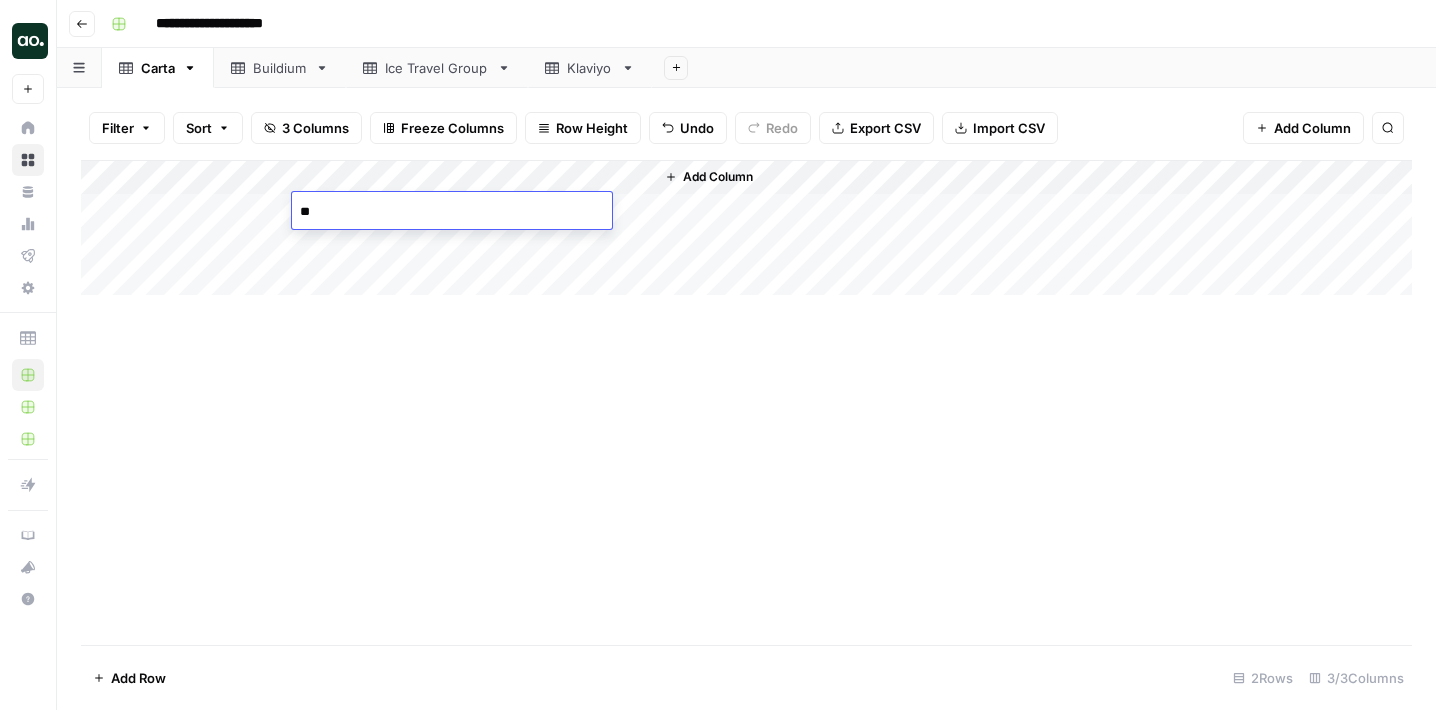 type on "*" 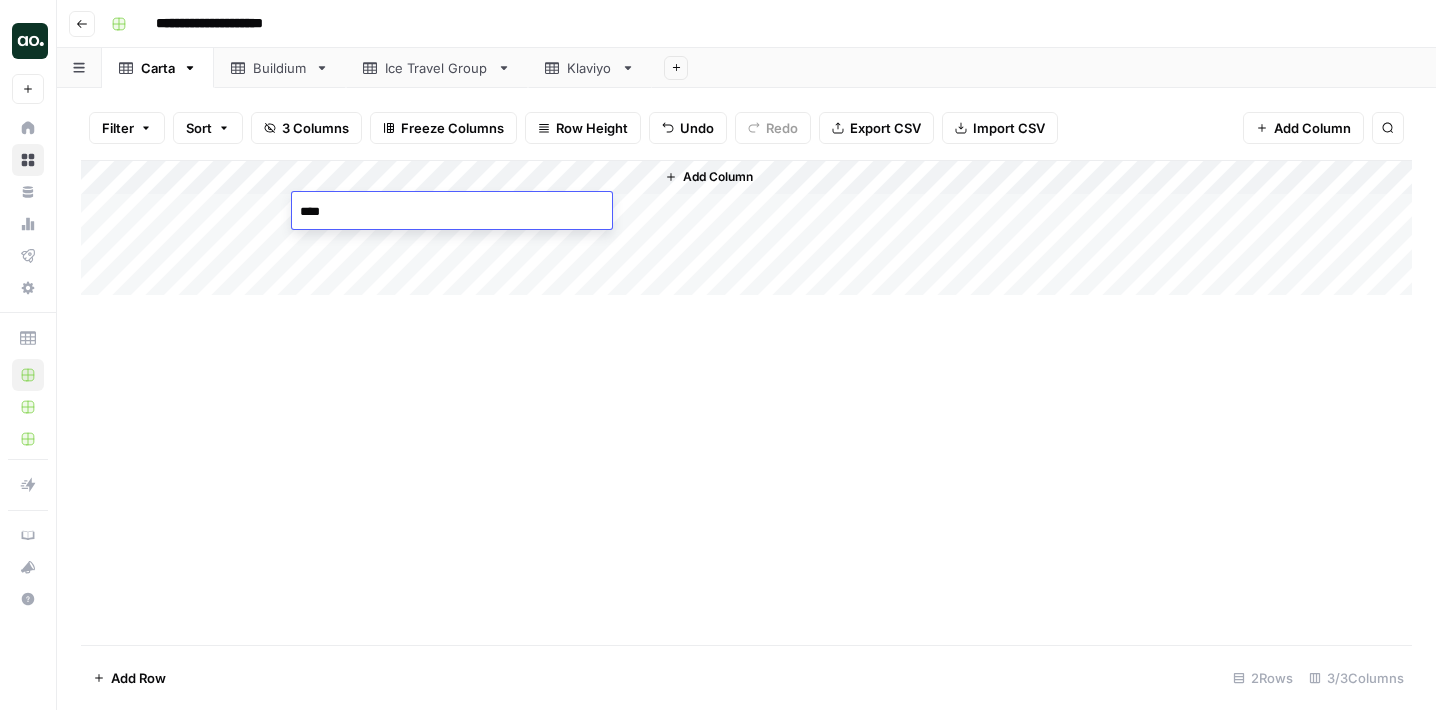 type on "*****" 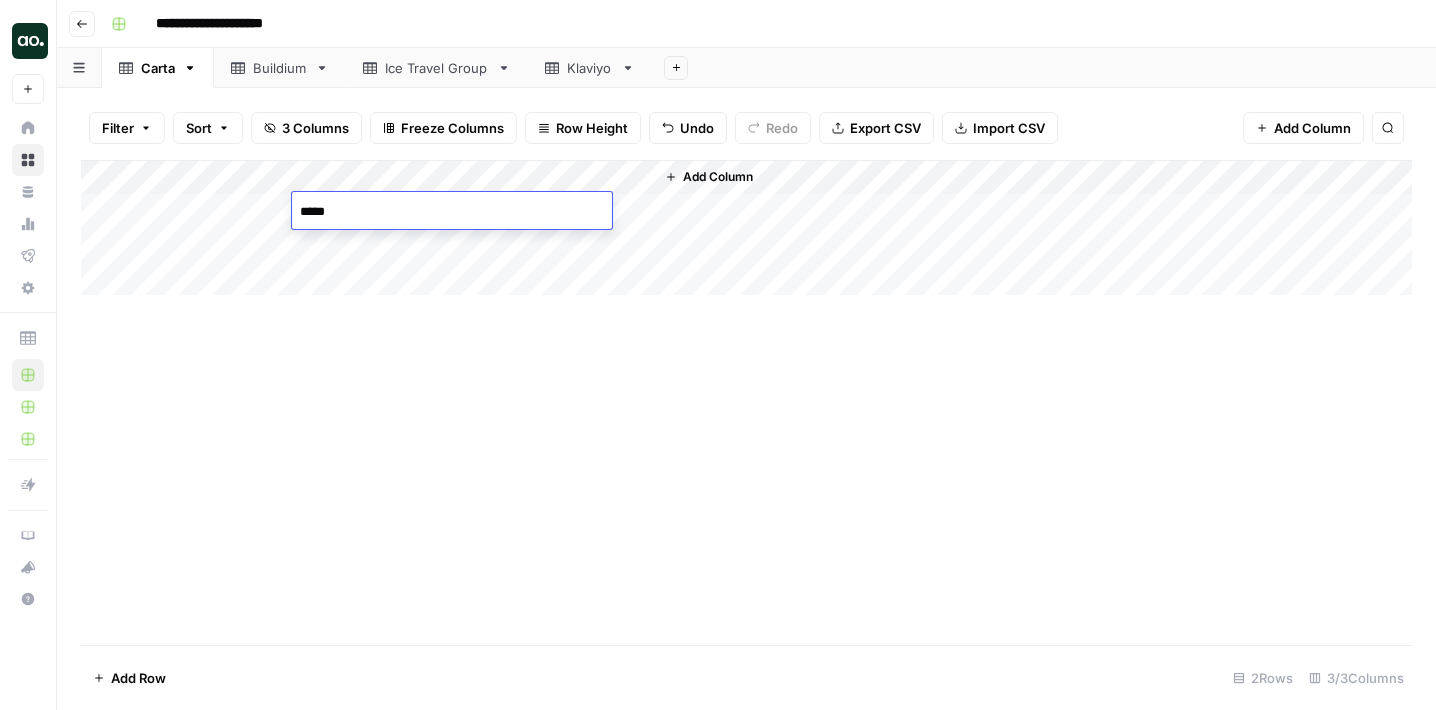 click on "Add Column" at bounding box center [746, 402] 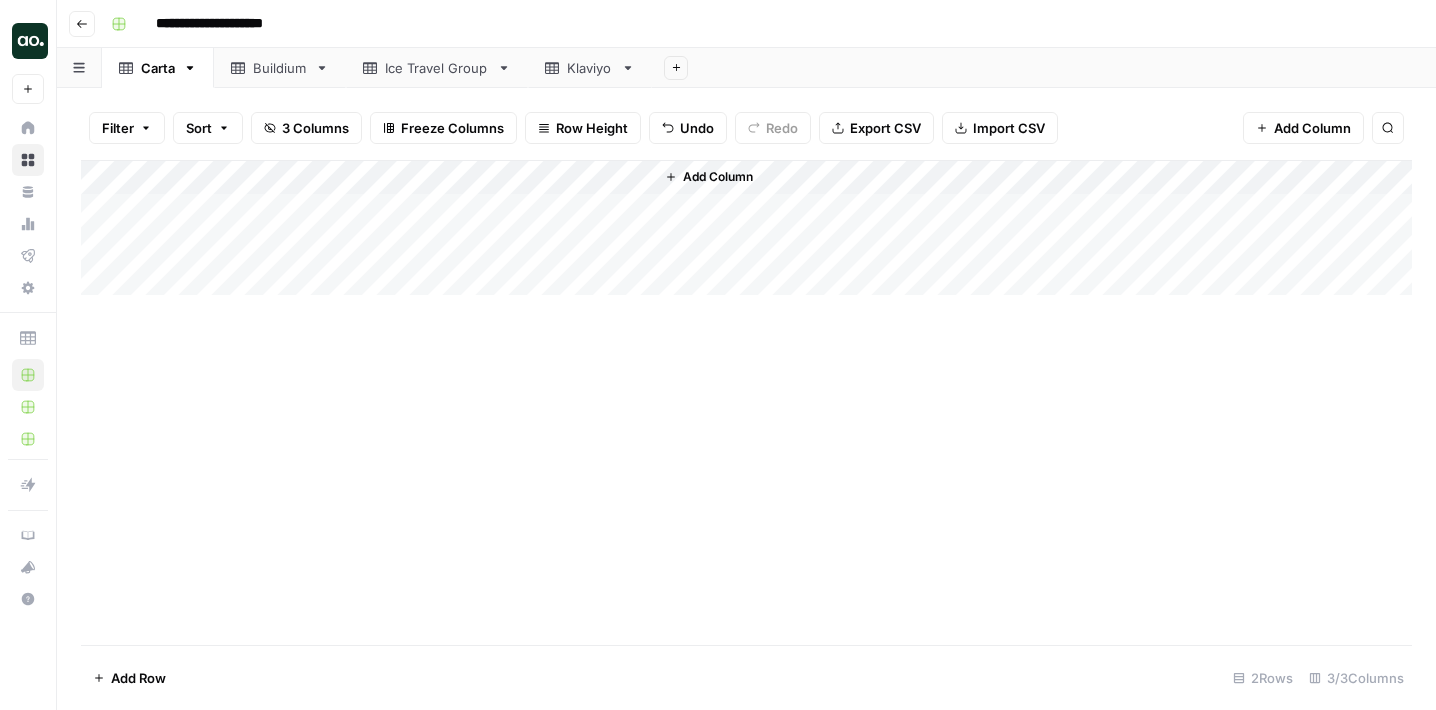 click on "Add Column" at bounding box center (746, 228) 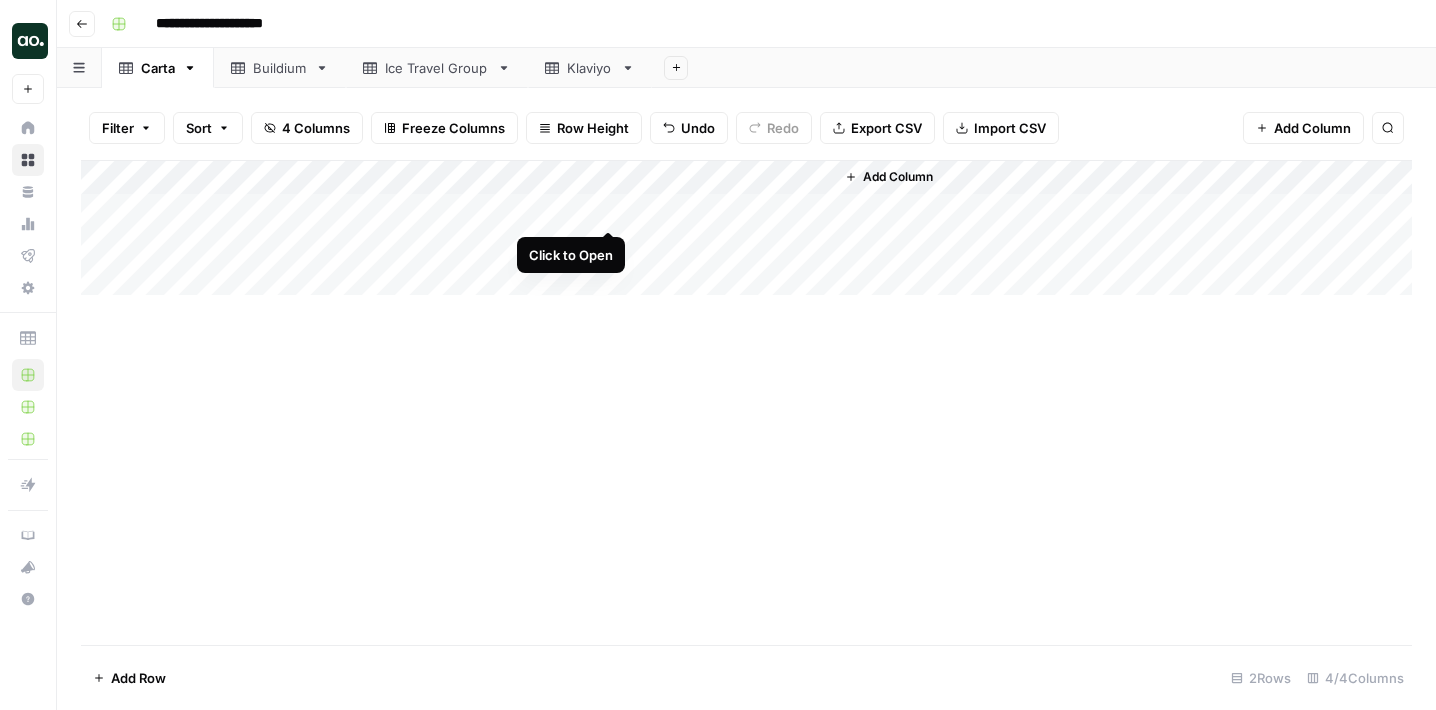 click on "Add Column" at bounding box center (746, 228) 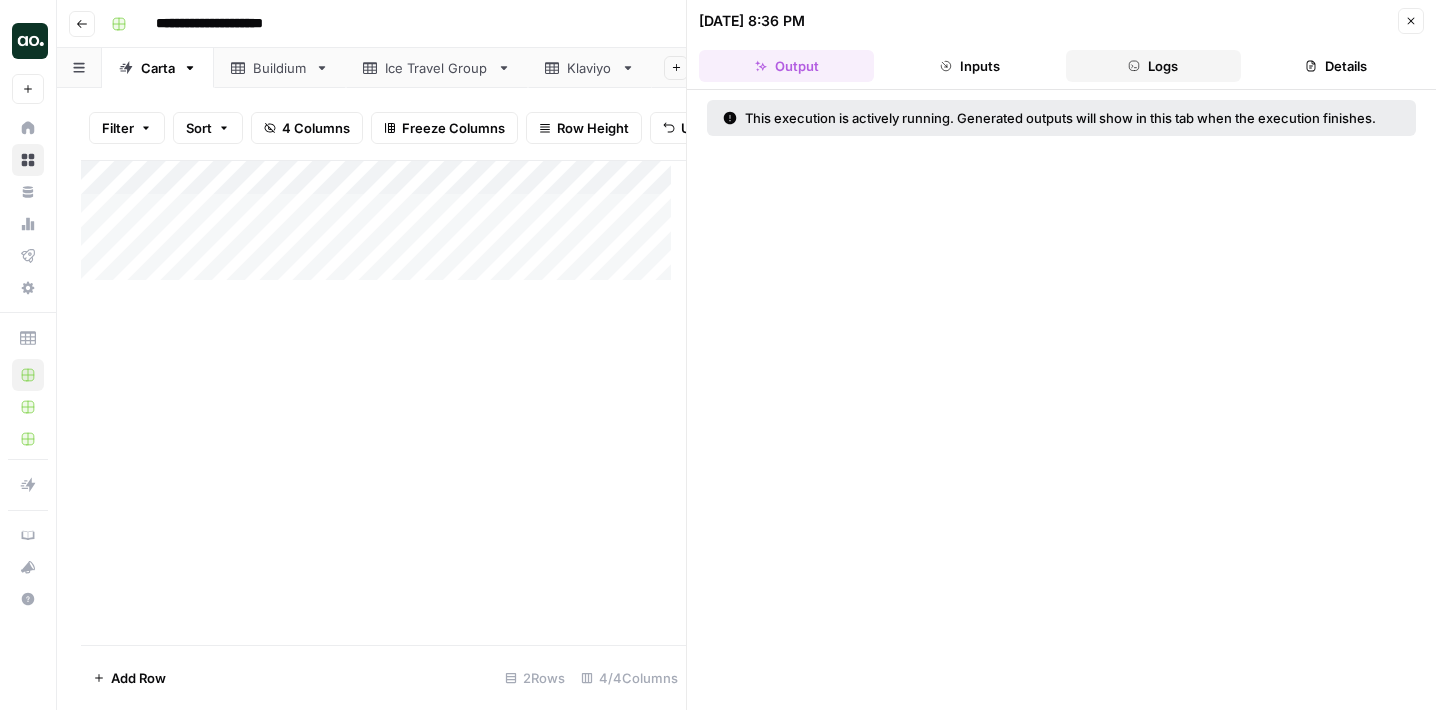 click on "Logs" at bounding box center (1153, 66) 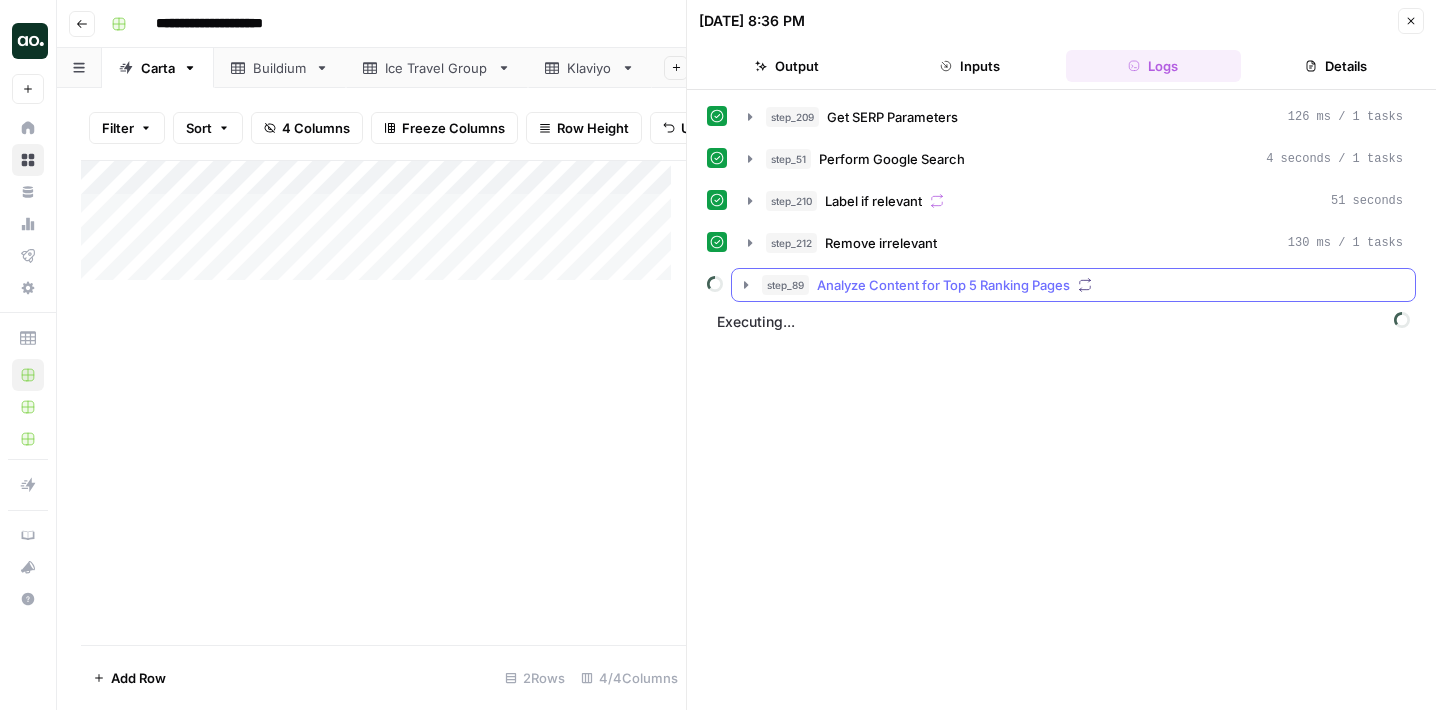 click 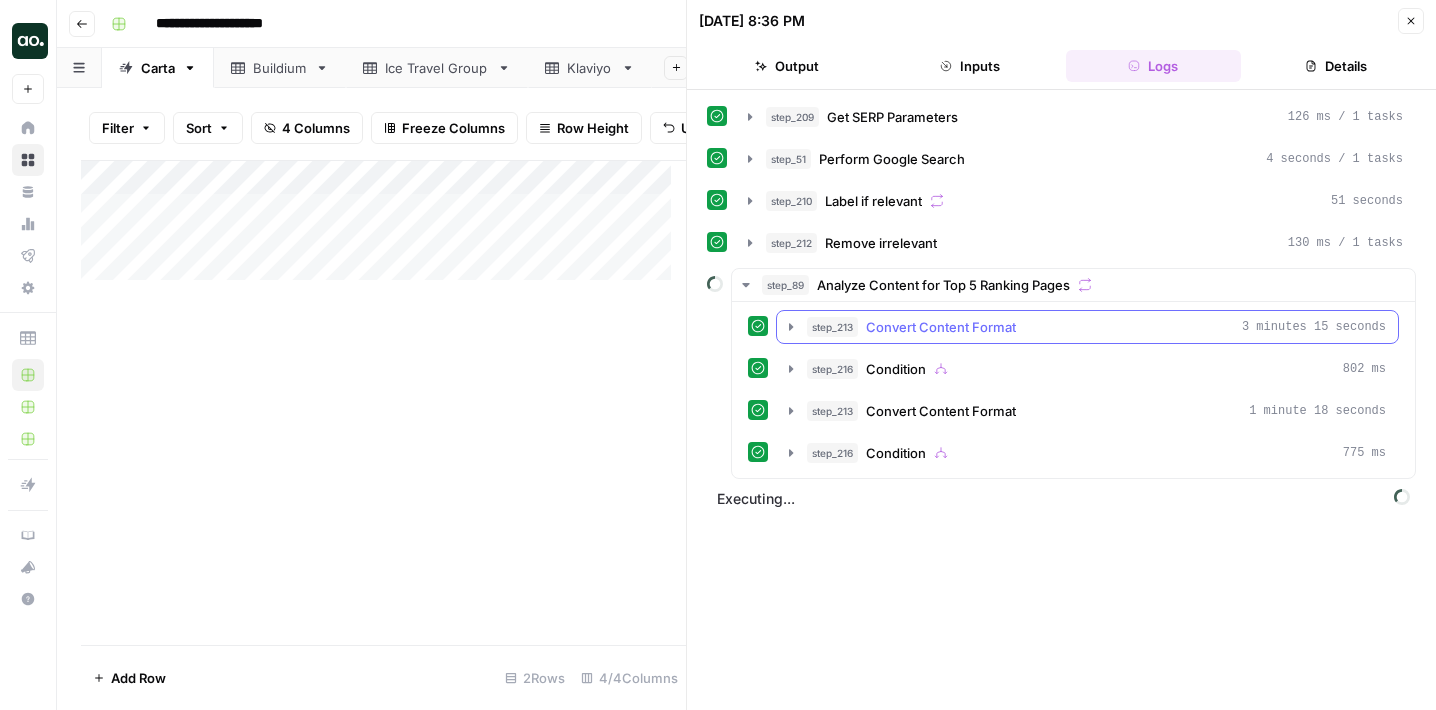 click 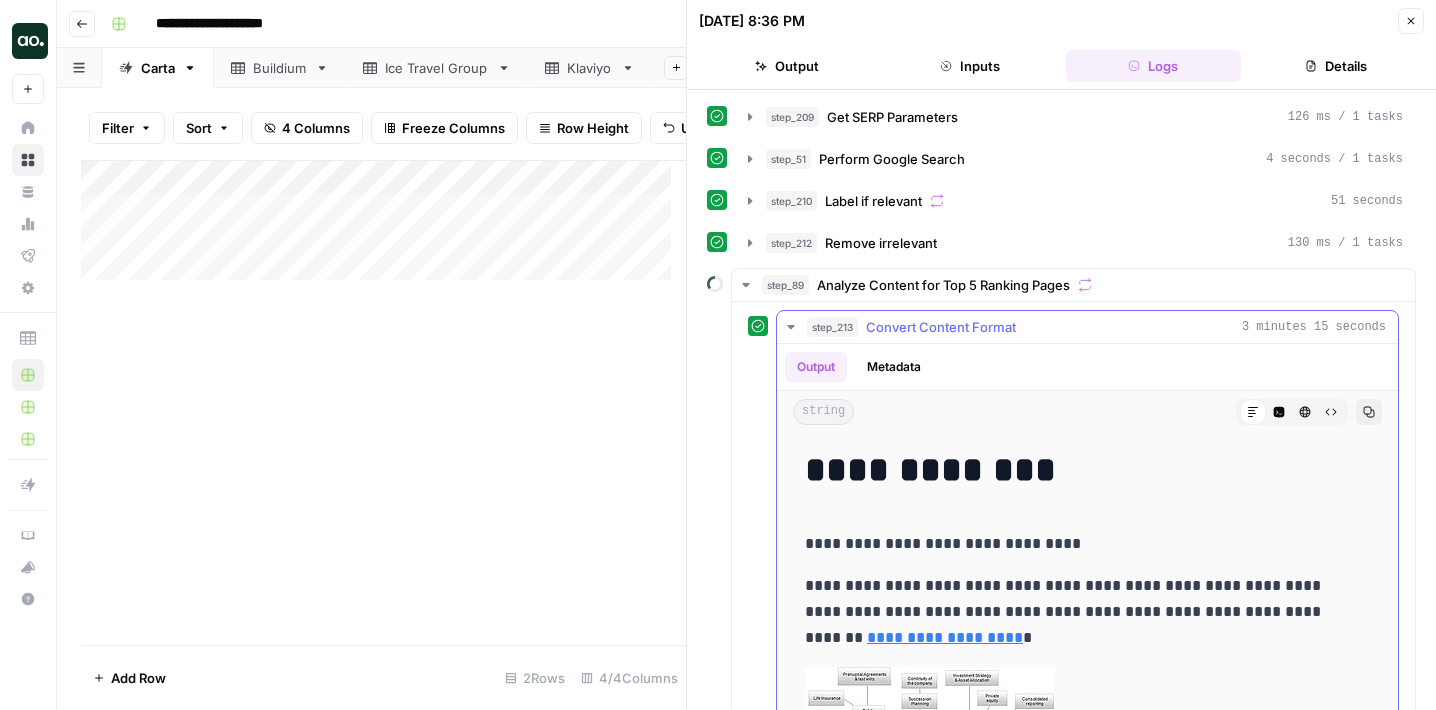 click 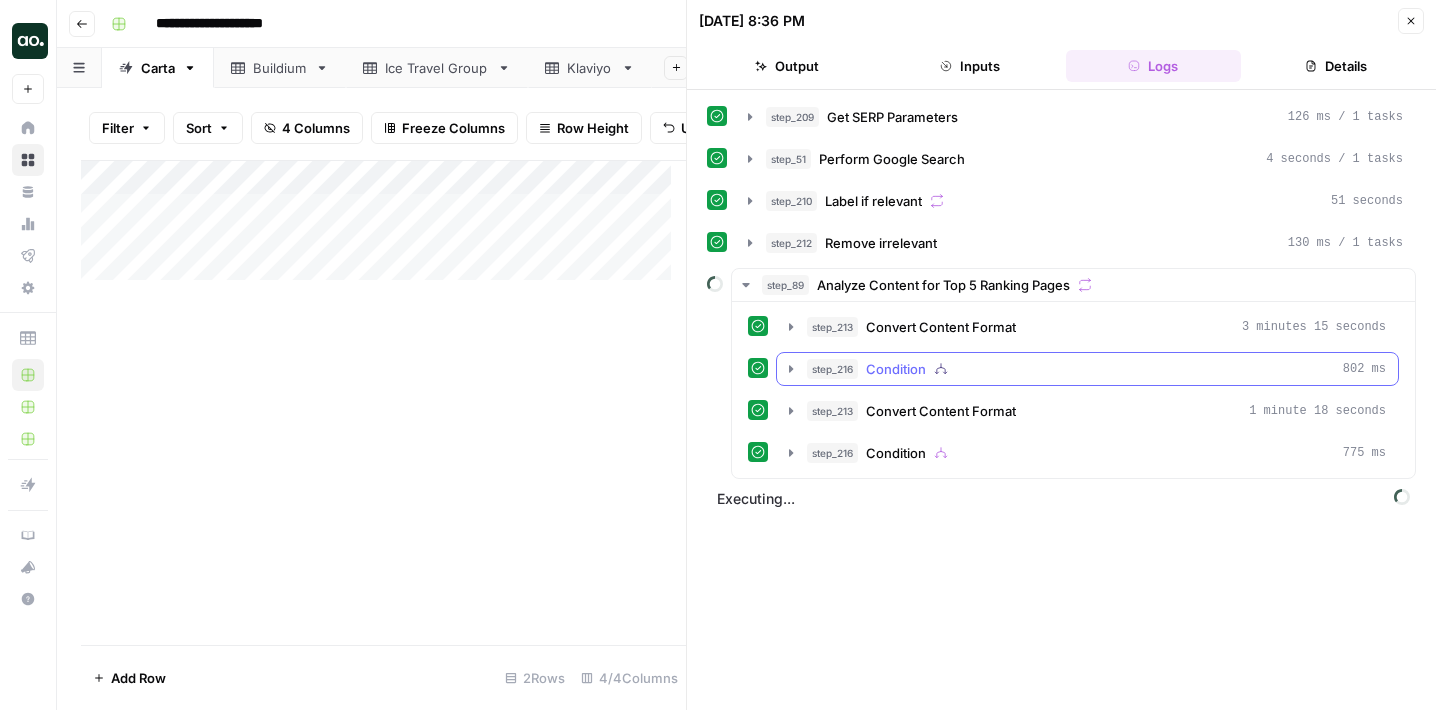 click 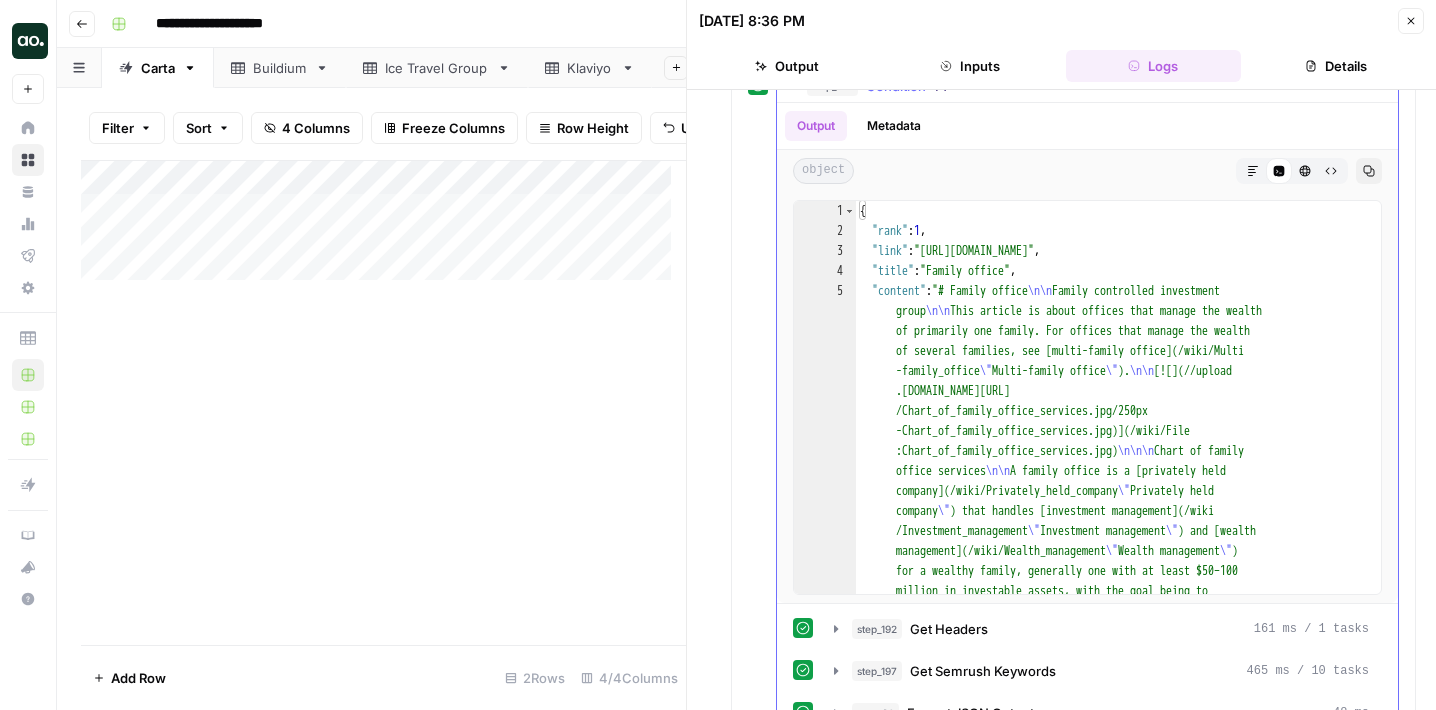 scroll, scrollTop: 300, scrollLeft: 0, axis: vertical 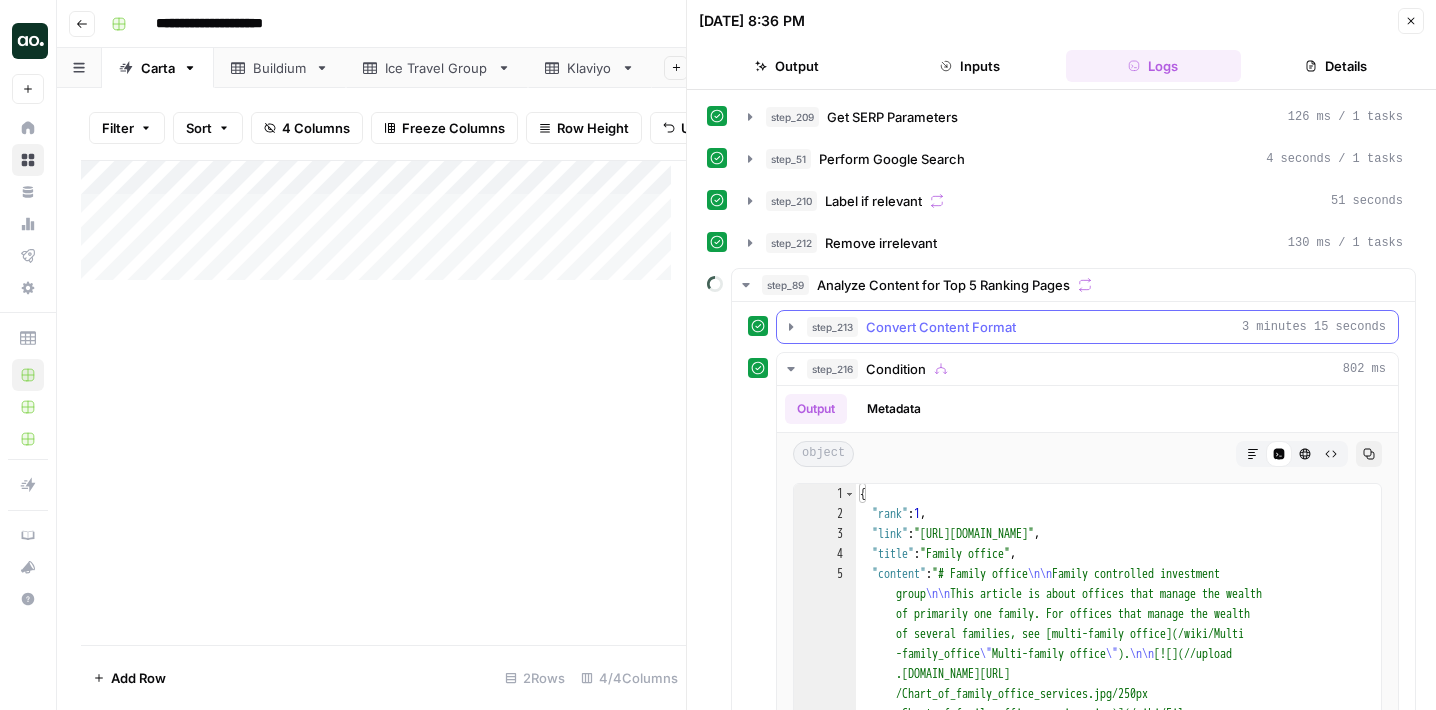 click 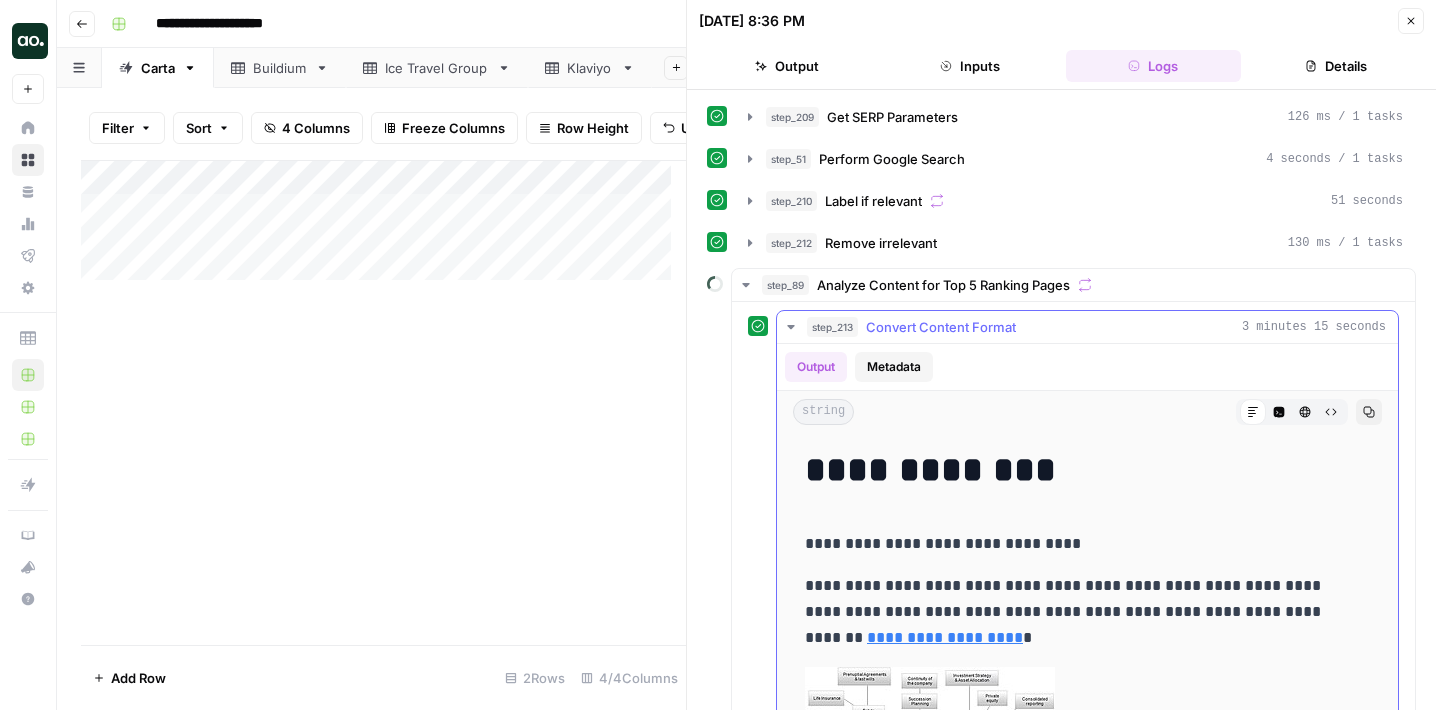 click on "Metadata" at bounding box center [894, 367] 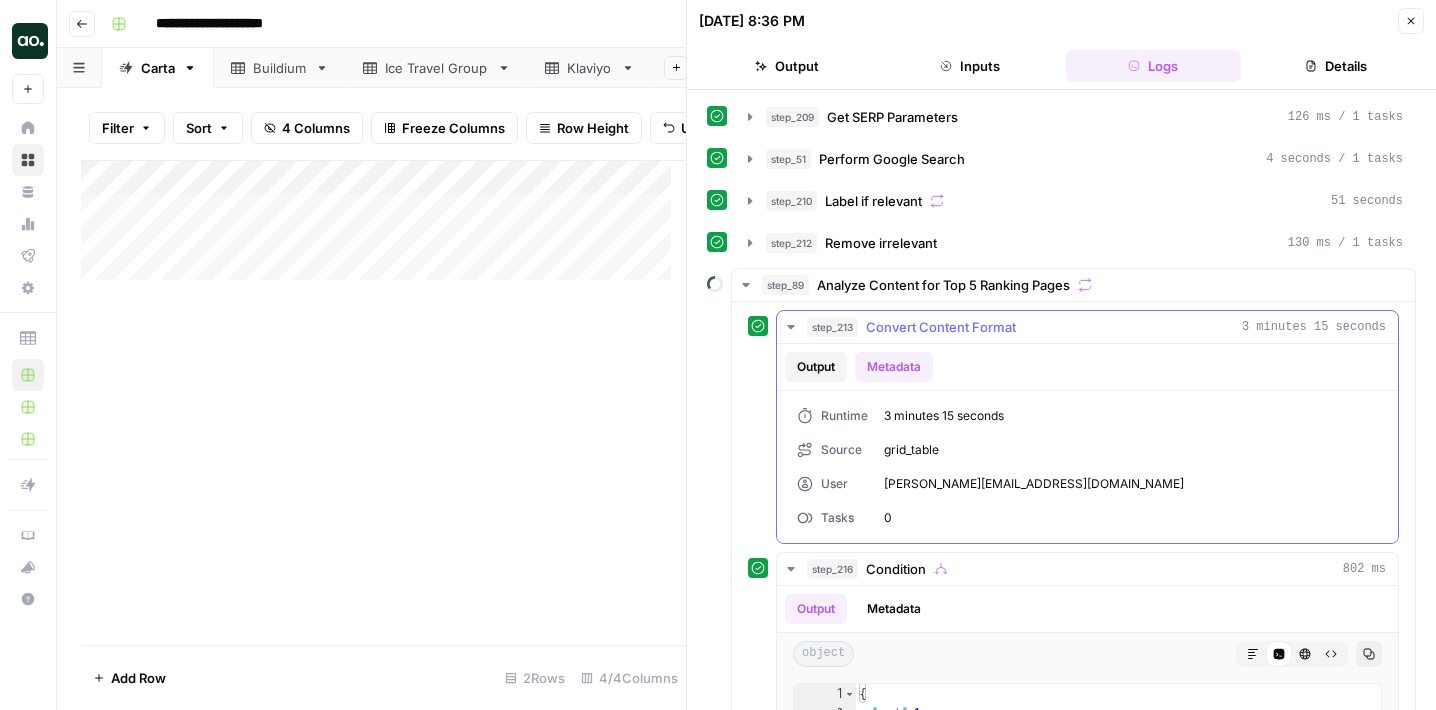click on "Output" at bounding box center [816, 367] 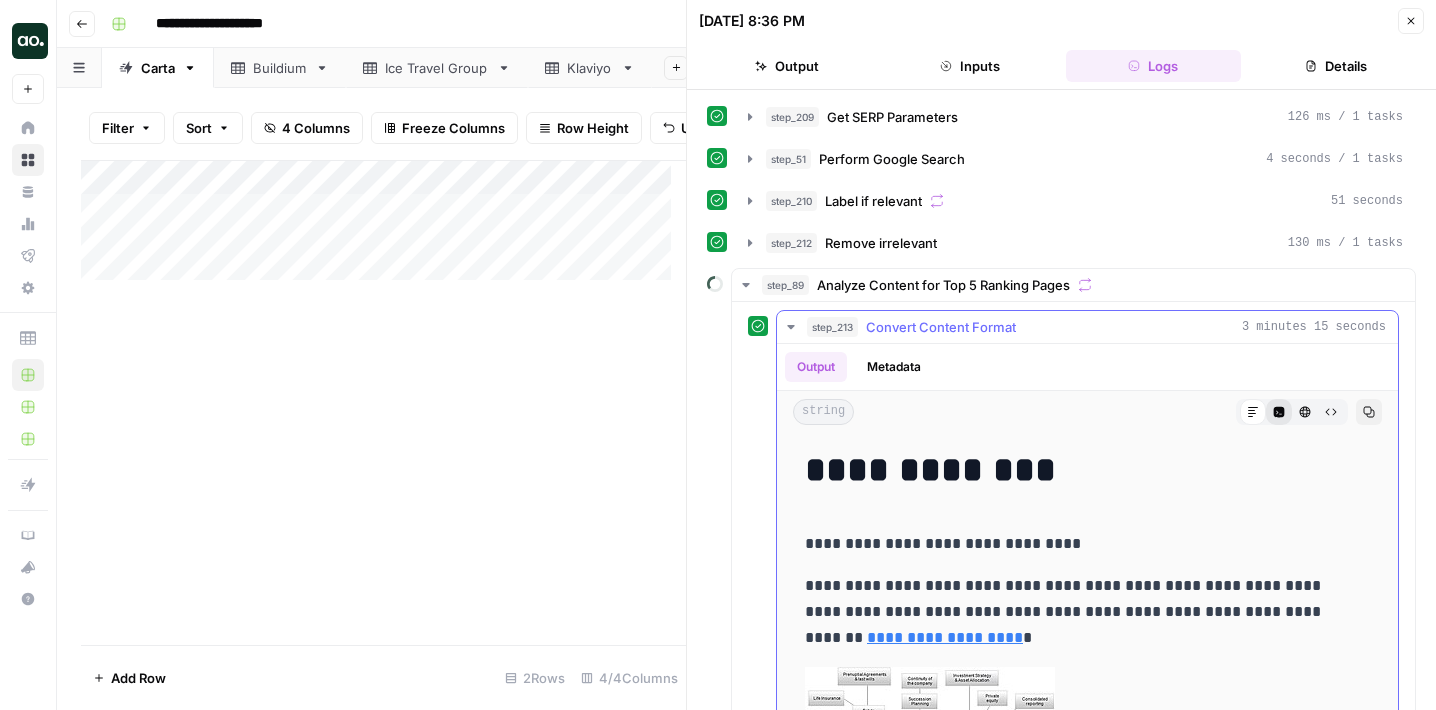 click 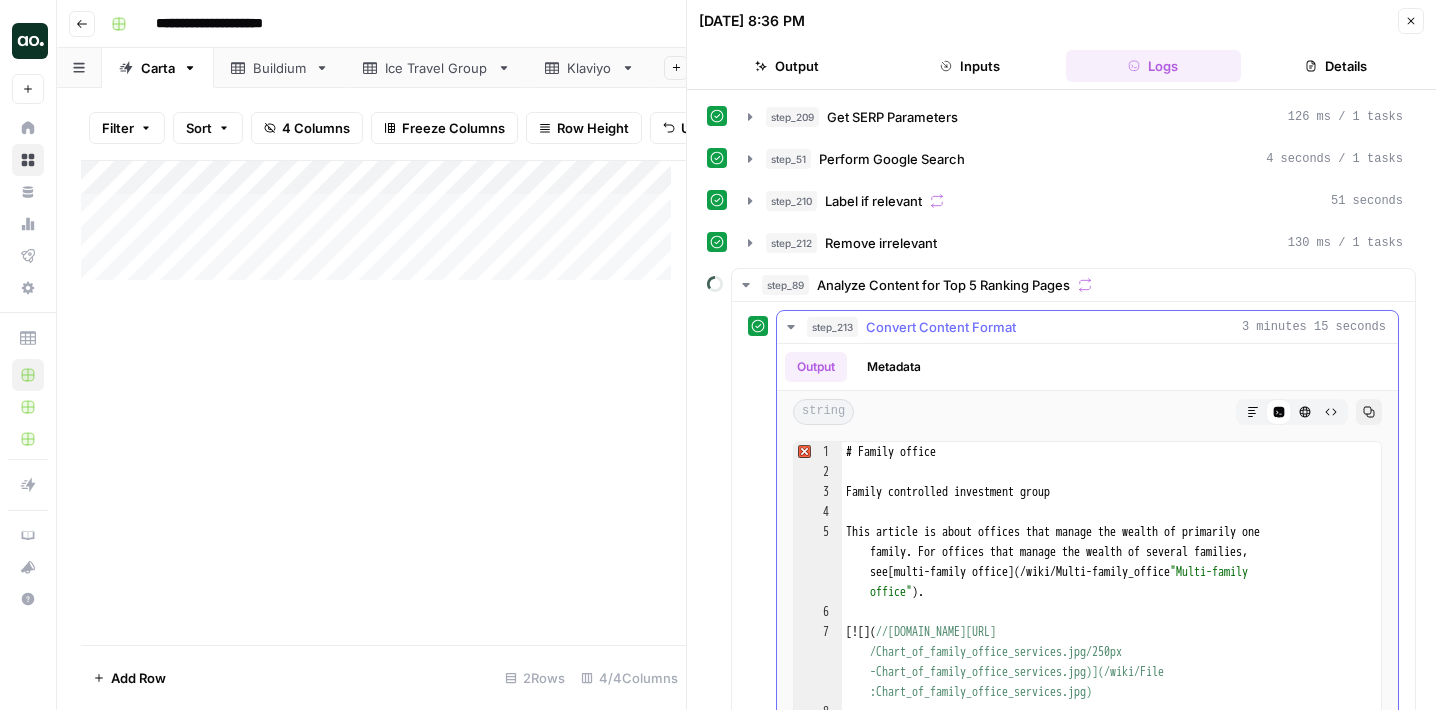click on "Code Editor" at bounding box center [1279, 412] 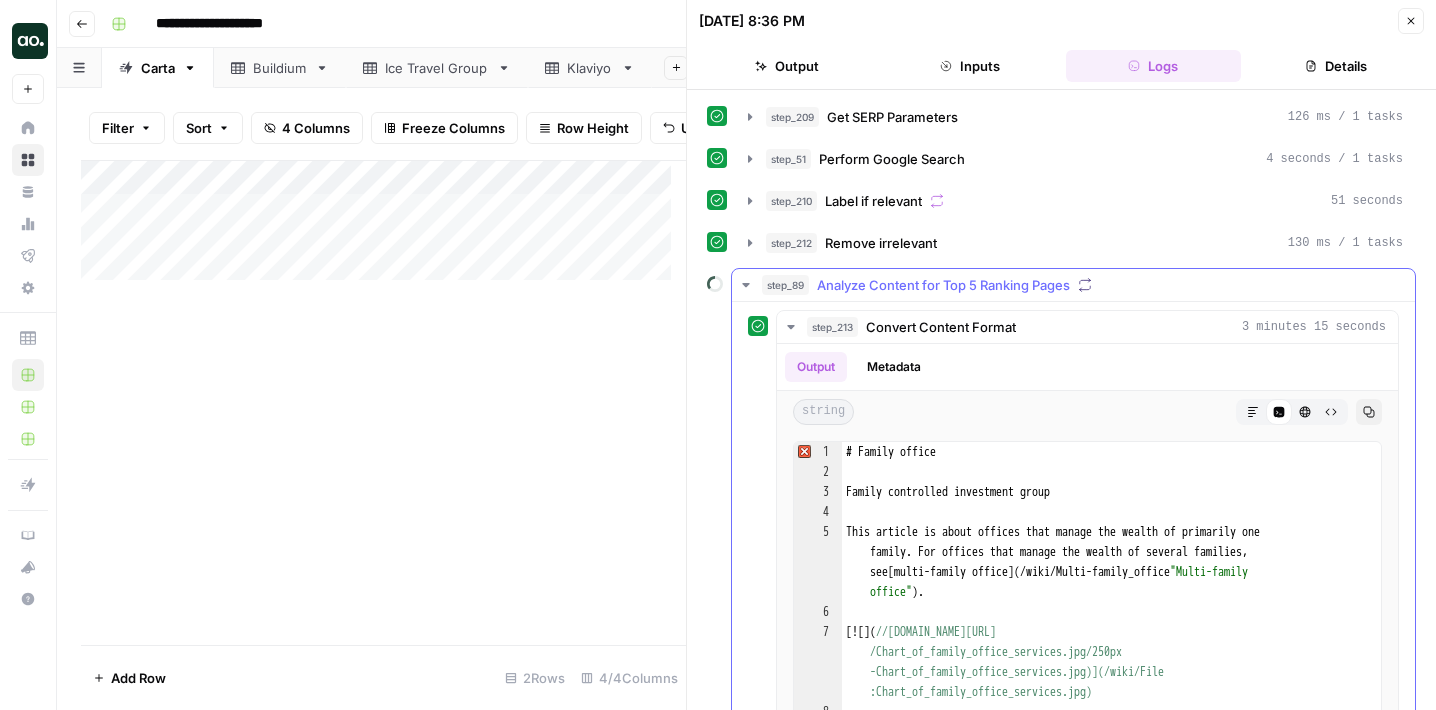 click 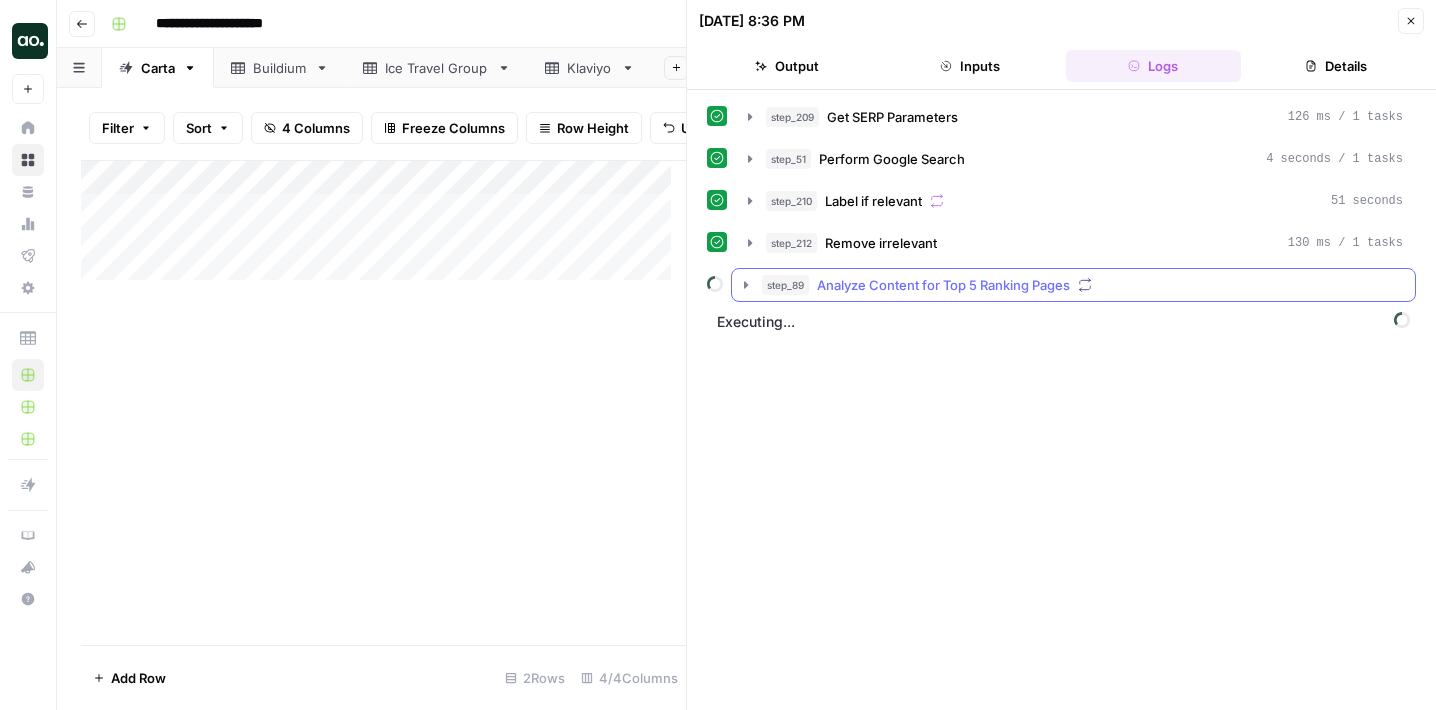 click 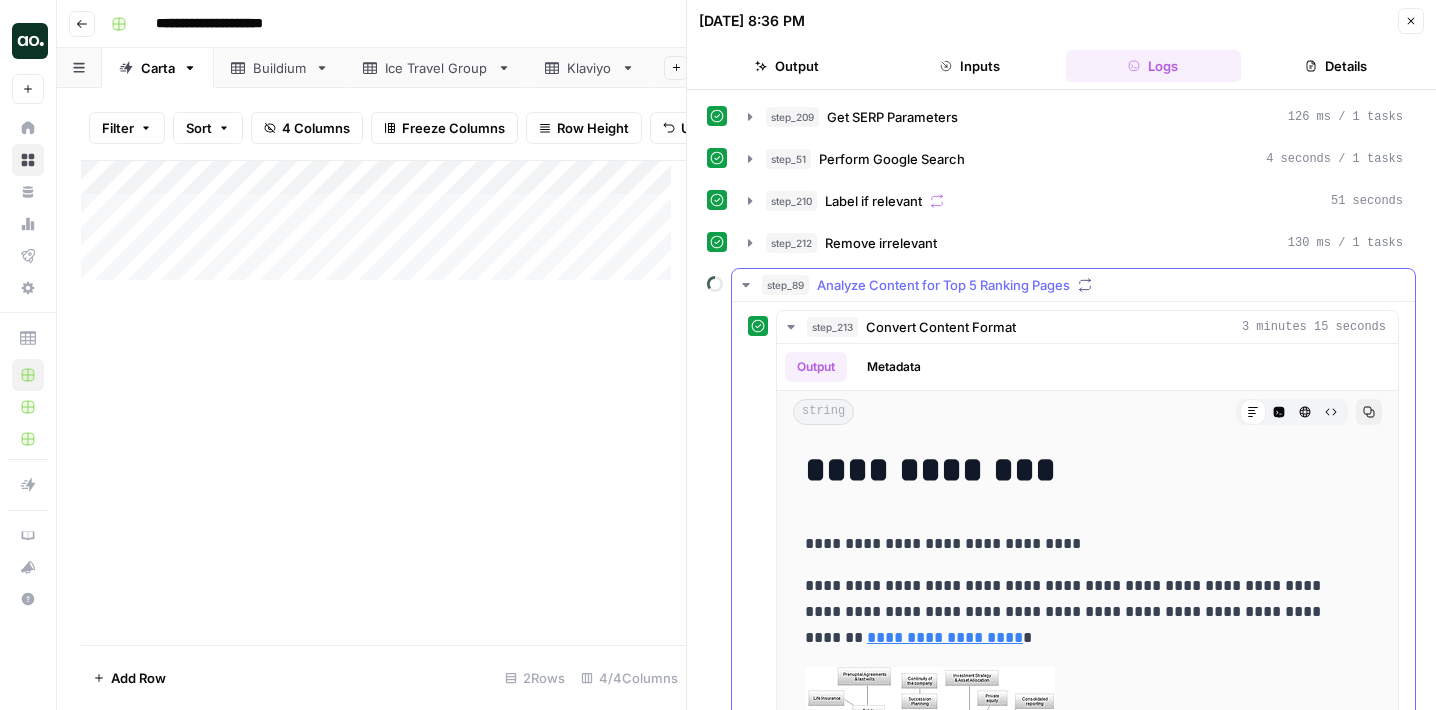 click 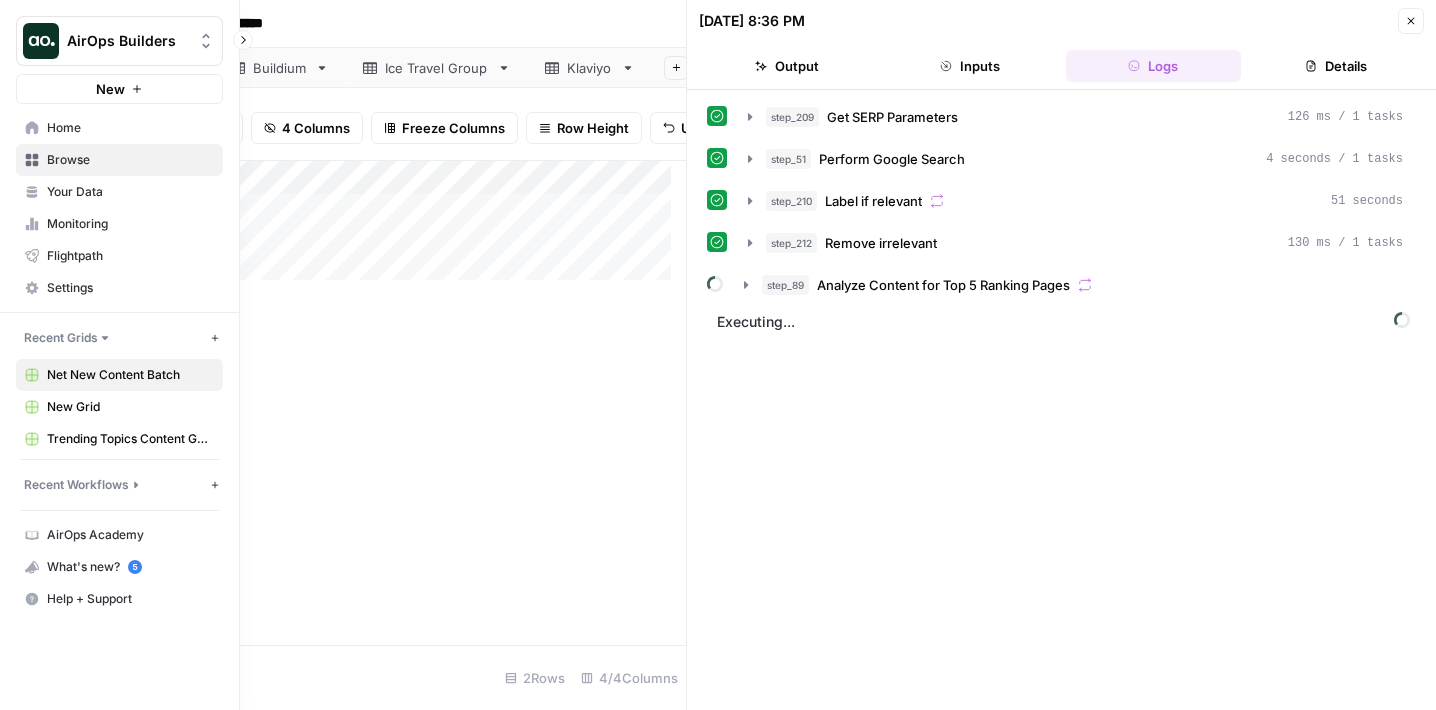 click 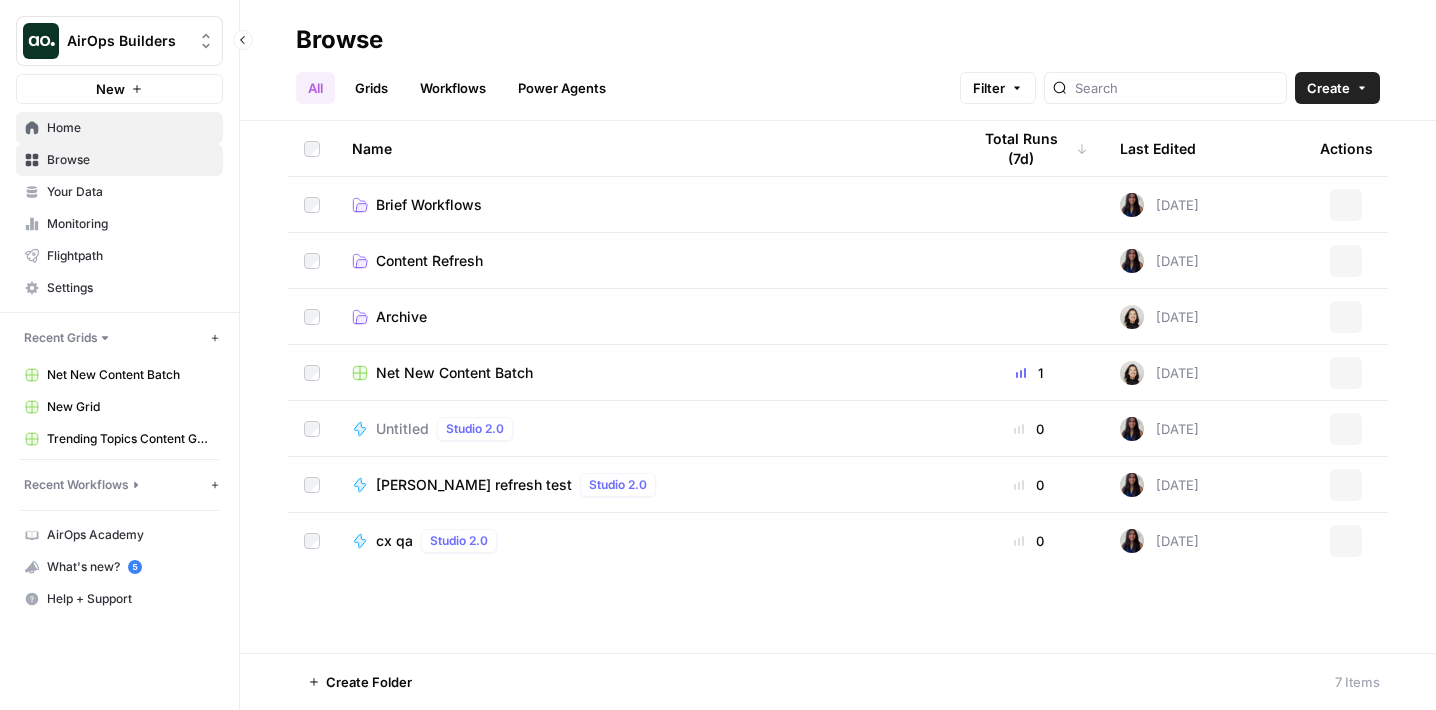 click 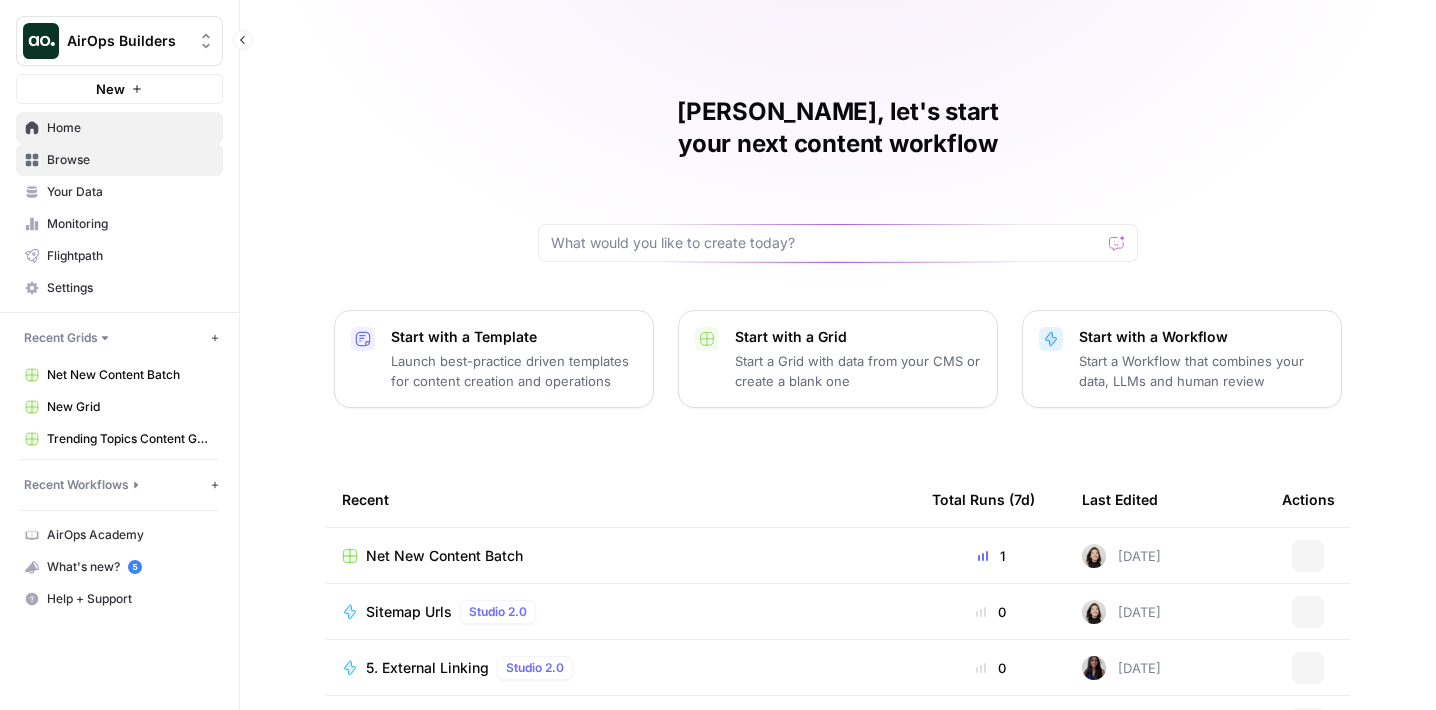 click 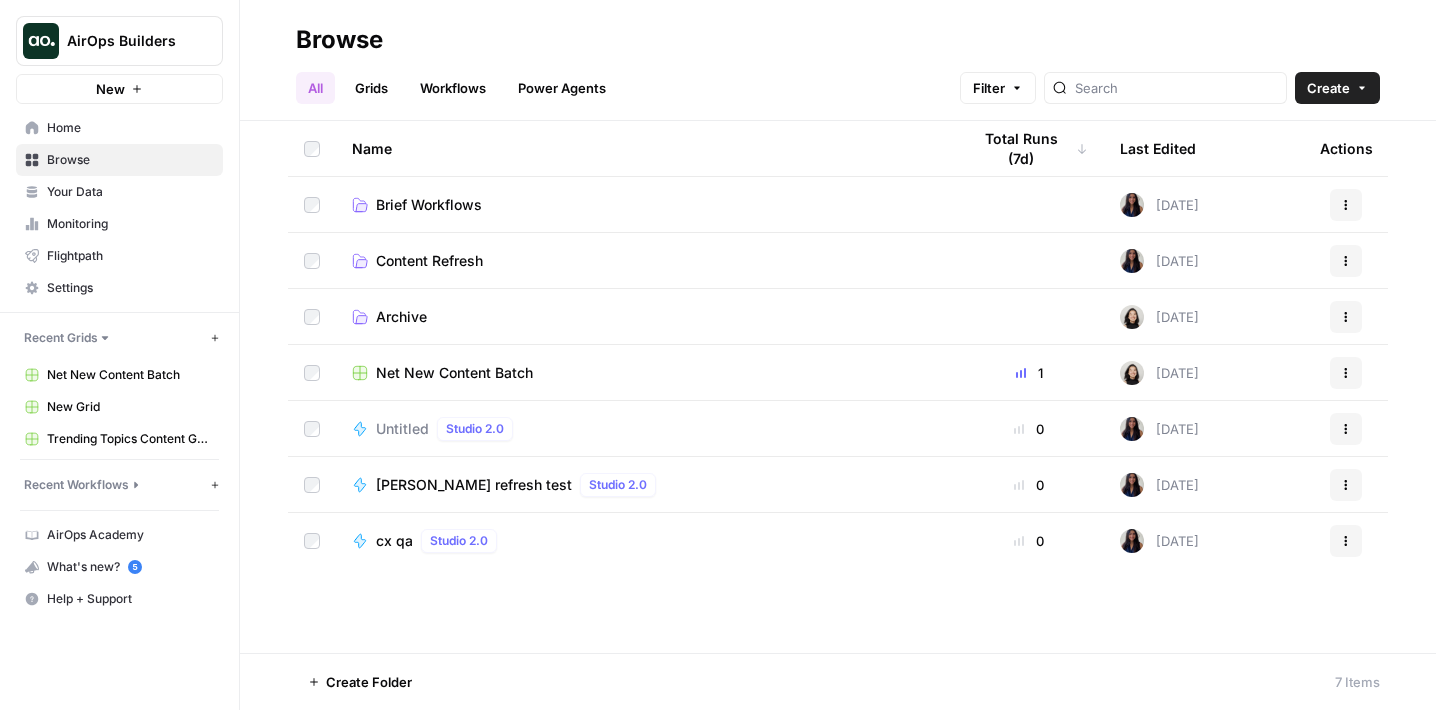 click on "Brief Workflows" at bounding box center (645, 205) 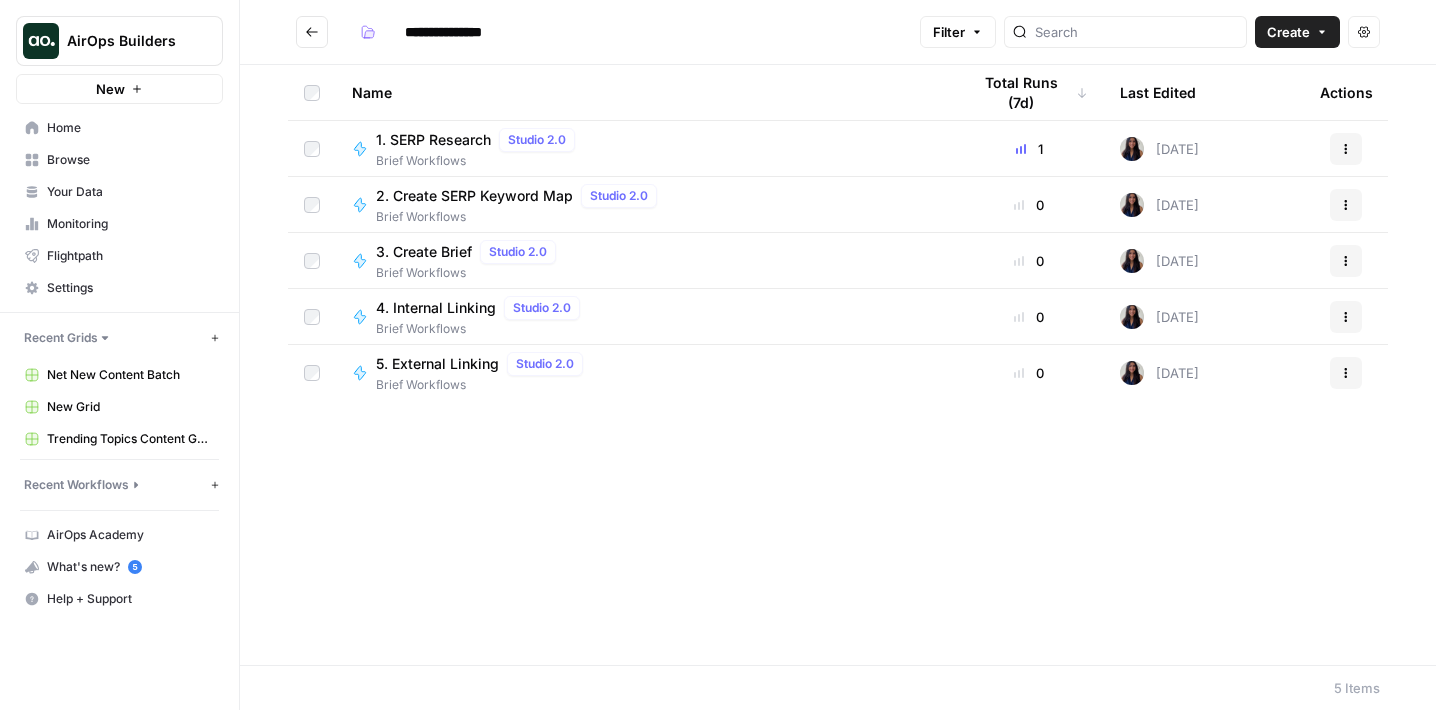 click at bounding box center (312, 32) 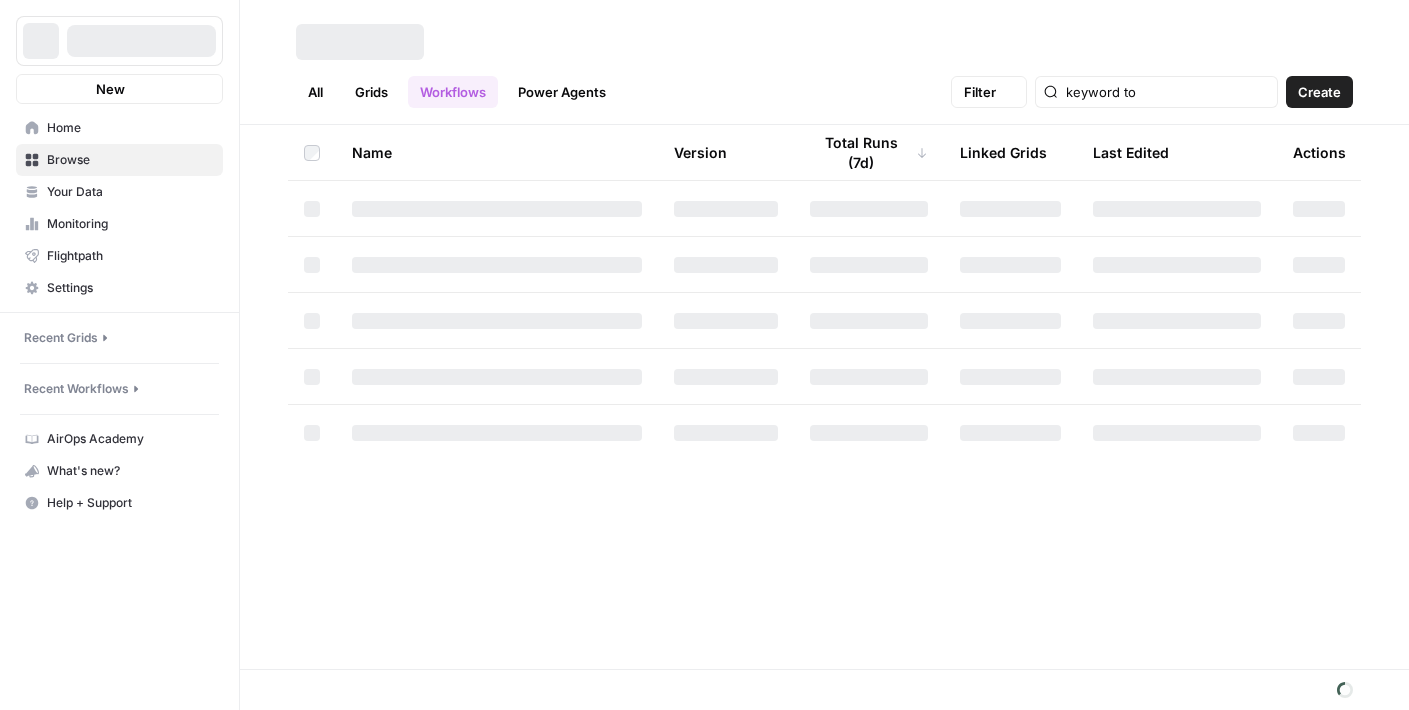 scroll, scrollTop: 0, scrollLeft: 0, axis: both 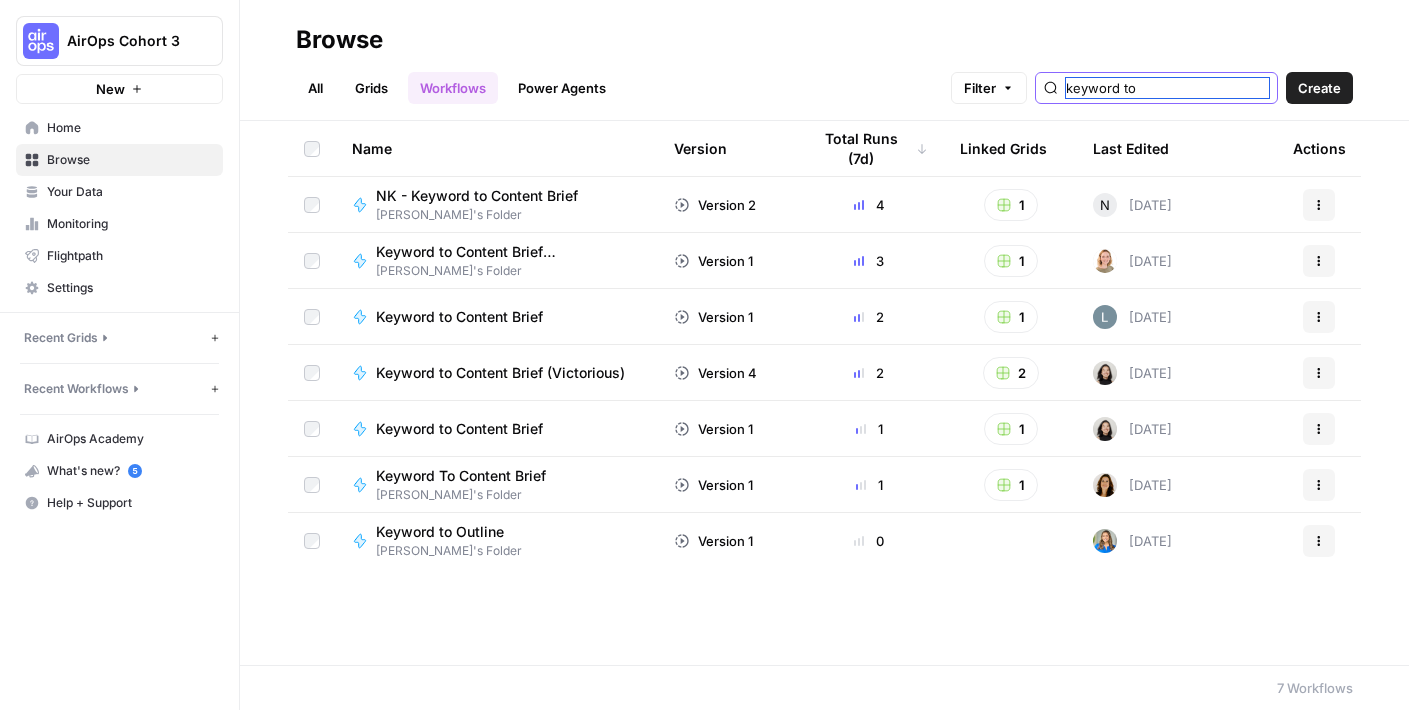 click on "keyword to" at bounding box center [1167, 88] 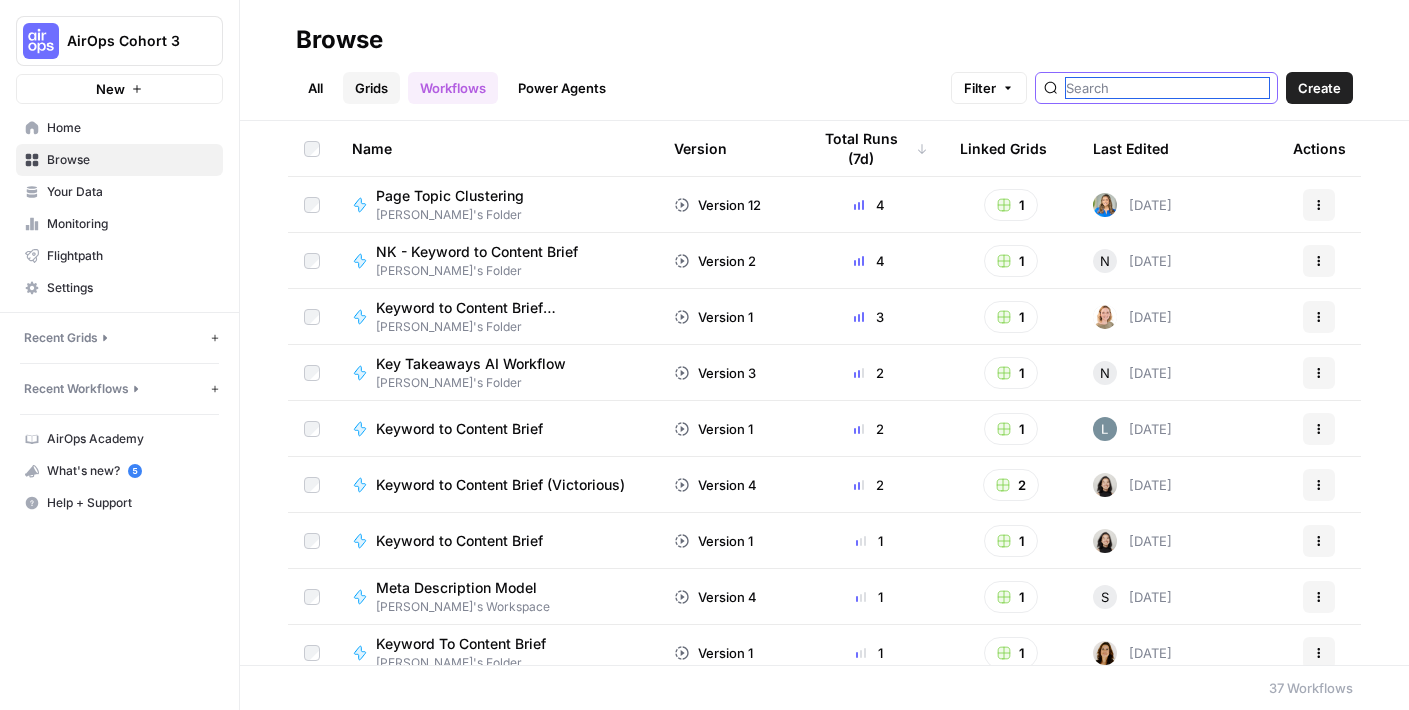 type 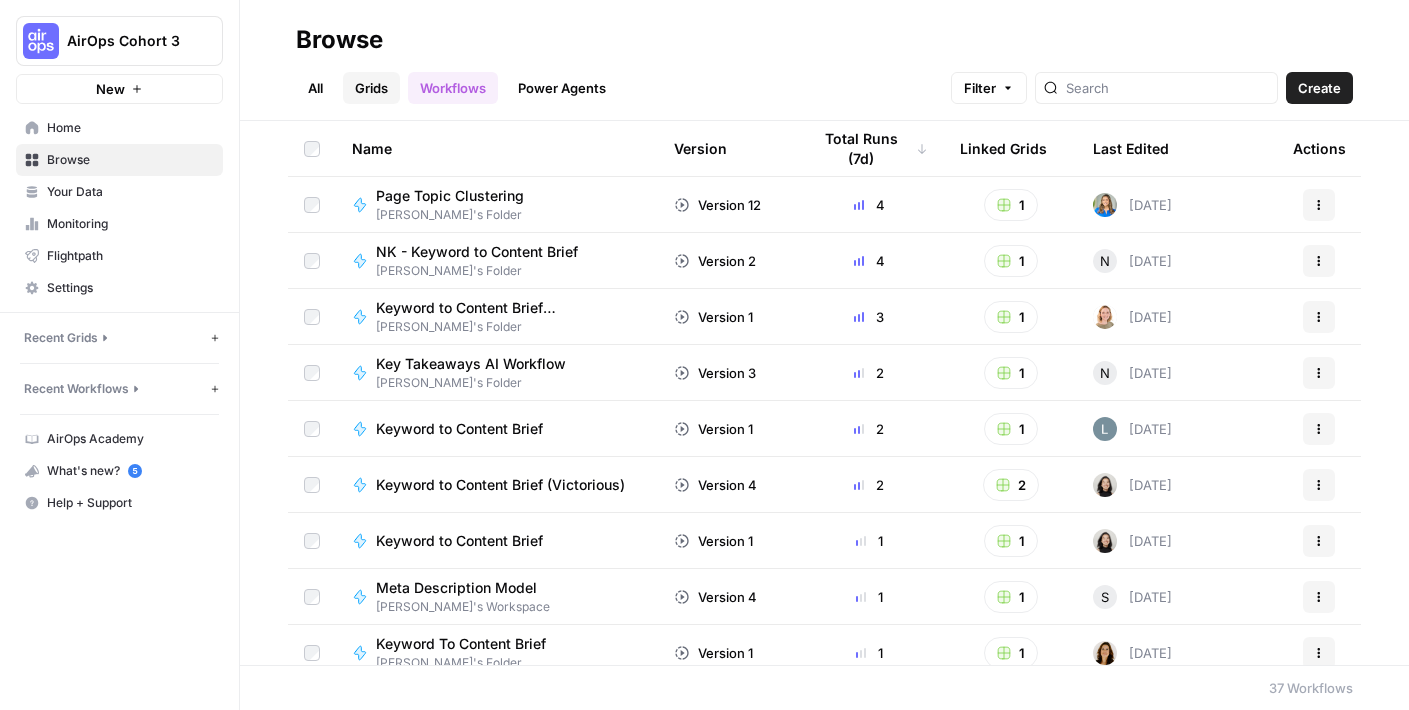 click on "Grids" at bounding box center [371, 88] 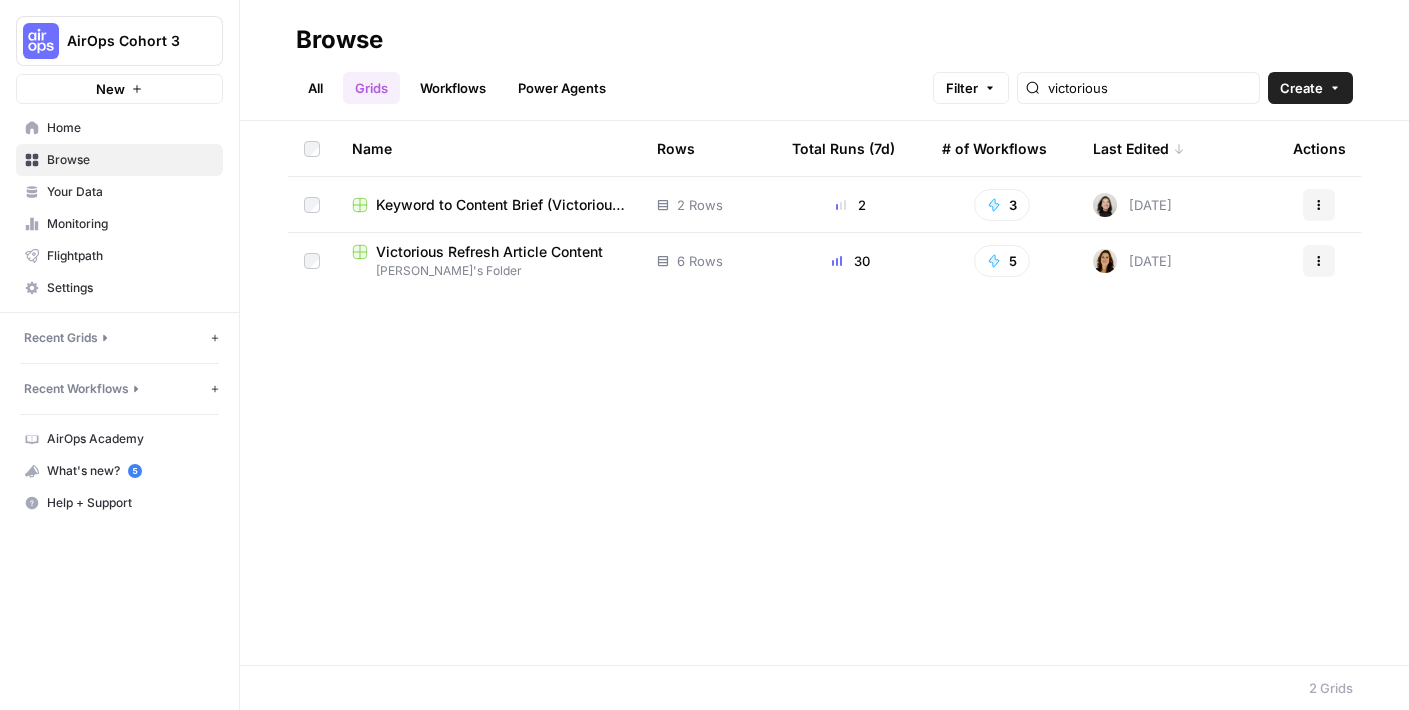 click on "Keyword to Content Brief (Victorious) Example Grid" at bounding box center [500, 205] 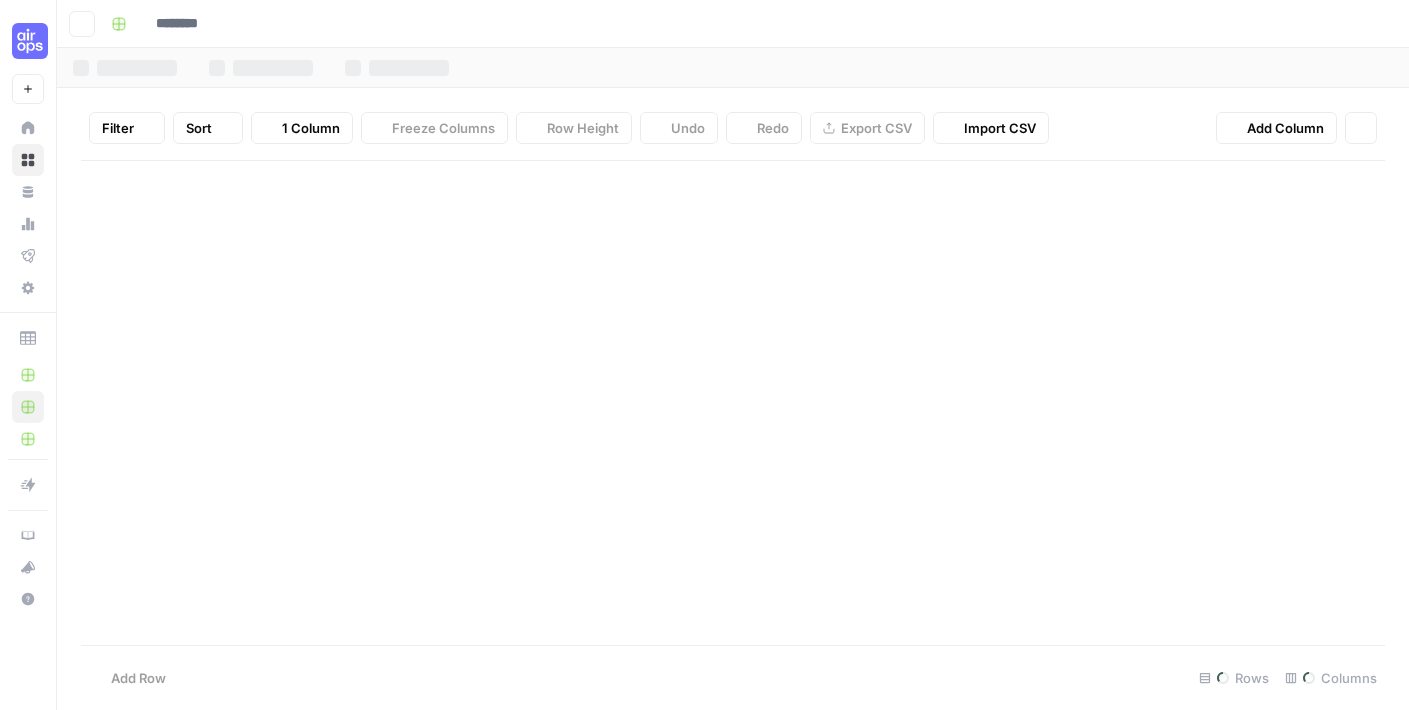 type on "**********" 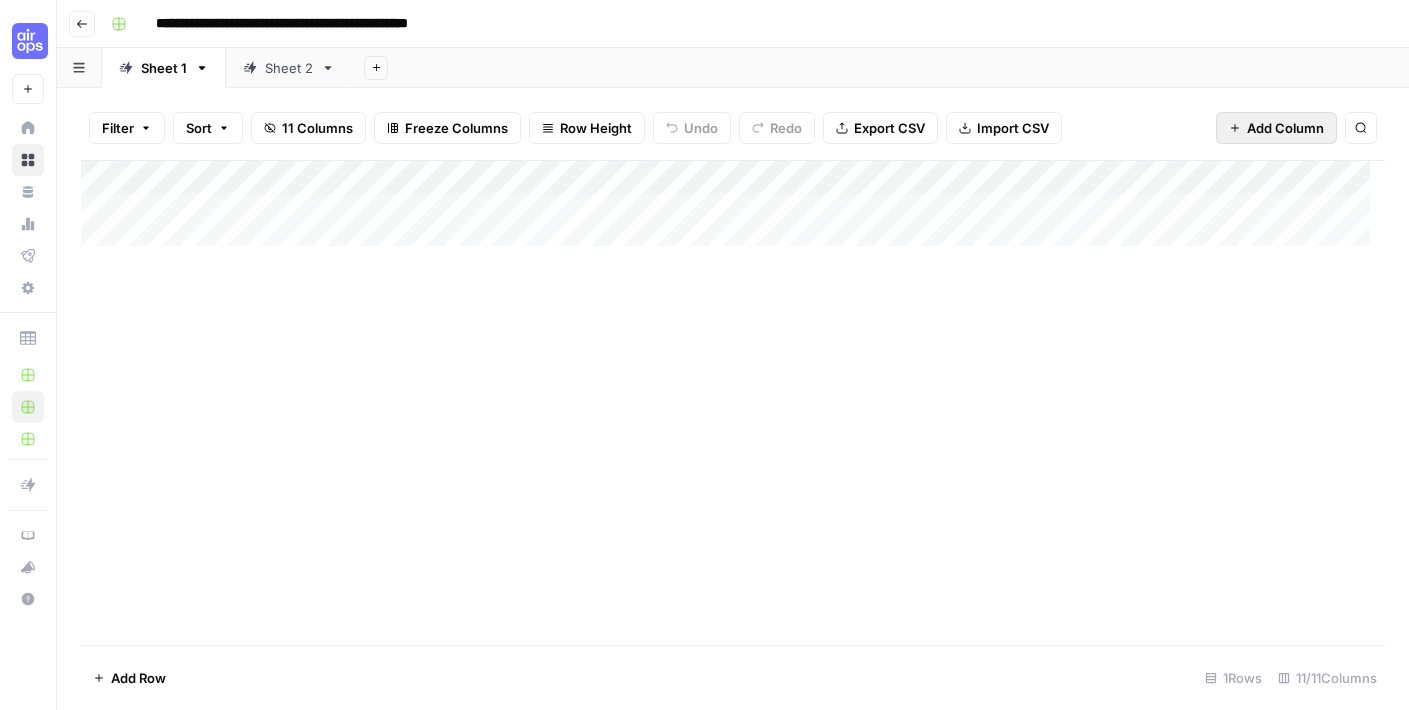 click on "Add Column" at bounding box center [1285, 128] 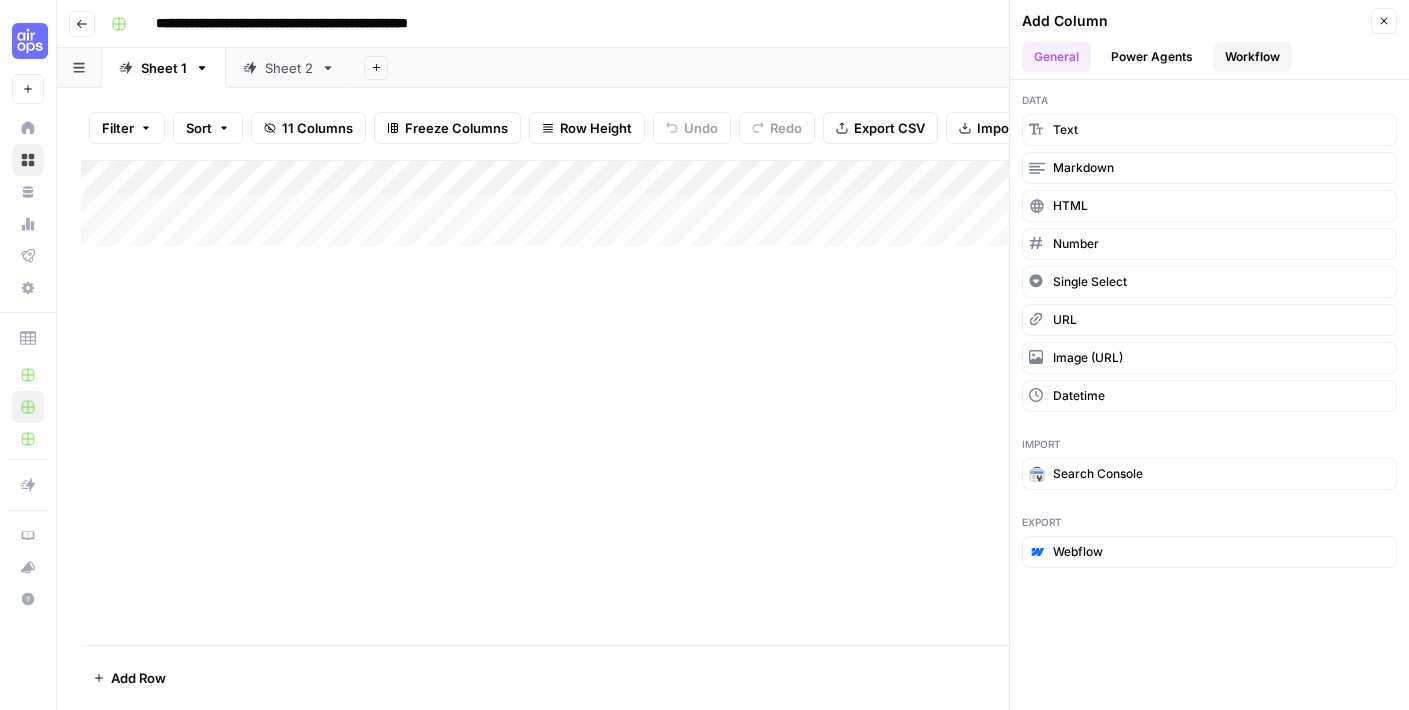 click on "Workflow" at bounding box center [1252, 57] 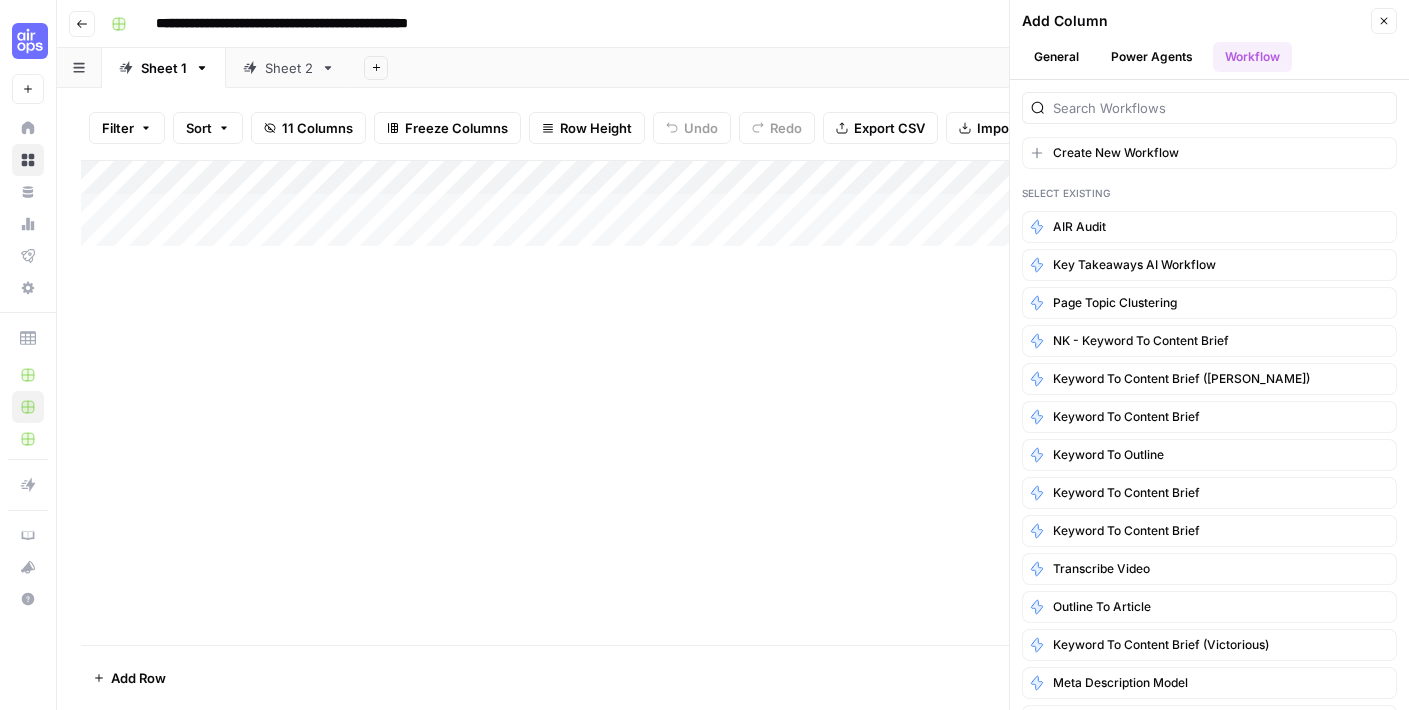 scroll, scrollTop: 0, scrollLeft: 0, axis: both 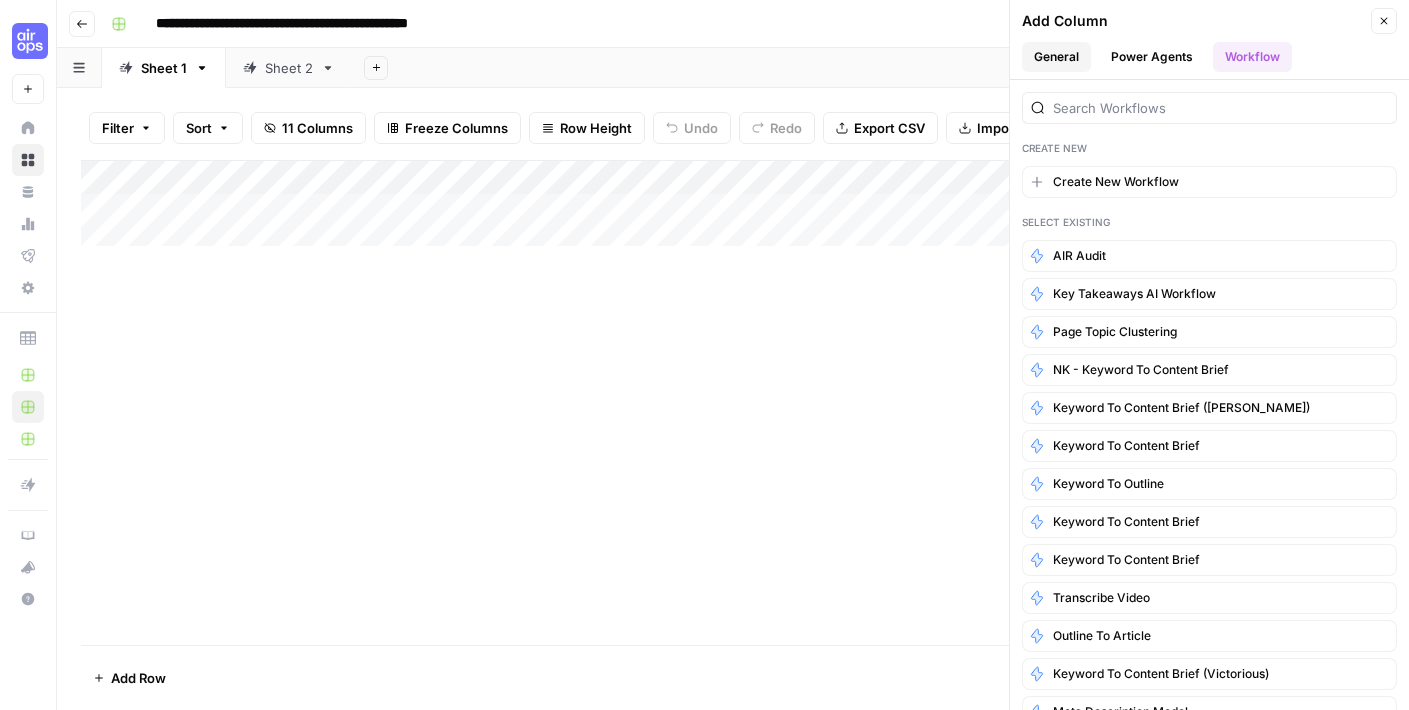type 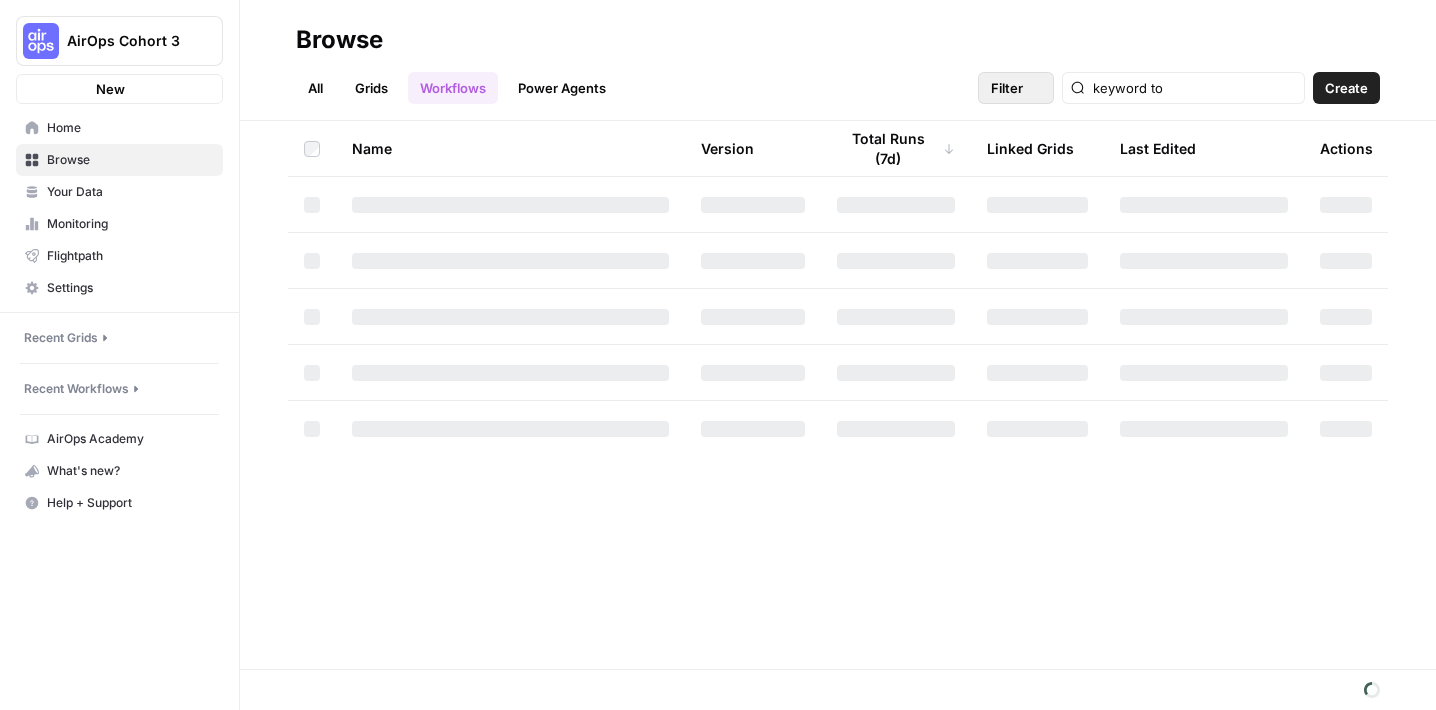 scroll, scrollTop: 0, scrollLeft: 0, axis: both 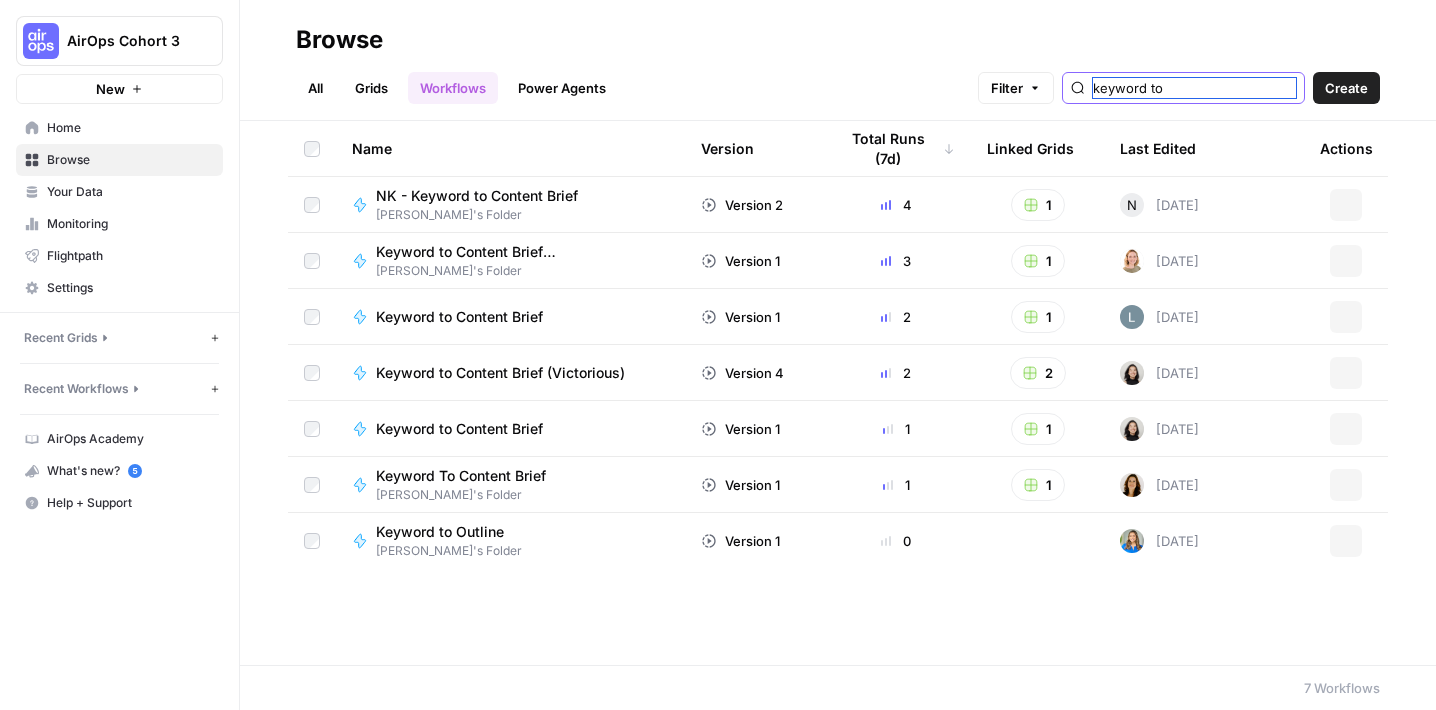 click on "keyword to" at bounding box center [1194, 88] 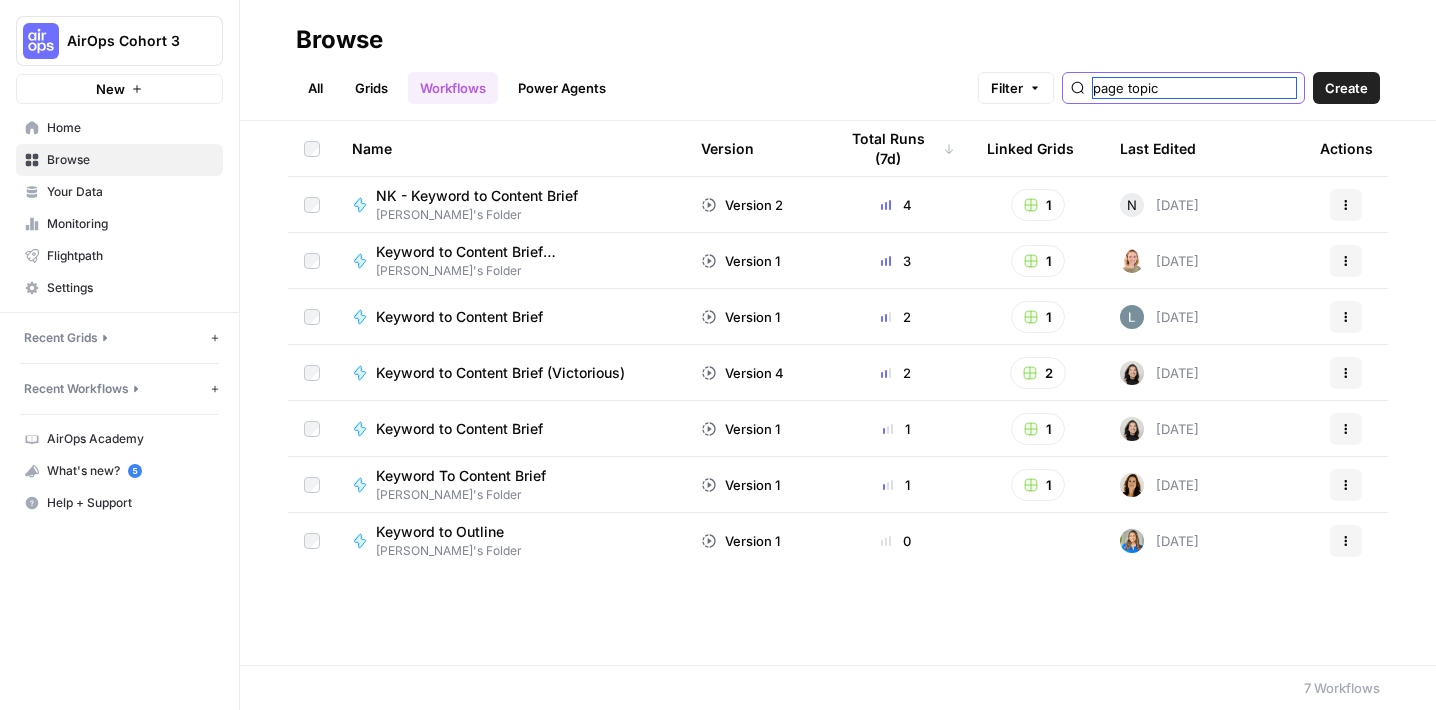 type on "page topic" 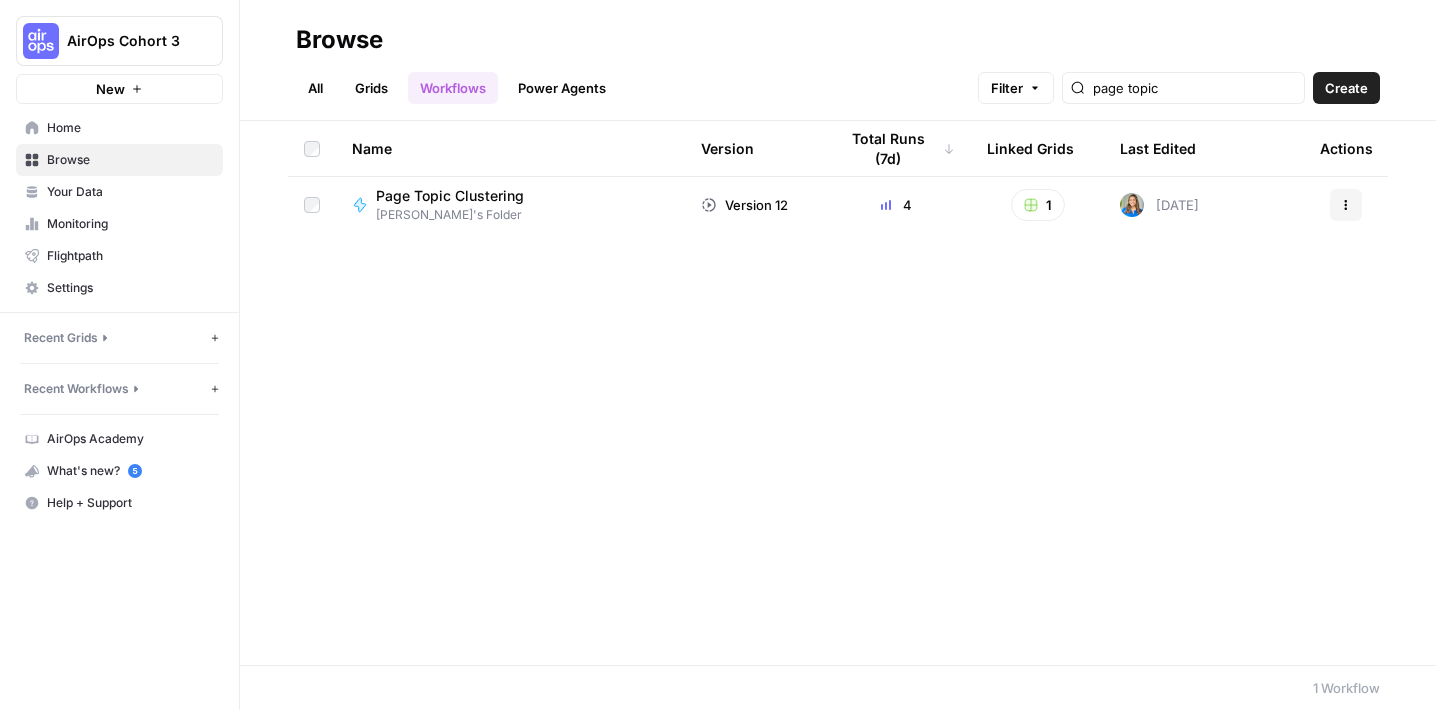 click on "[PERSON_NAME]'s Folder" at bounding box center [458, 215] 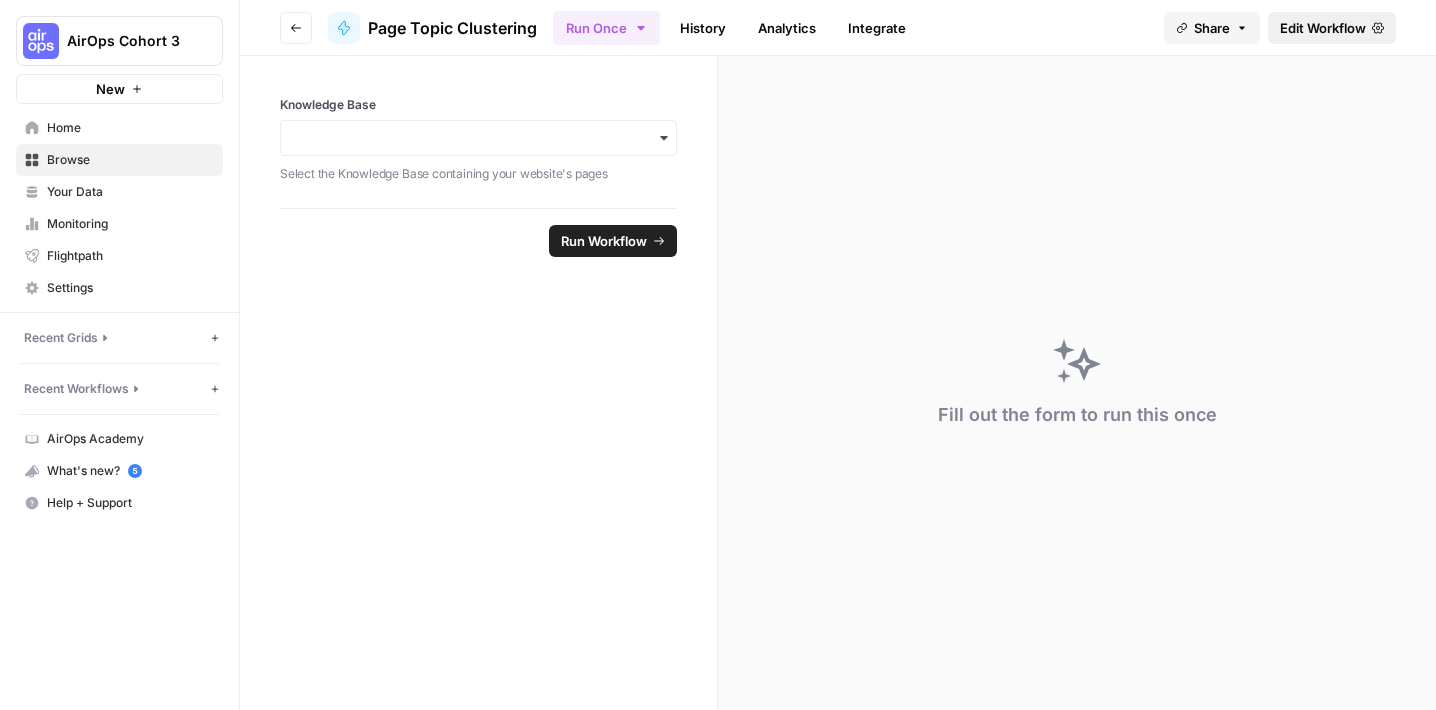 click on "Edit Workflow" at bounding box center [1323, 28] 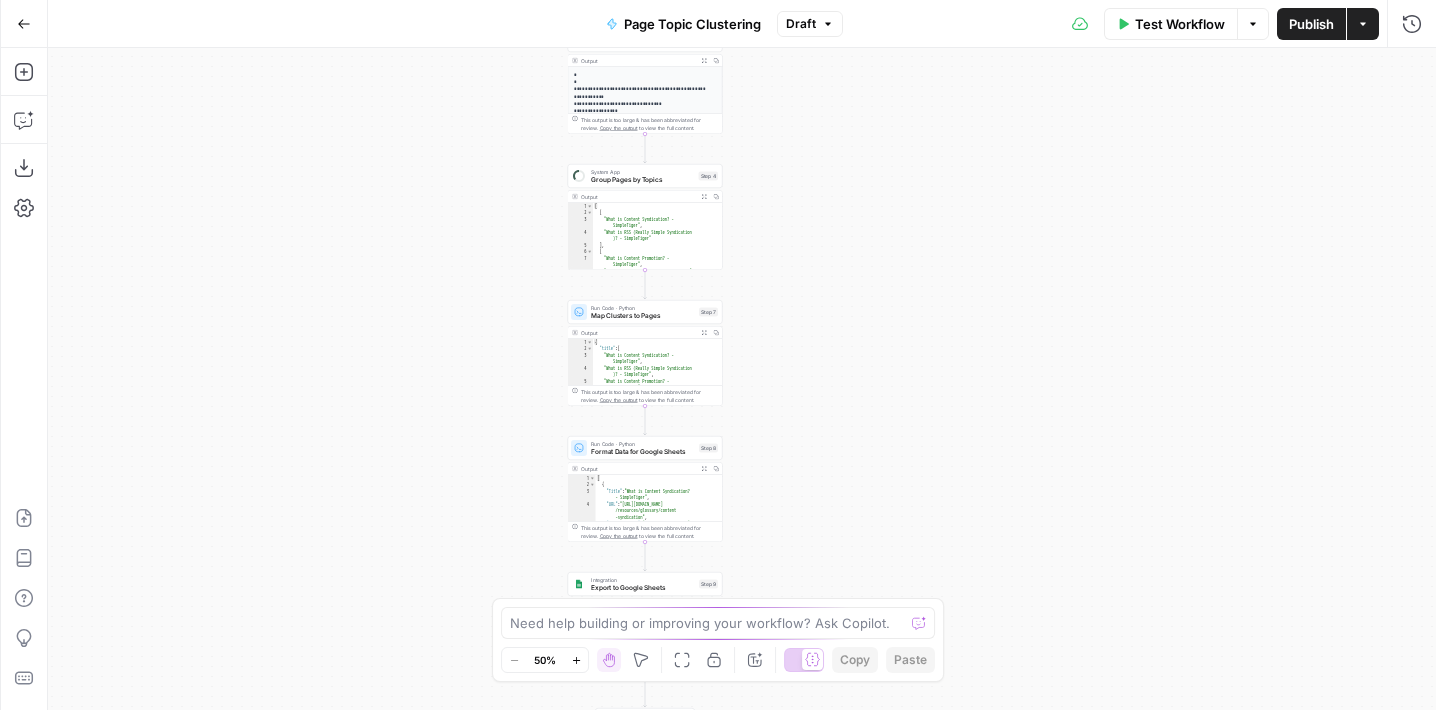 drag, startPoint x: 468, startPoint y: 525, endPoint x: 307, endPoint y: 211, distance: 352.86966 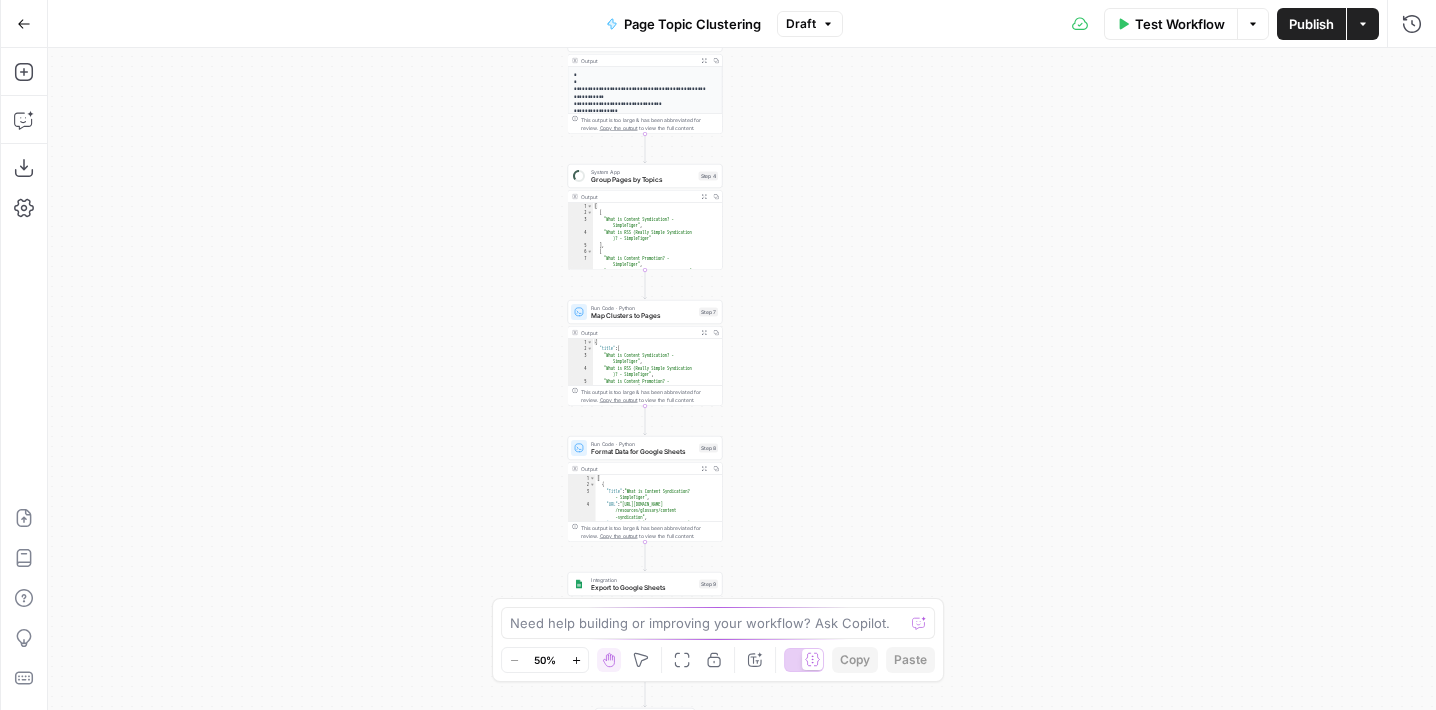 click on "Workflow Set Inputs Inputs Get Knowledge Base File Retrieve Pages from Knowledge Base Step 1 Output Expand Output Copy 1 2 3 4 5 6 [    {      "document_name" :  "[URL]          .[DOMAIN_NAME][URL]          -importance" ,      "records" :  [         {           "__text" :  "# Backlinks Importance:               Why Backlinks Still Matter for               SEO \n\n Backlinks Importance: Why               Backlinks Still Matter for               SEO \n\n Want to improve               visibility and increase               customers from AI Searches?               Check out our GEO Jumpstart               package! \n\n Free Demo \n\n ##               Download the SaaS SEO Guide               PDF \n\n Over 60+ page SaaS SEO               Guide in PDF format so you can               read it whenever you               want! \n\n" at bounding box center (742, 379) 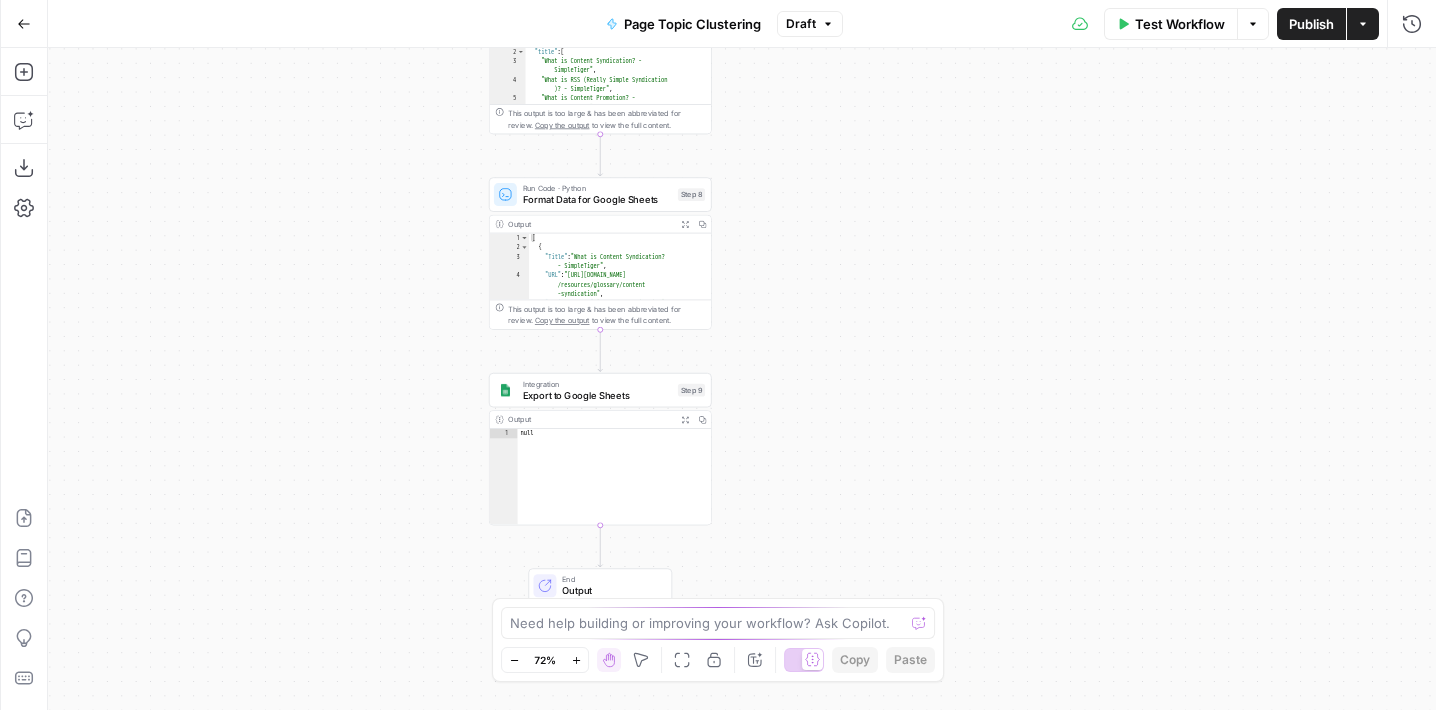 drag, startPoint x: 378, startPoint y: 473, endPoint x: 194, endPoint y: 313, distance: 243.83601 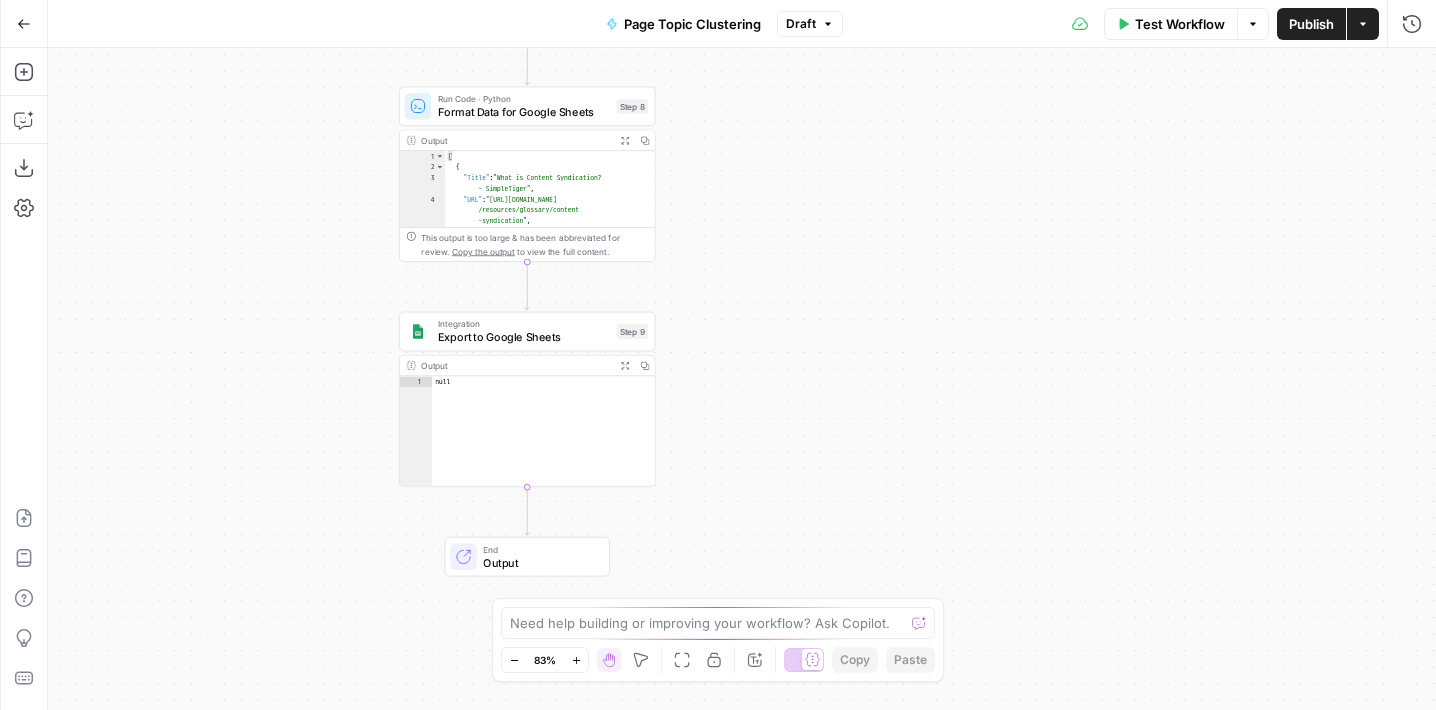 drag, startPoint x: 330, startPoint y: 293, endPoint x: 330, endPoint y: 387, distance: 94 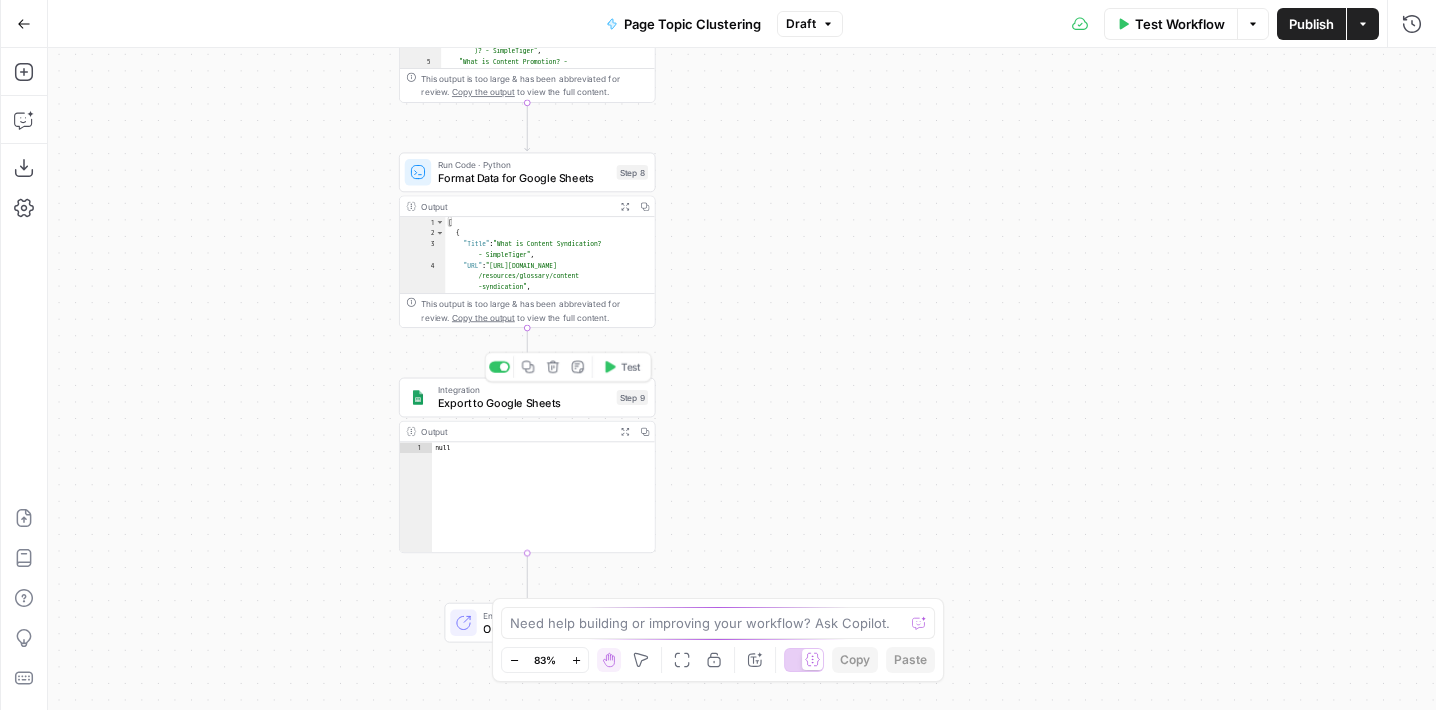 click on "Integration" at bounding box center [524, 389] 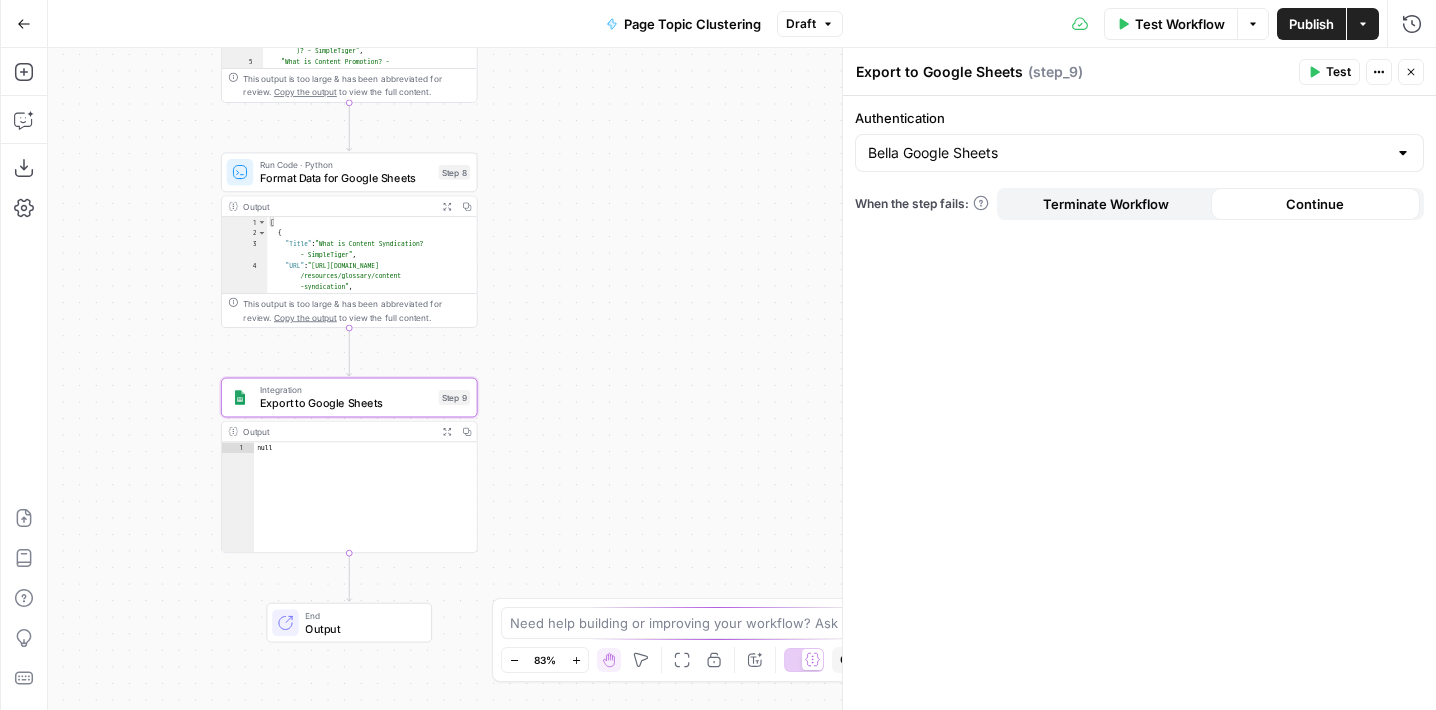 drag, startPoint x: 235, startPoint y: 374, endPoint x: 43, endPoint y: 374, distance: 192 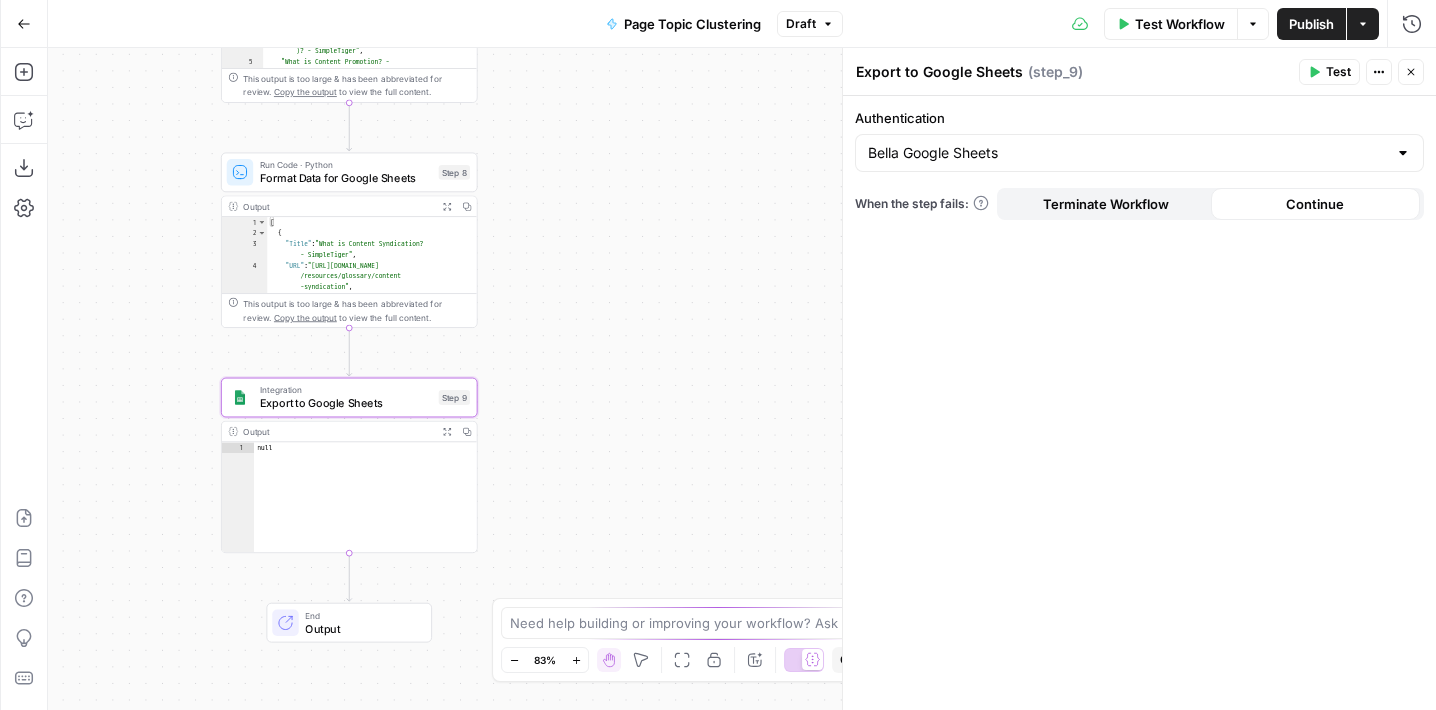 click on "Add Steps Copilot Download as JSON Settings Import JSON AirOps Academy Help Give Feedback Shortcuts Workflow Set Inputs Inputs Get Knowledge Base File Retrieve Pages from Knowledge Base Step 1 Output Expand Output Copy 1 2 3 4 5 6 [    {      "document_name" :  "[URL]          .[DOMAIN_NAME][URL]          -importance" ,      "records" :  [         {           "__text" :  "# Backlinks Importance:               Why Backlinks Still Matter for               SEO \n\n Backlinks Importance: Why               Backlinks Still Matter for               SEO \n\n Want to improve               visibility and increase               customers from AI Searches?               Check out our GEO Jumpstart               package! \n\n Free Demo \n\n ##               Download the SaaS SEO Guide               PDF \n\n Over 60+ page SaaS SEO               want! \n\n \n\n" at bounding box center (718, 379) 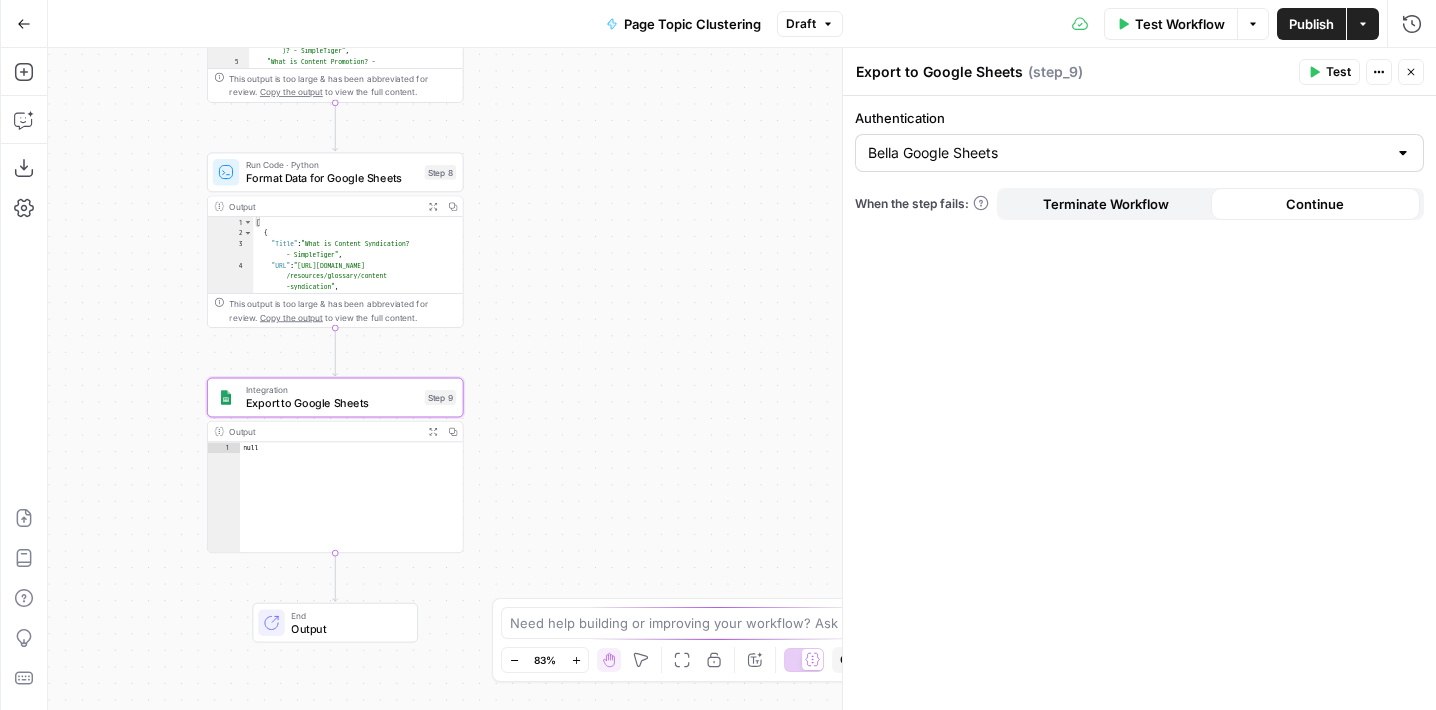 click on "Bella Google Sheets" at bounding box center (1139, 153) 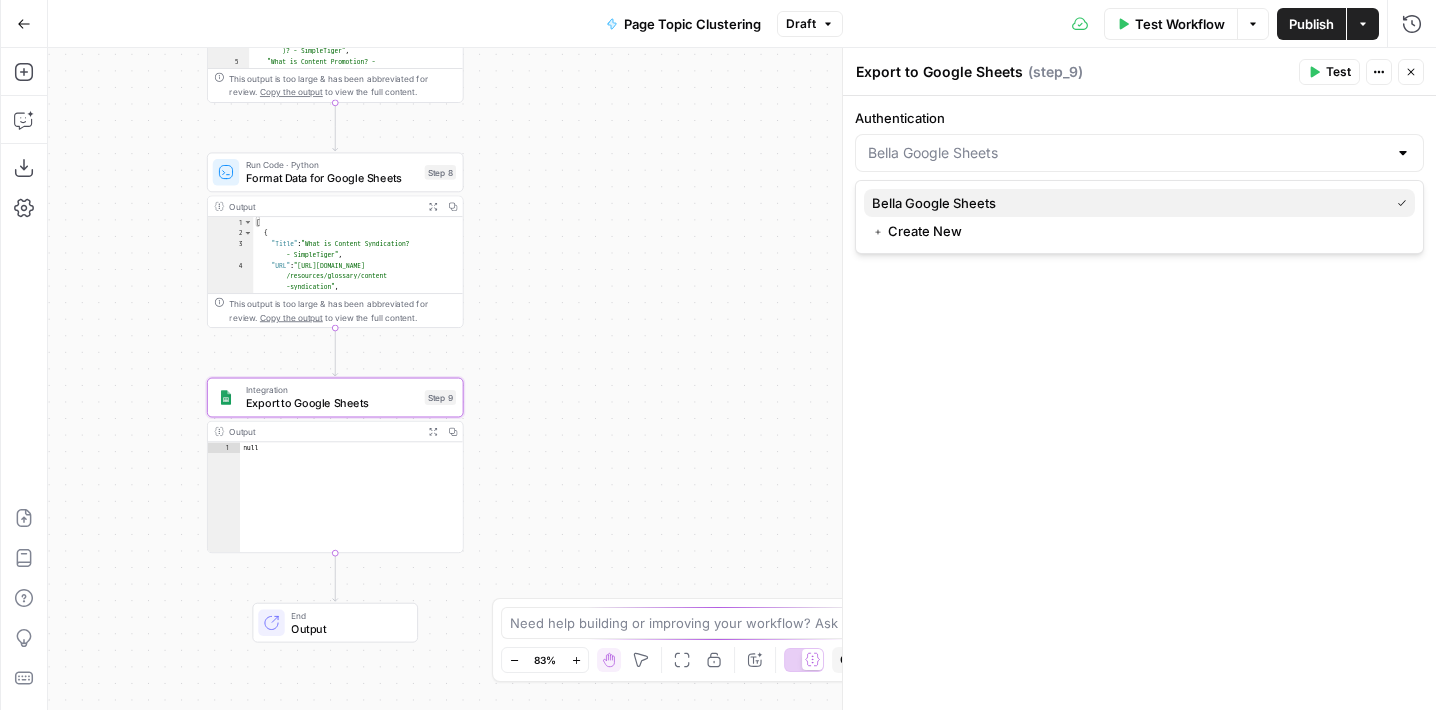 click on "Bella Google Sheets" at bounding box center (934, 203) 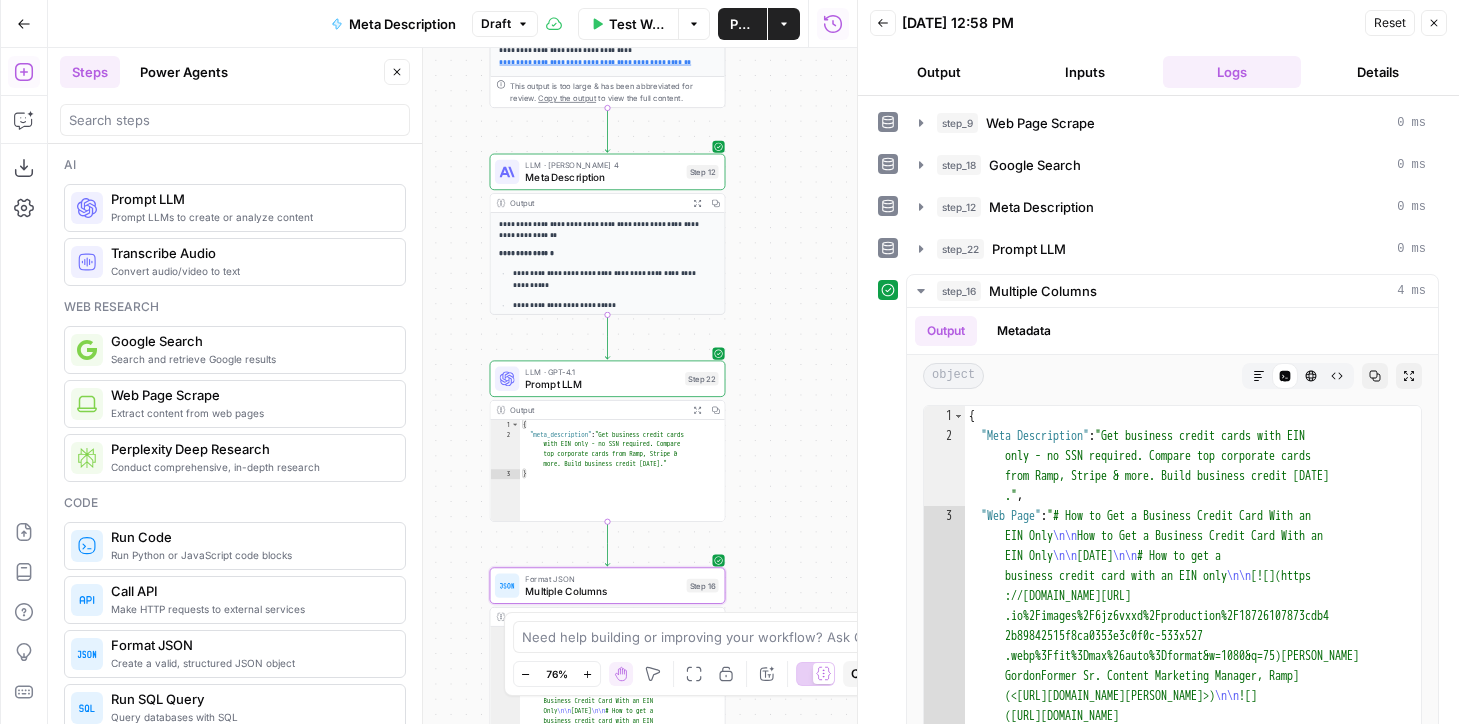 scroll, scrollTop: 0, scrollLeft: 0, axis: both 